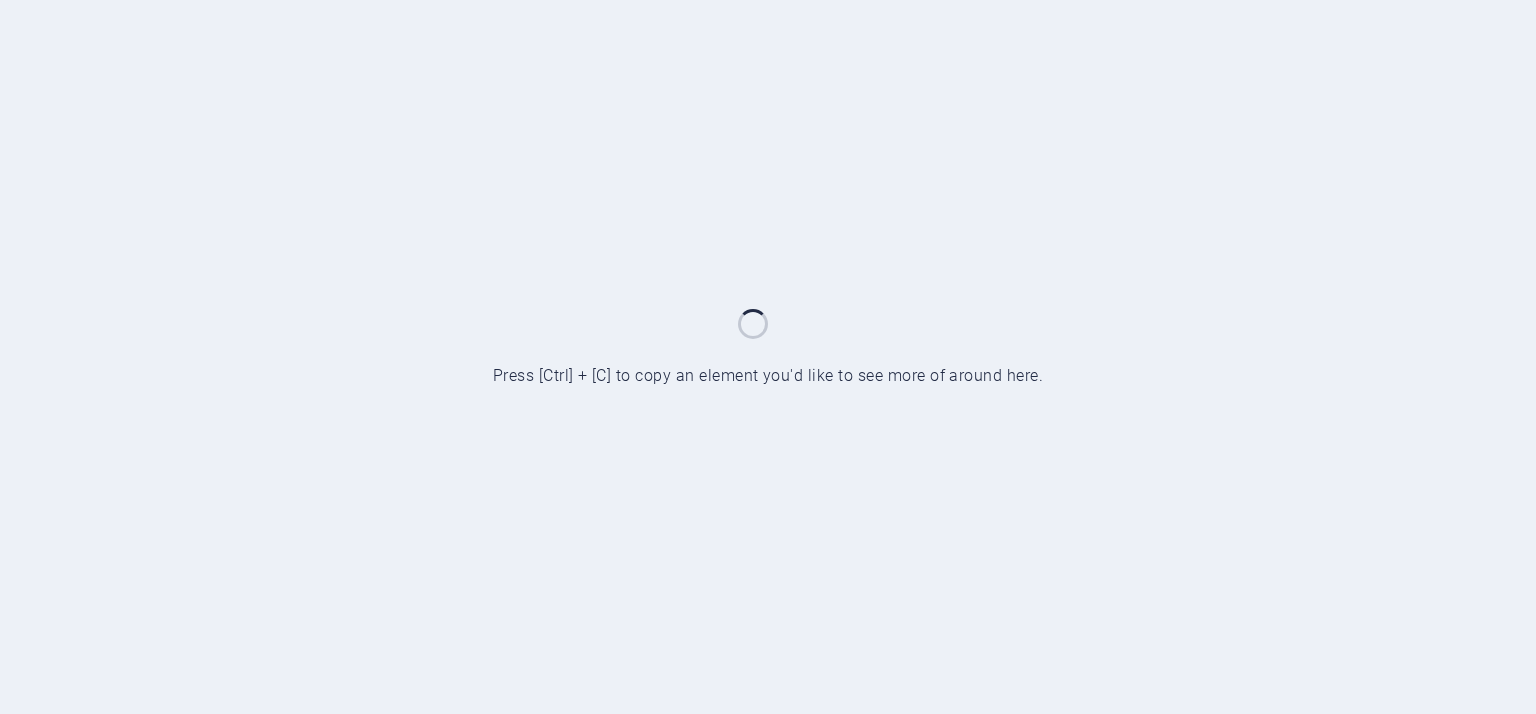 scroll, scrollTop: 0, scrollLeft: 0, axis: both 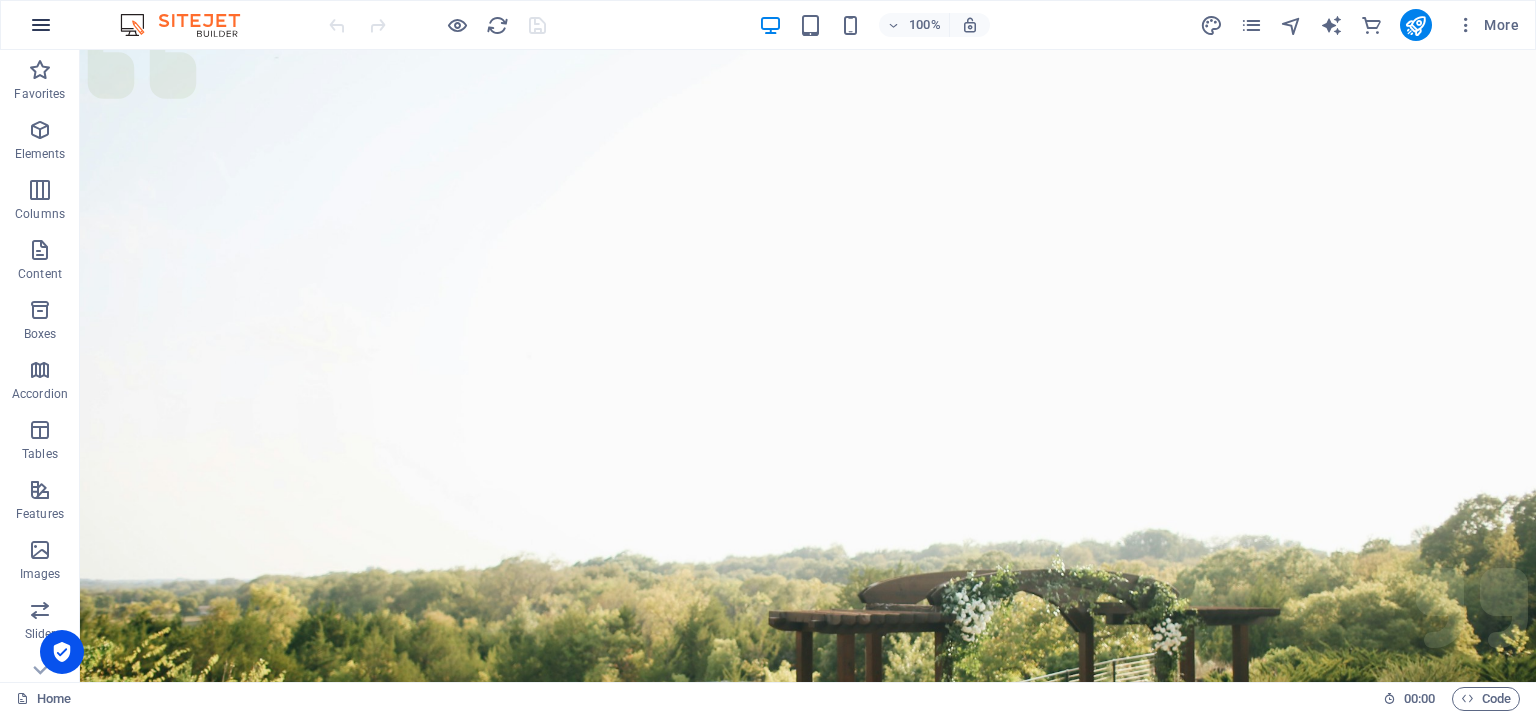 click at bounding box center [41, 25] 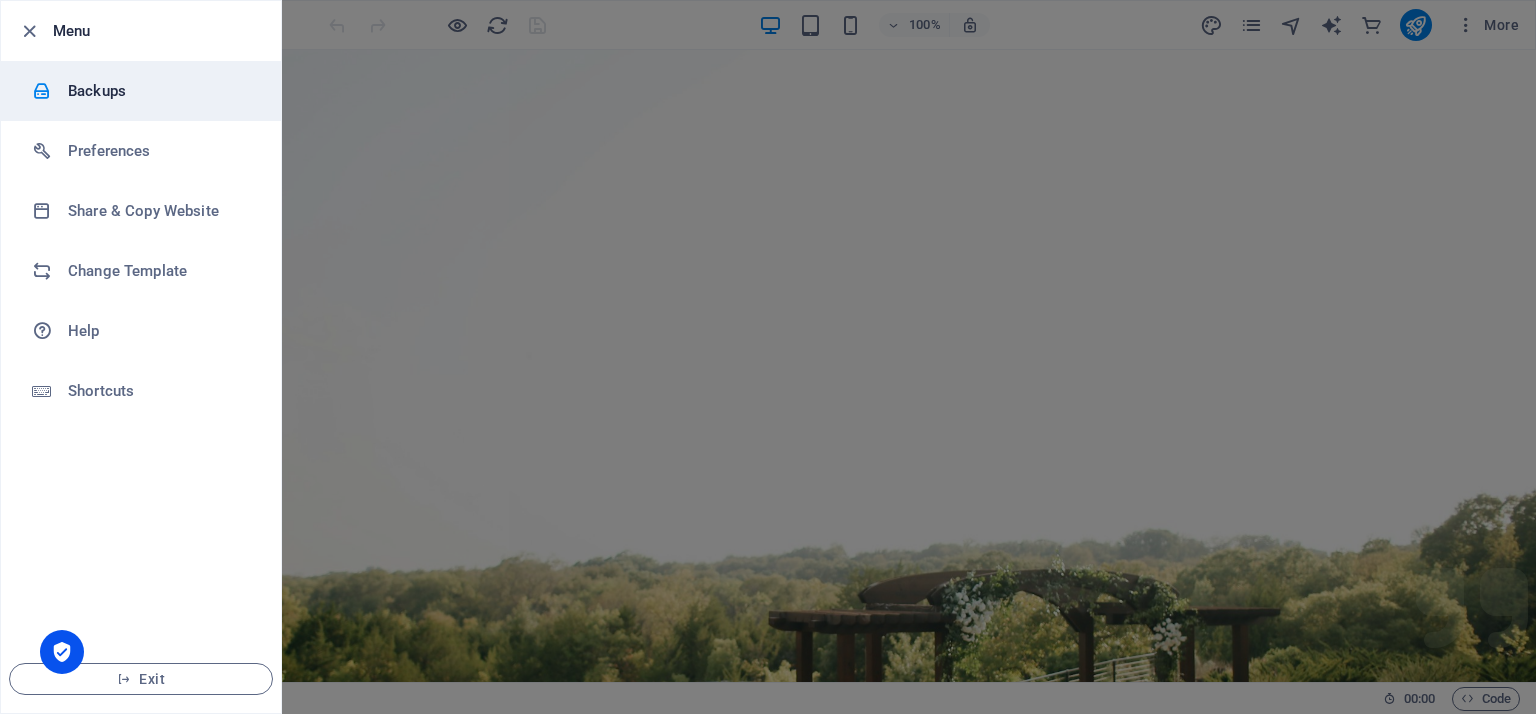 click on "Backups" at bounding box center [160, 91] 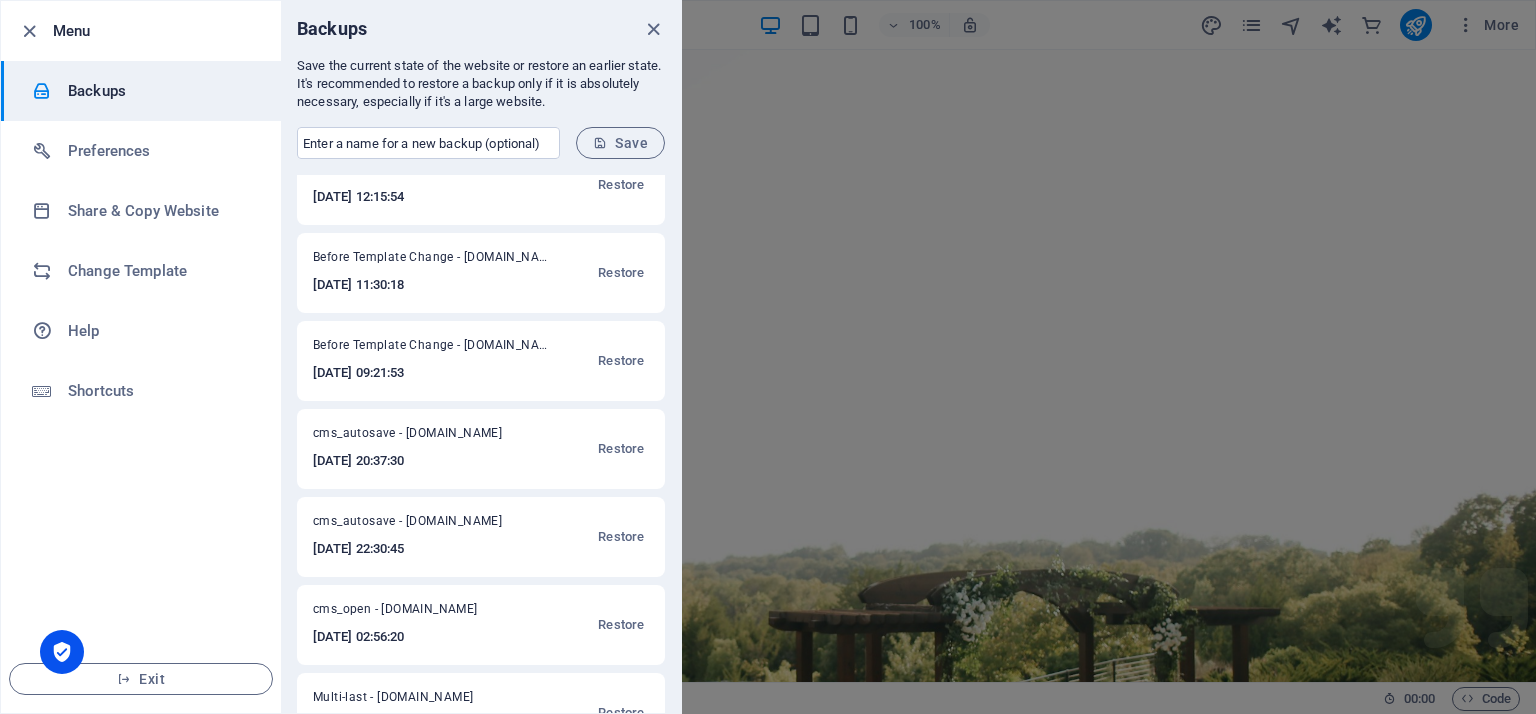 scroll, scrollTop: 471, scrollLeft: 0, axis: vertical 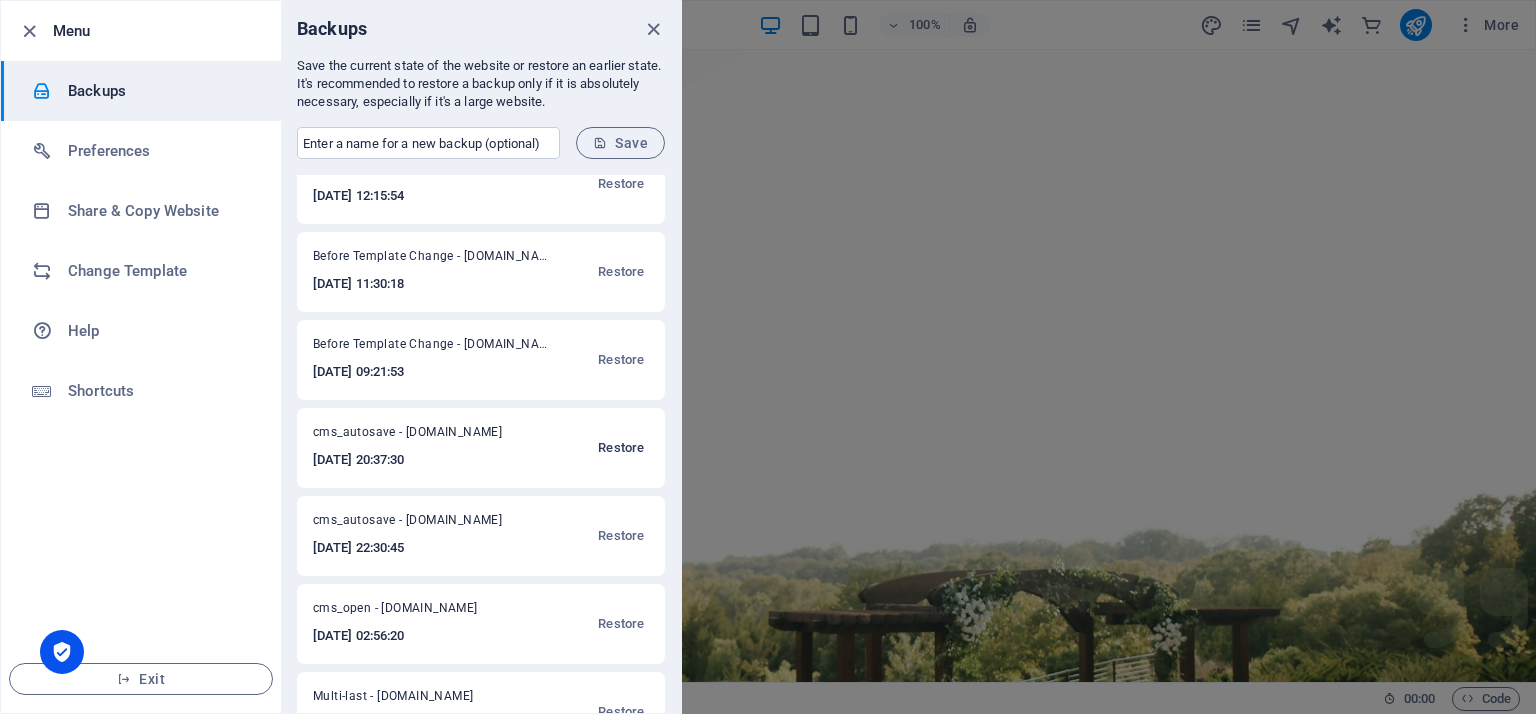 click on "Restore" at bounding box center (621, 448) 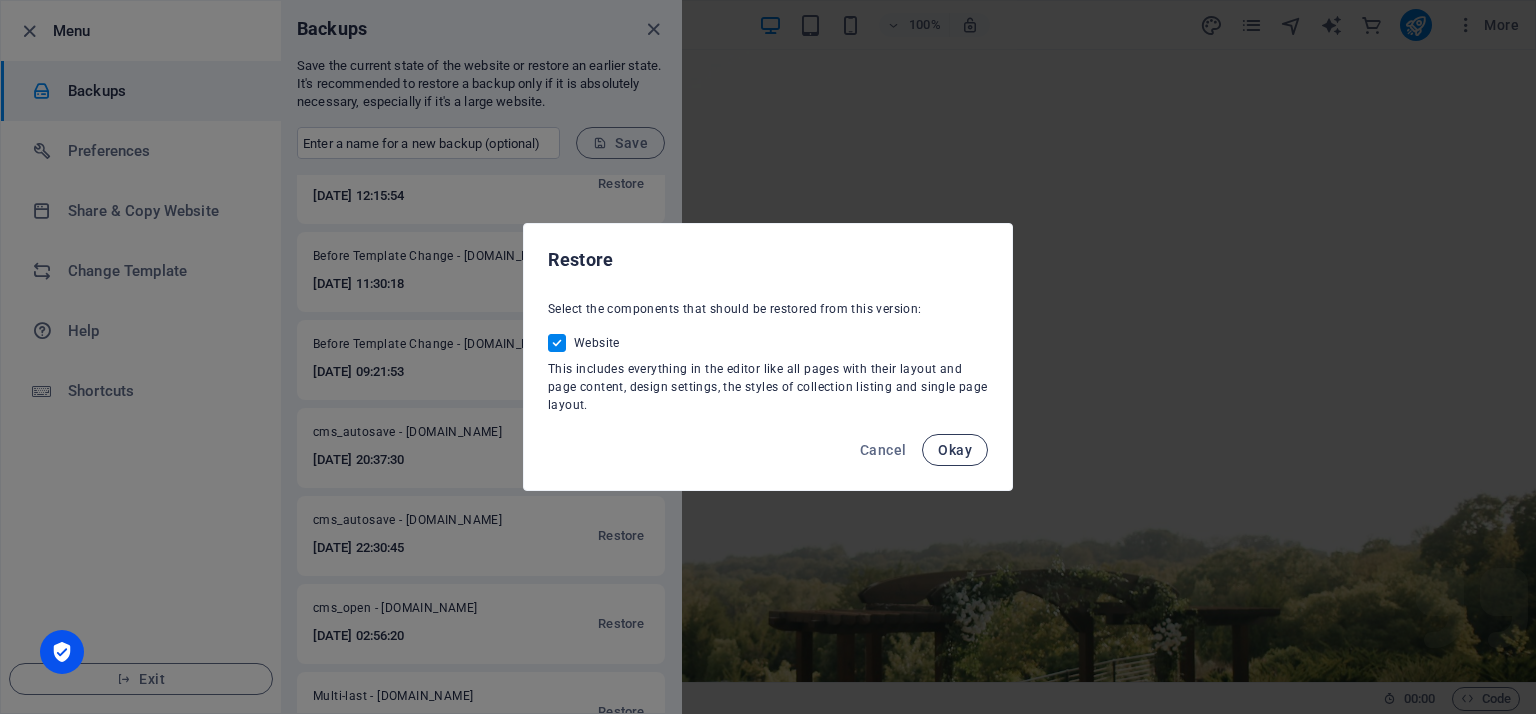 click on "Okay" at bounding box center [955, 450] 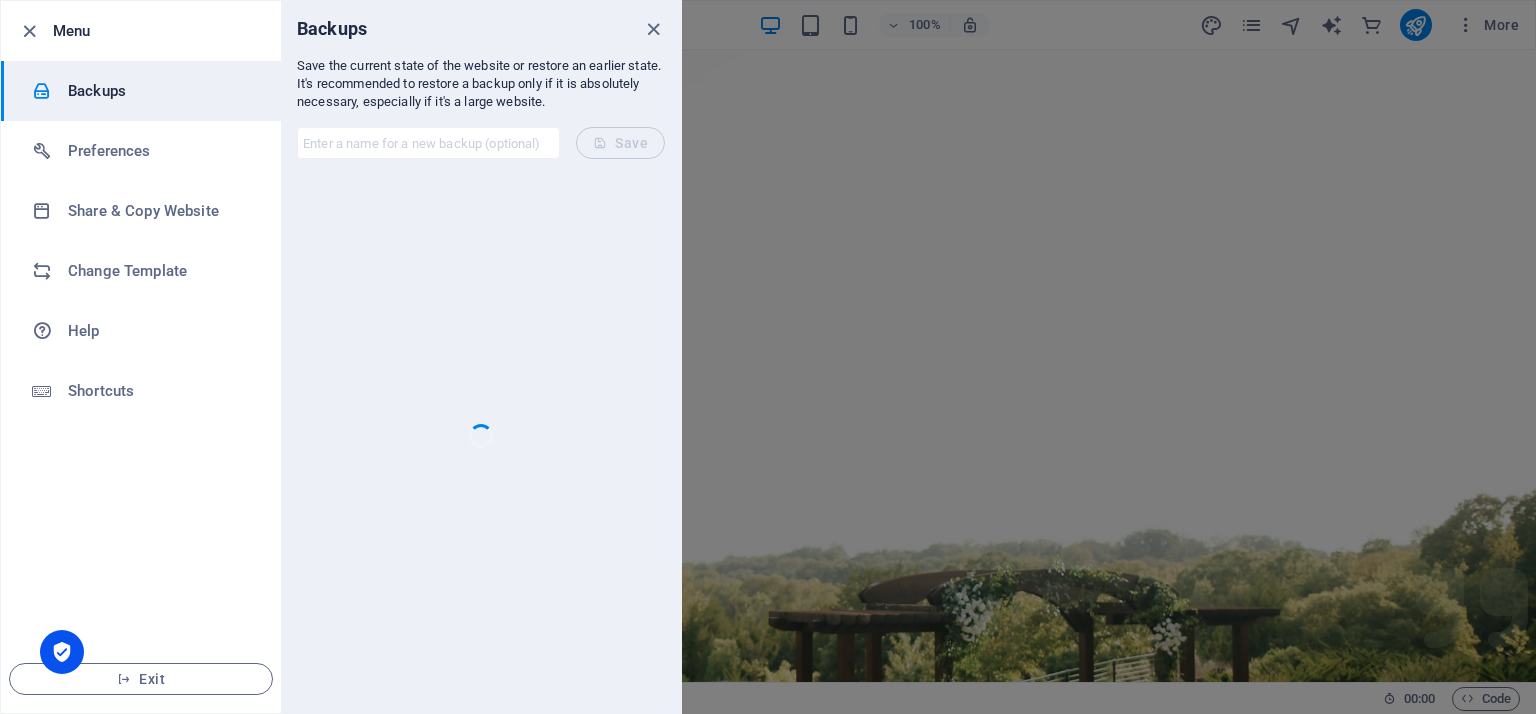 scroll, scrollTop: 0, scrollLeft: 0, axis: both 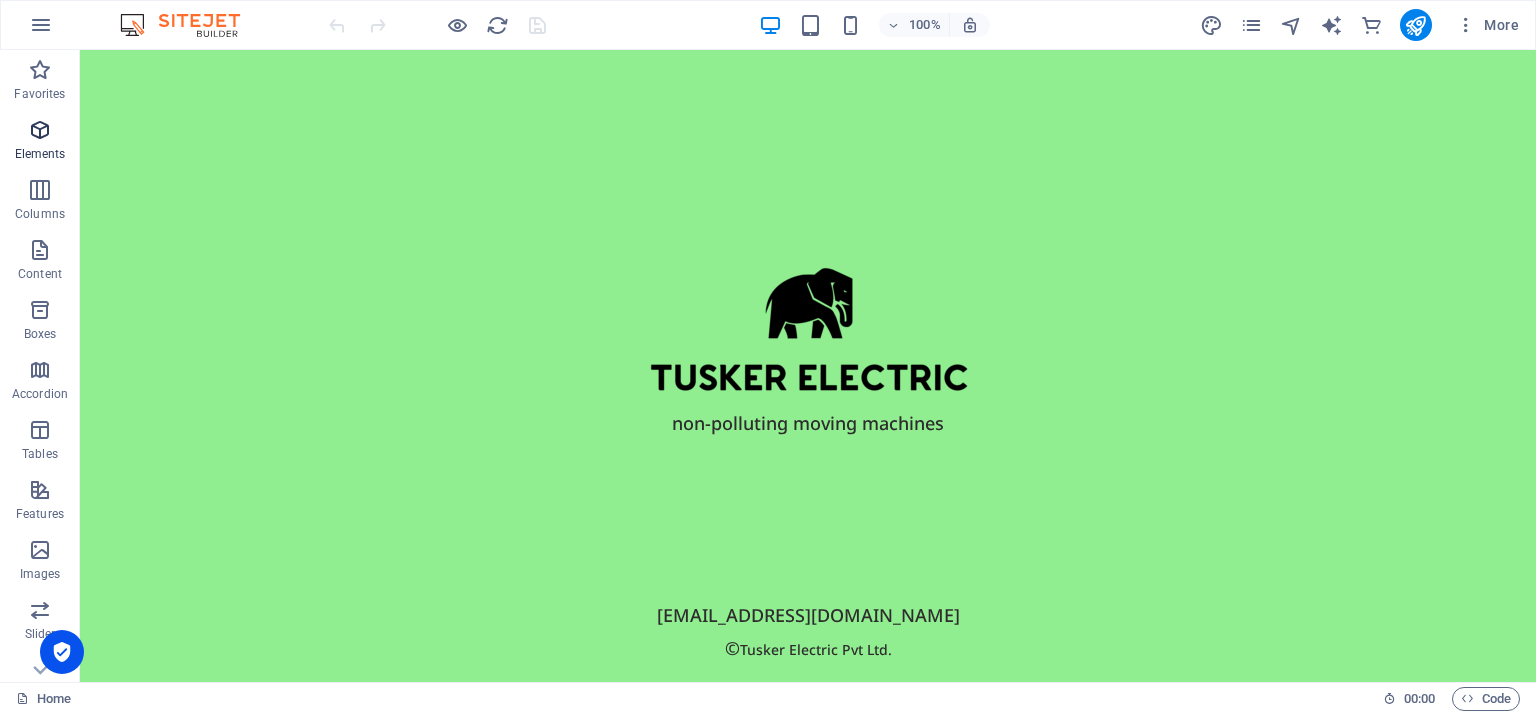 click at bounding box center [40, 130] 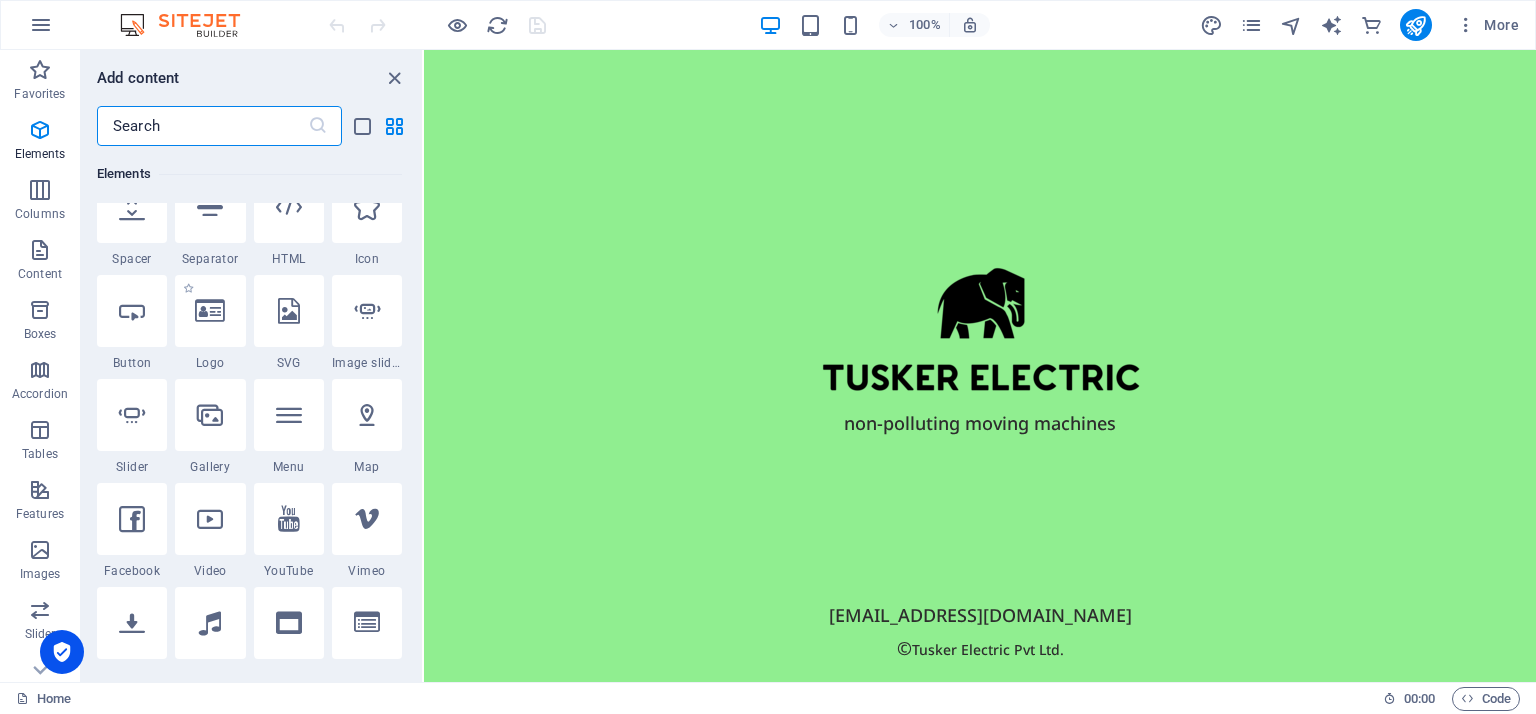 scroll, scrollTop: 348, scrollLeft: 0, axis: vertical 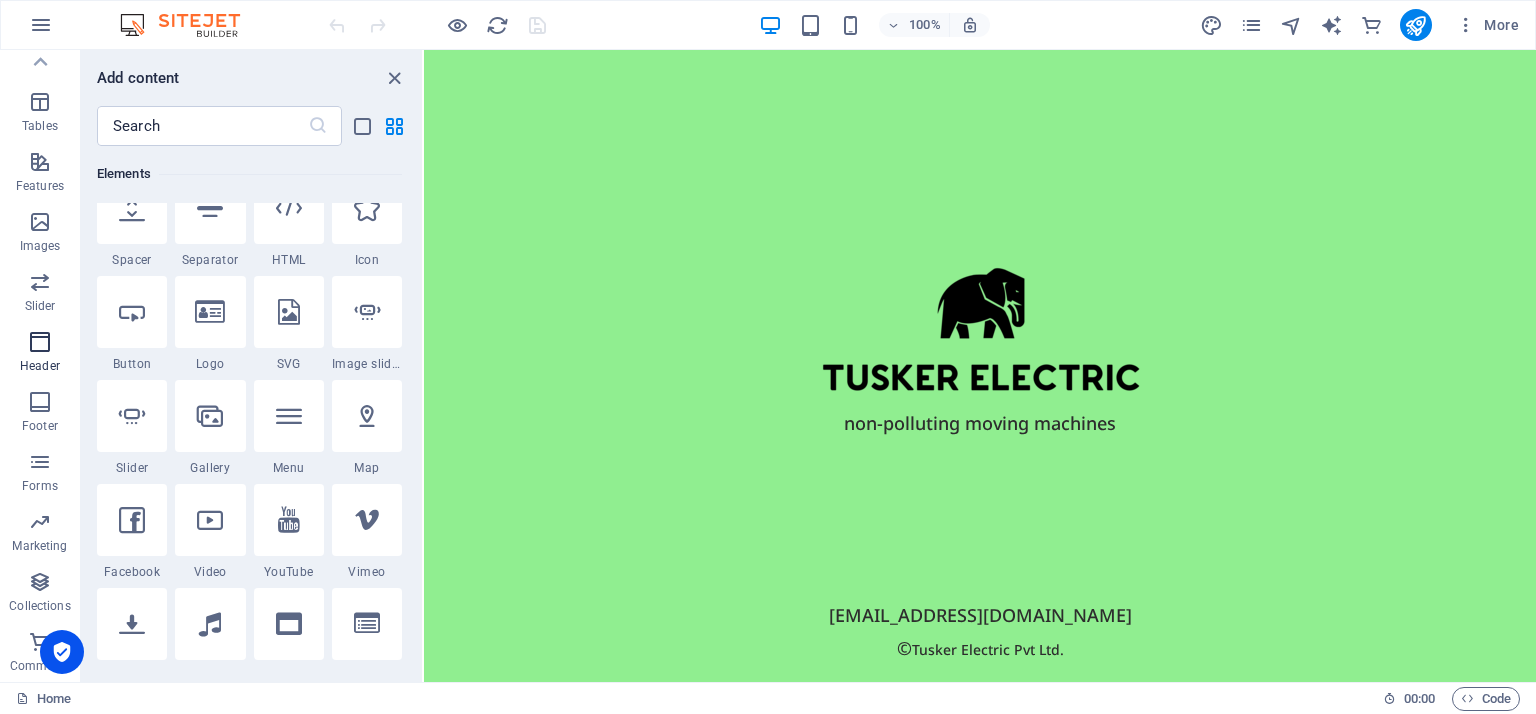 click at bounding box center (40, 342) 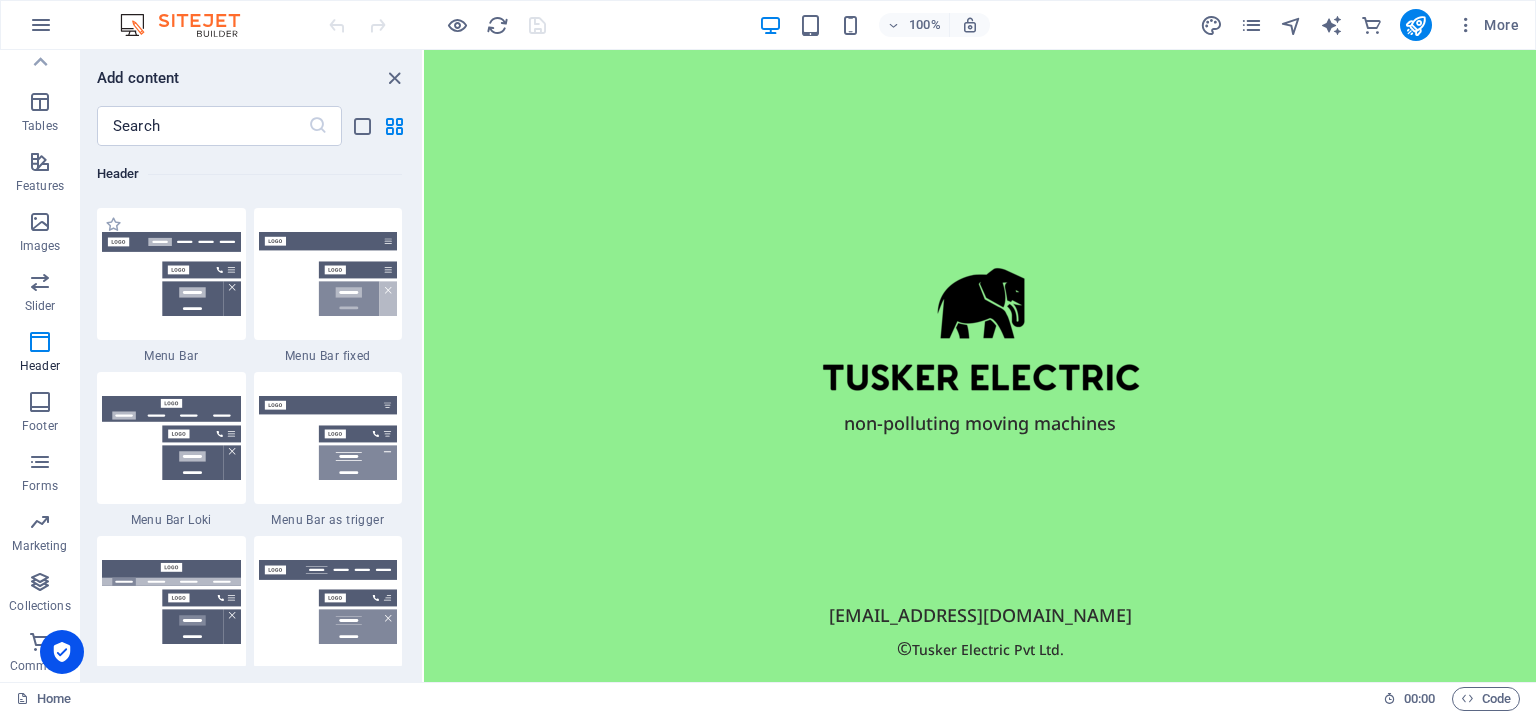 scroll, scrollTop: 12077, scrollLeft: 0, axis: vertical 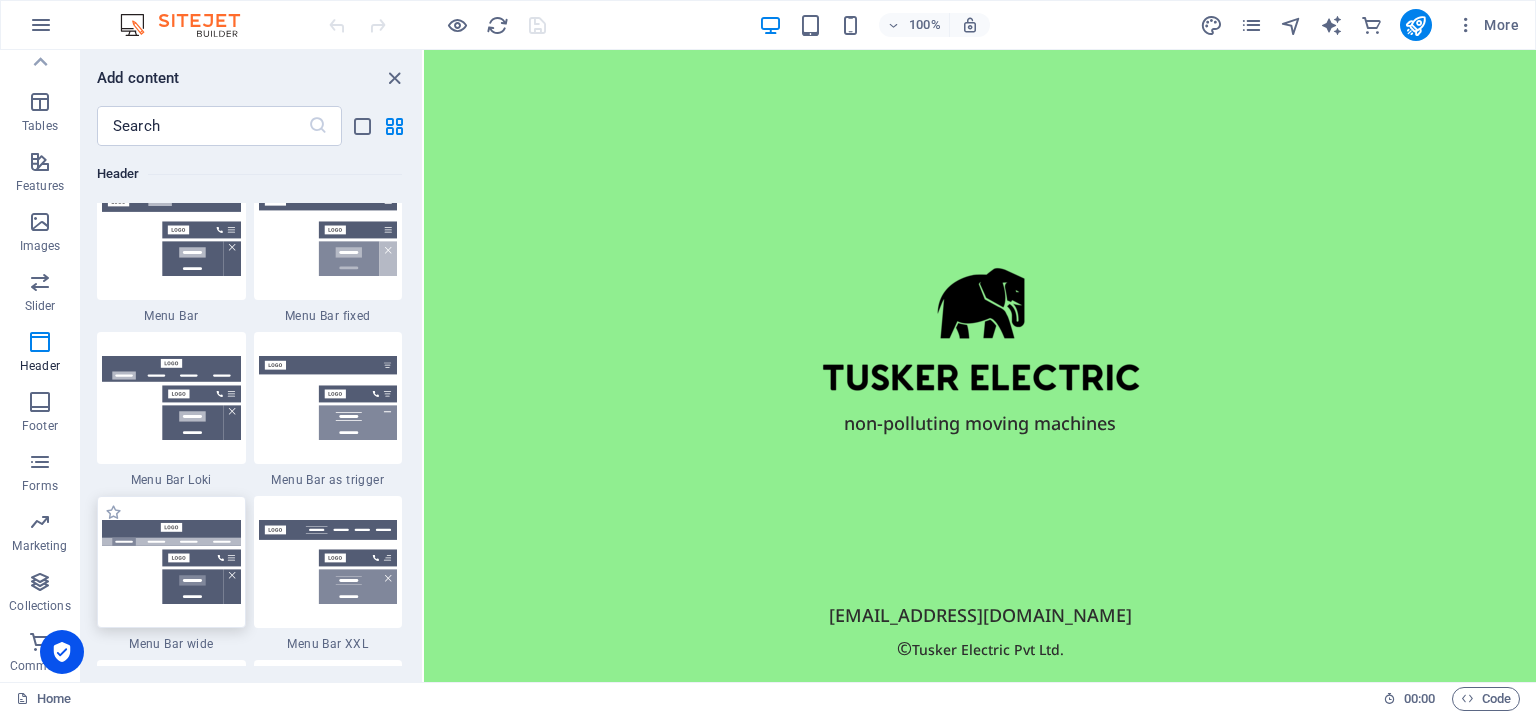 click at bounding box center (171, 562) 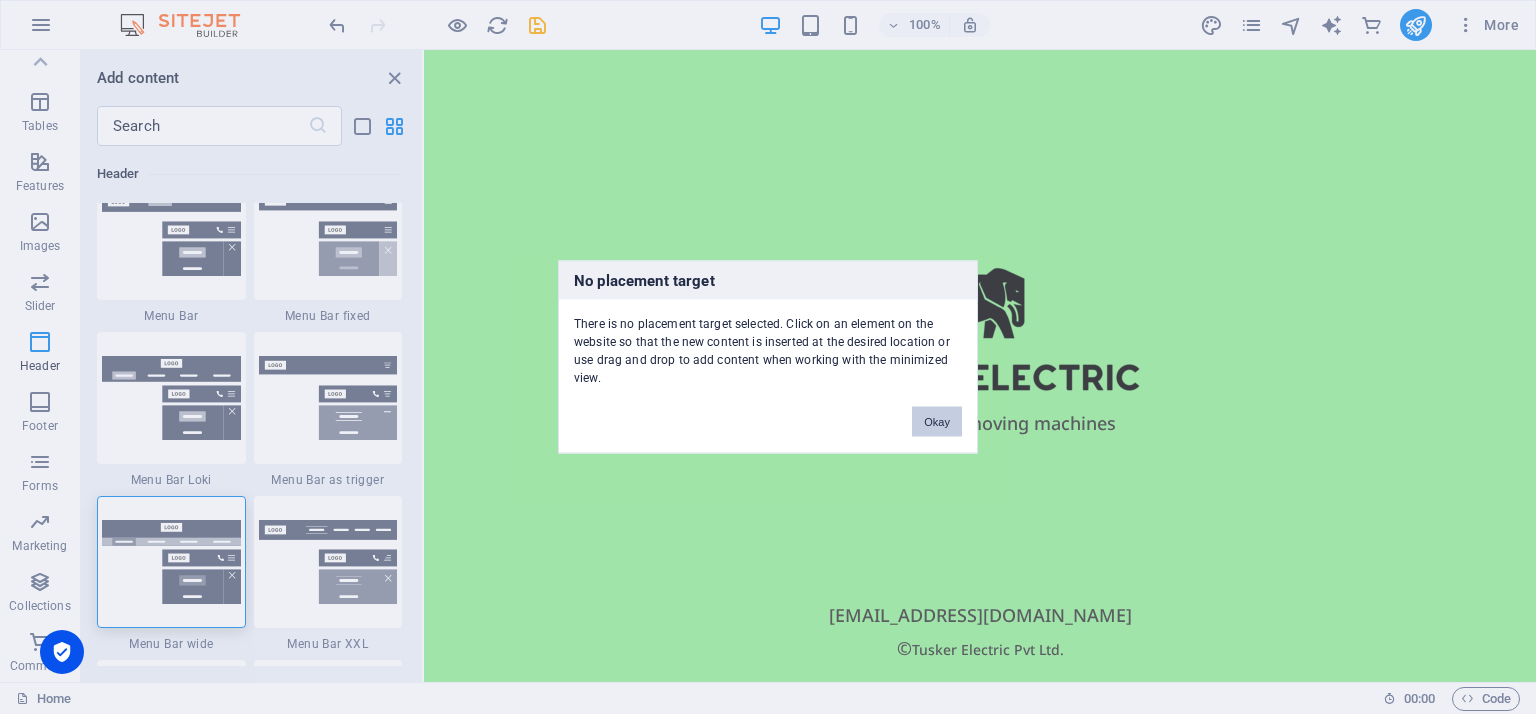 click on "Okay" at bounding box center [937, 422] 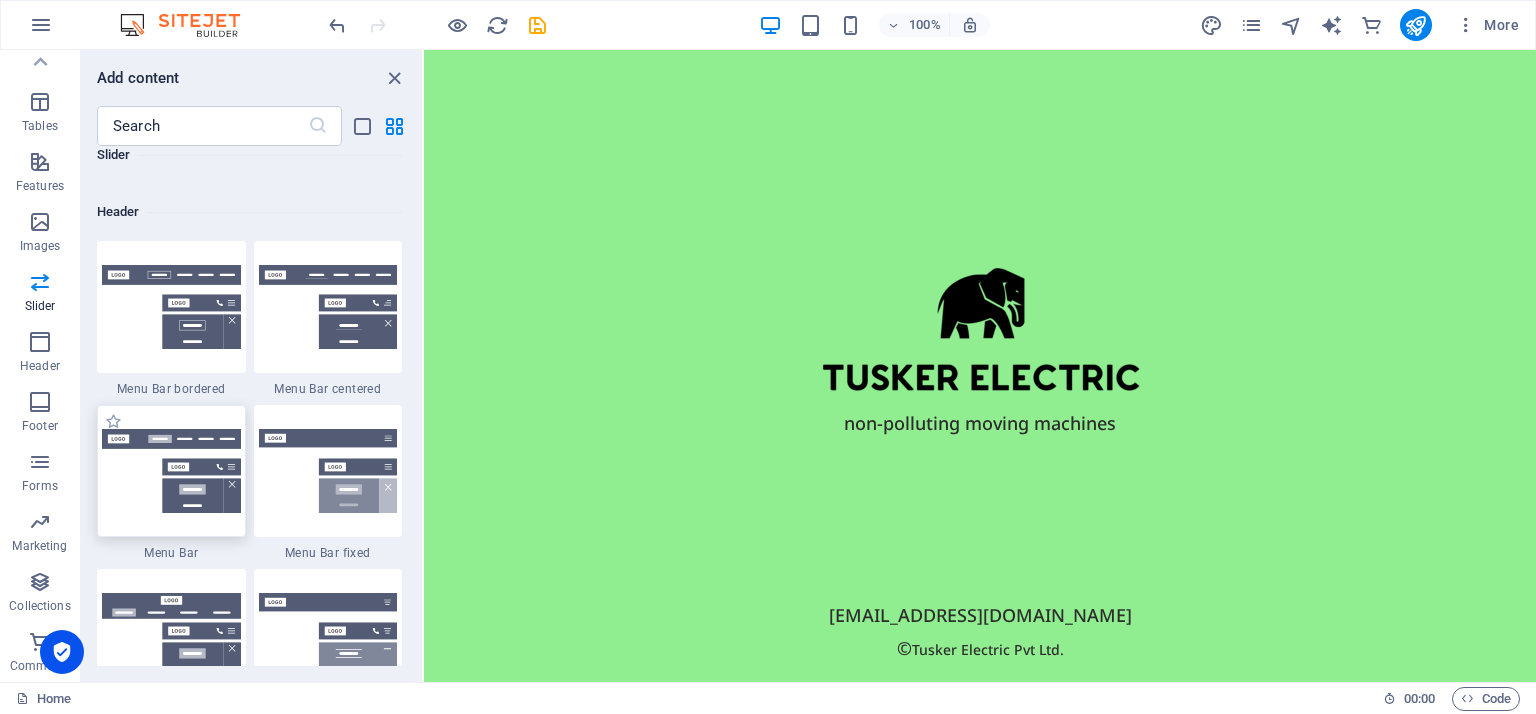 scroll, scrollTop: 11841, scrollLeft: 0, axis: vertical 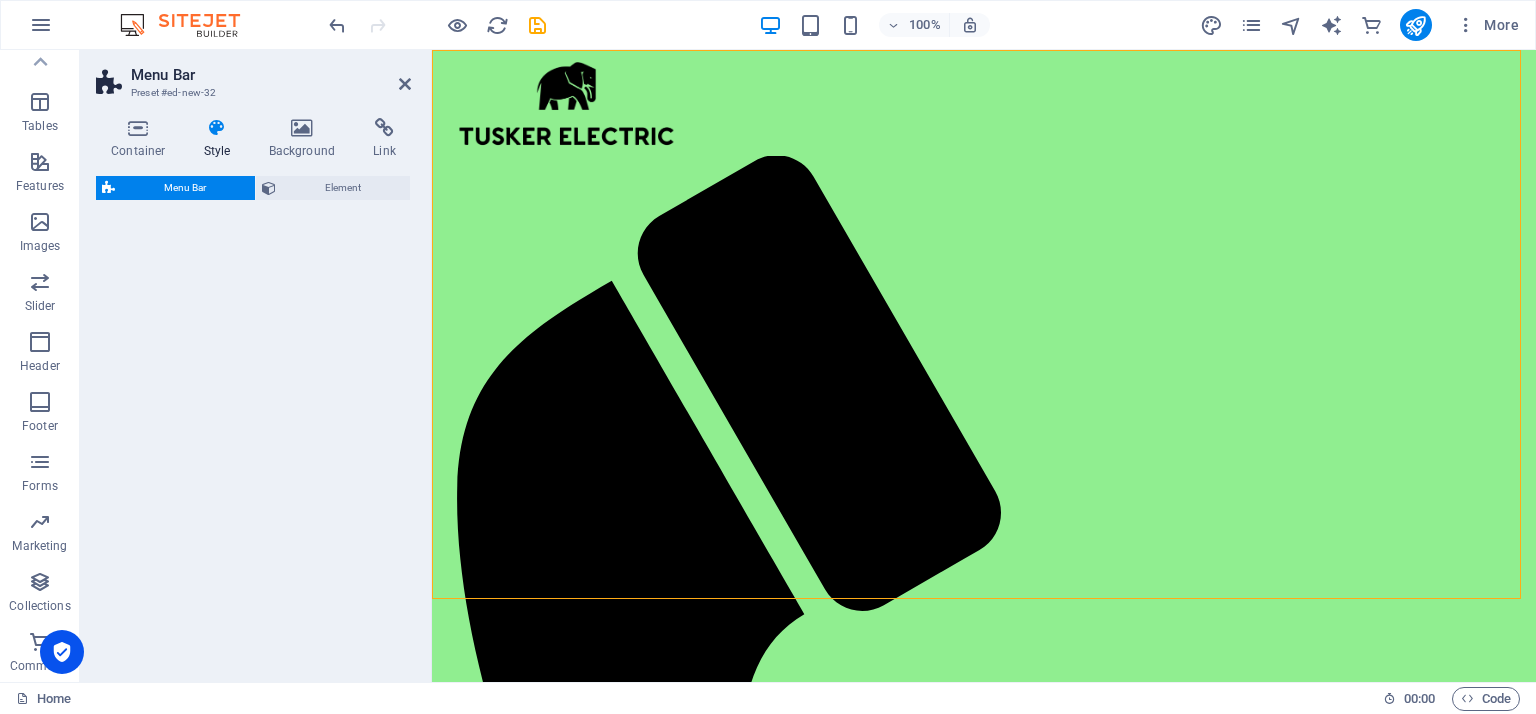 select on "rem" 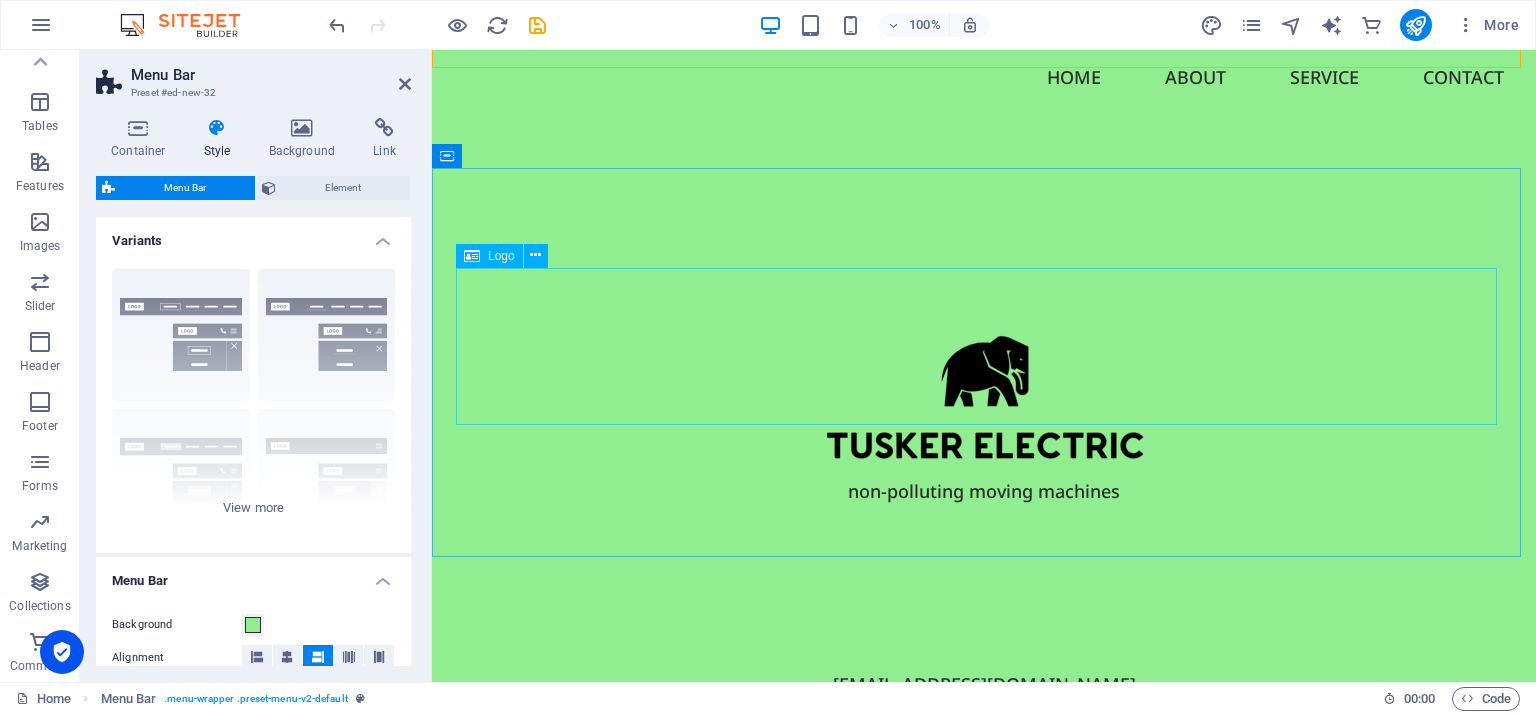 scroll, scrollTop: 0, scrollLeft: 0, axis: both 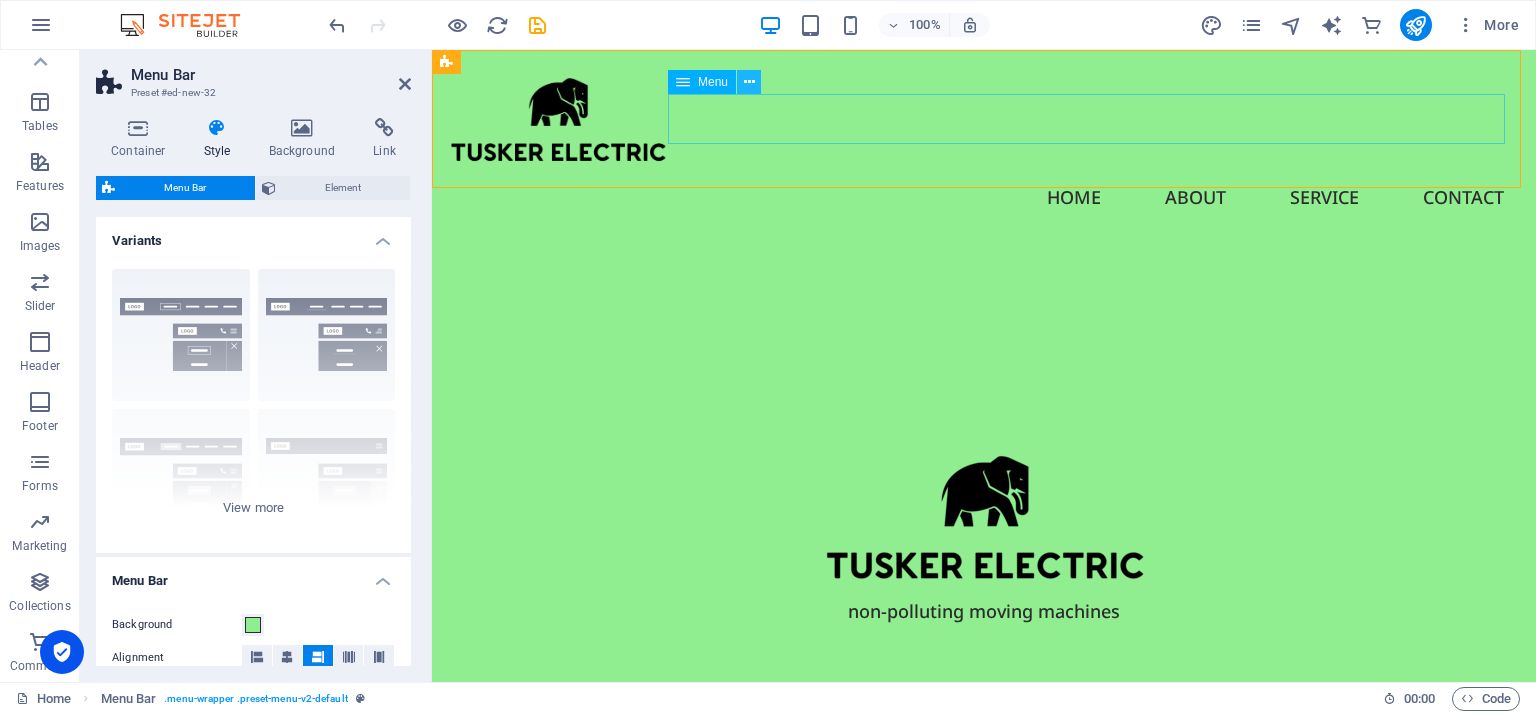 click at bounding box center (749, 82) 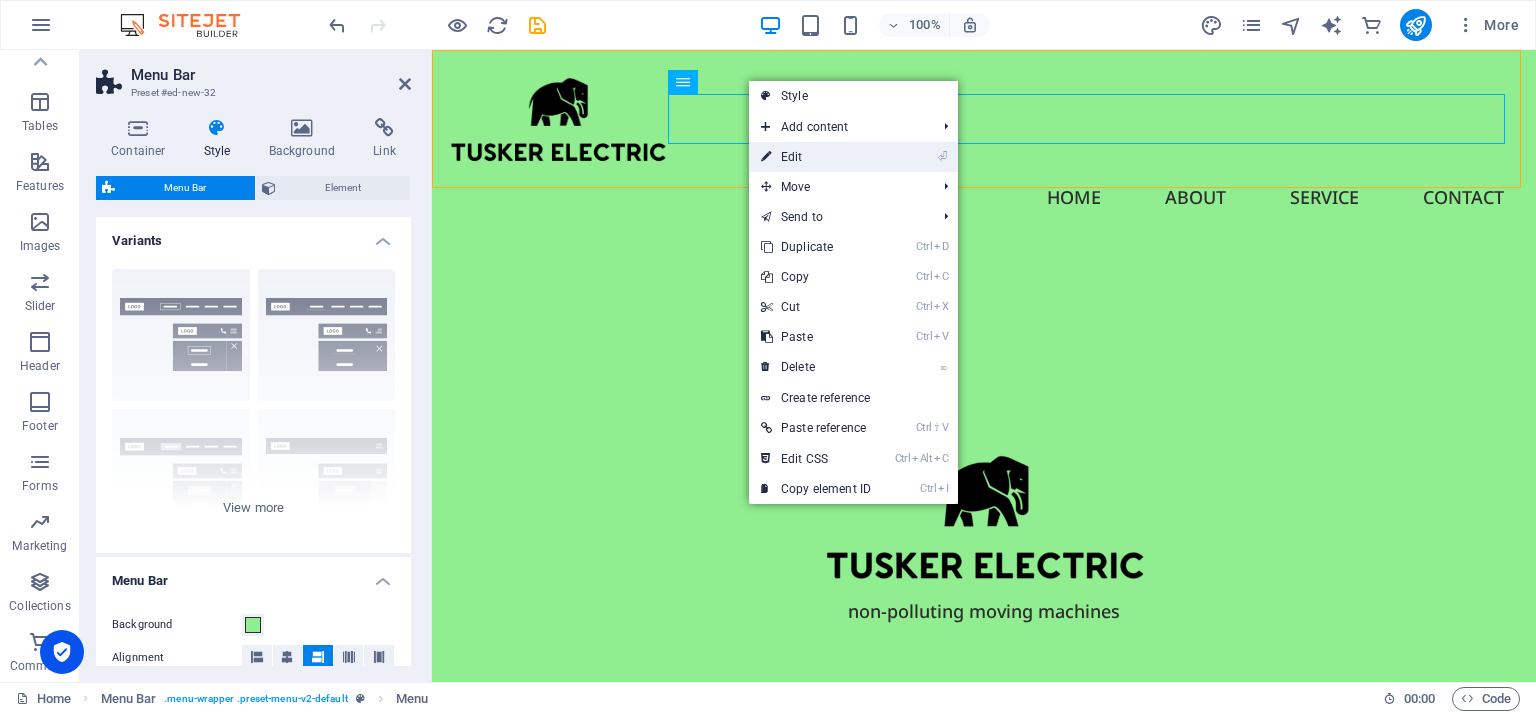click on "⏎  Edit" at bounding box center (816, 157) 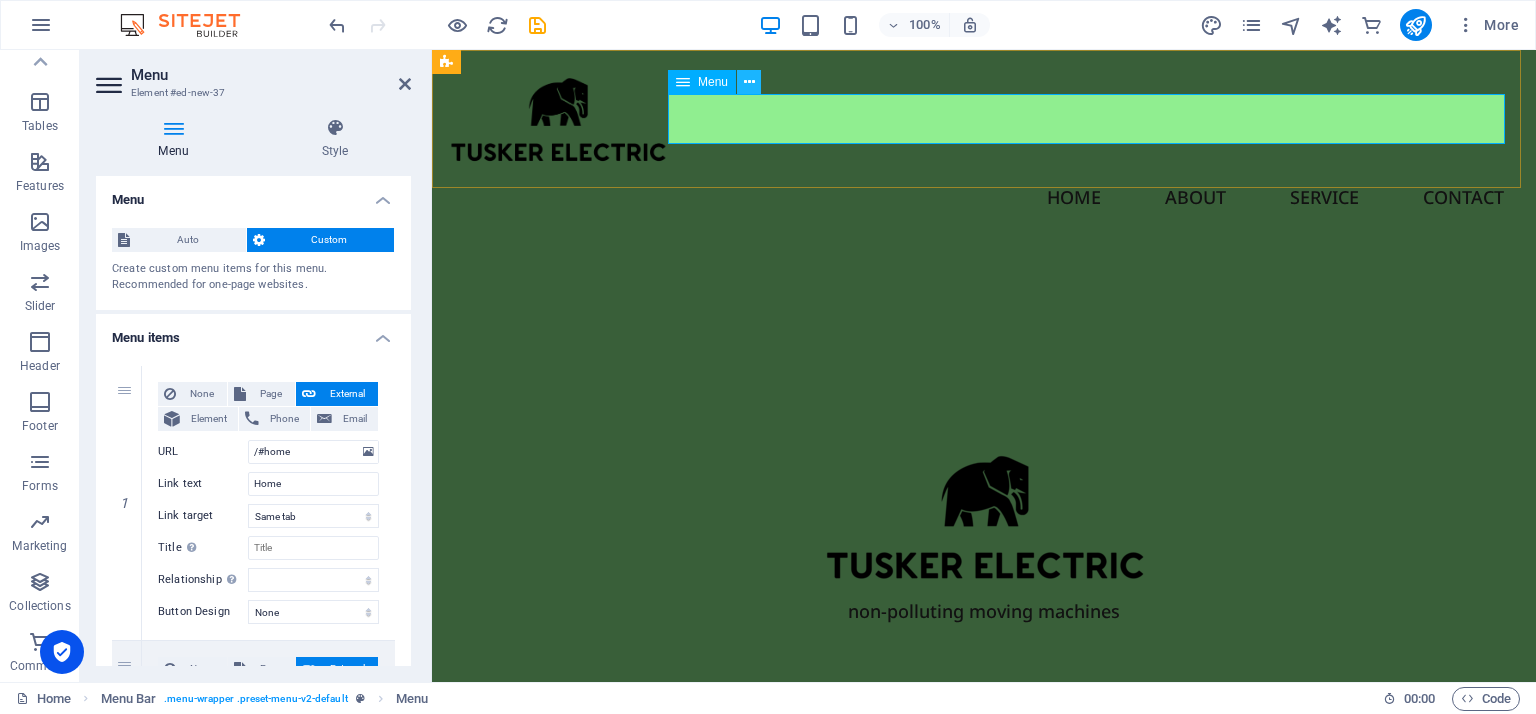 click at bounding box center (749, 82) 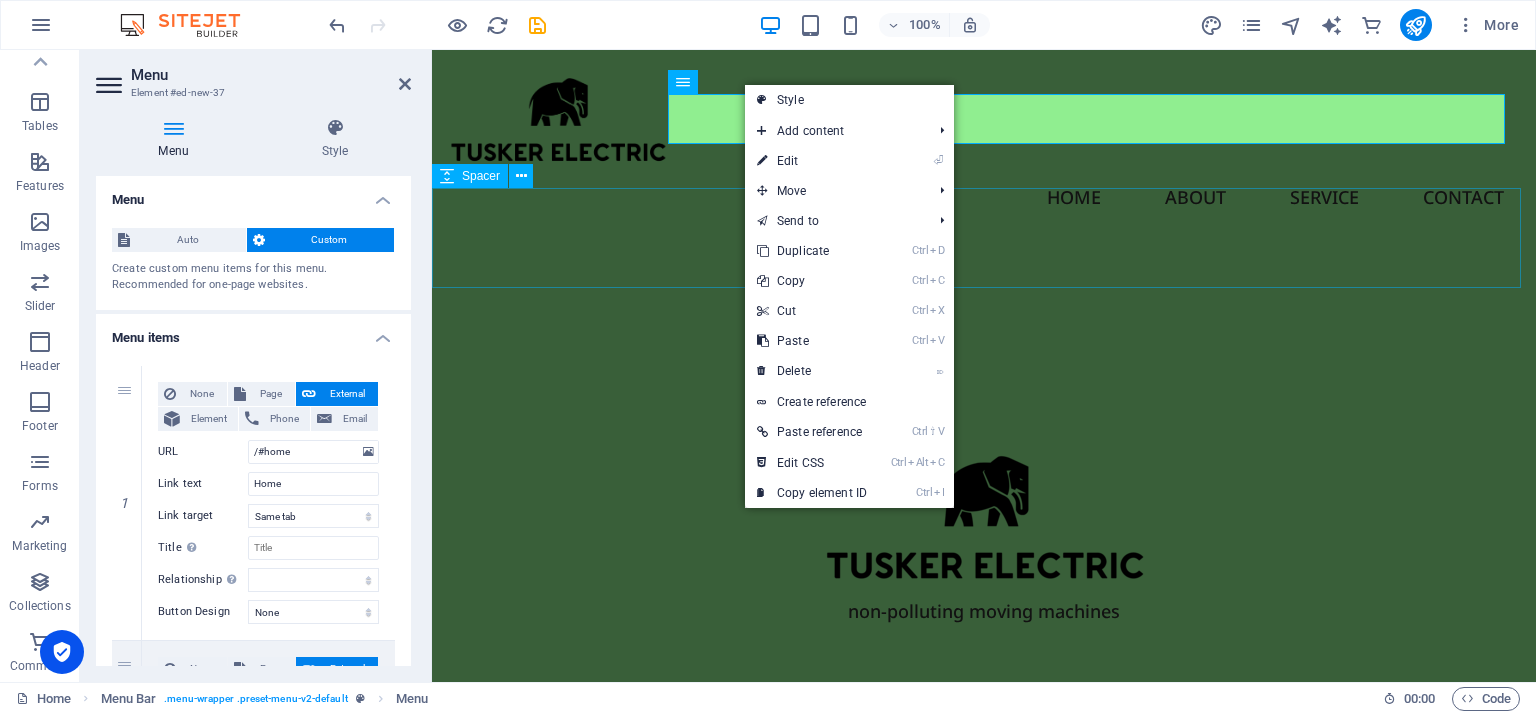 click at bounding box center [984, 288] 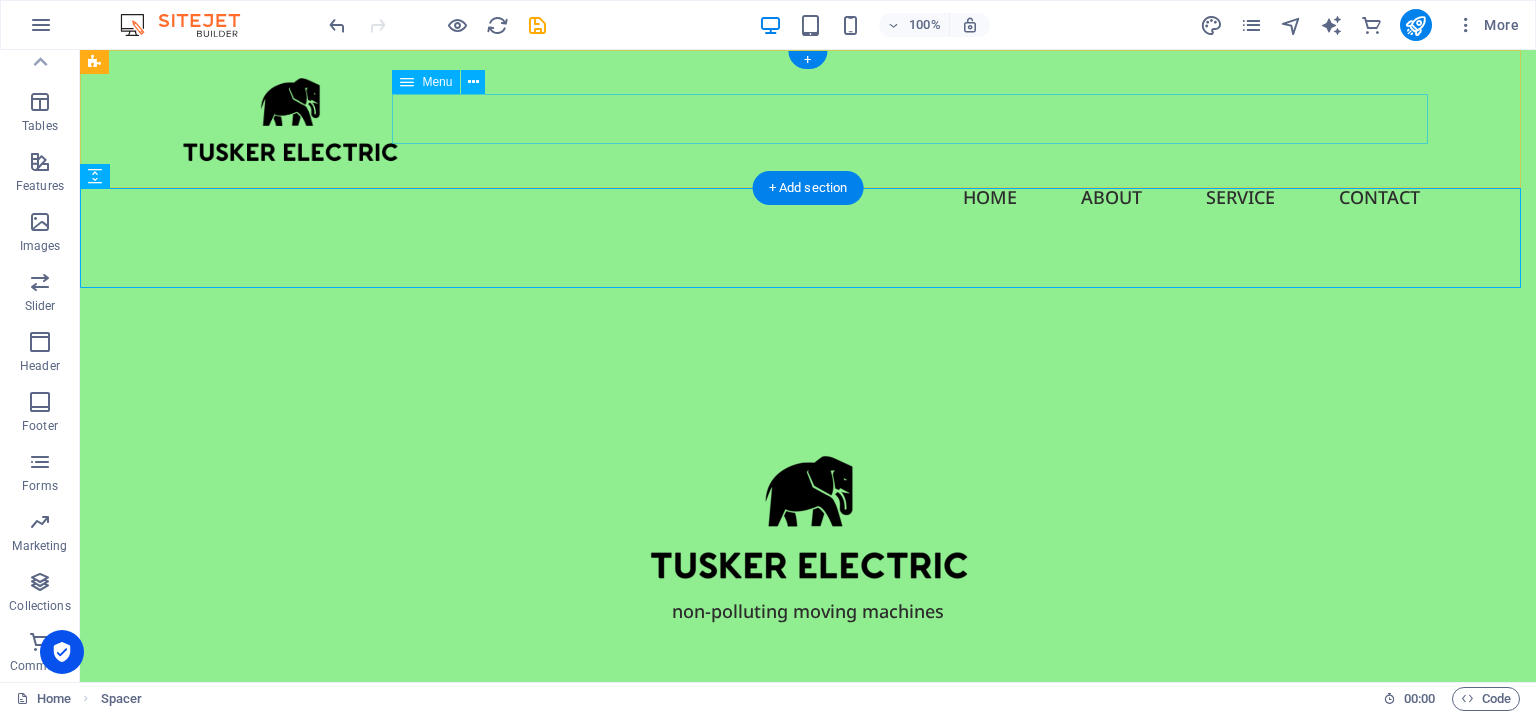 click on "Home About Service Contact" at bounding box center (808, 197) 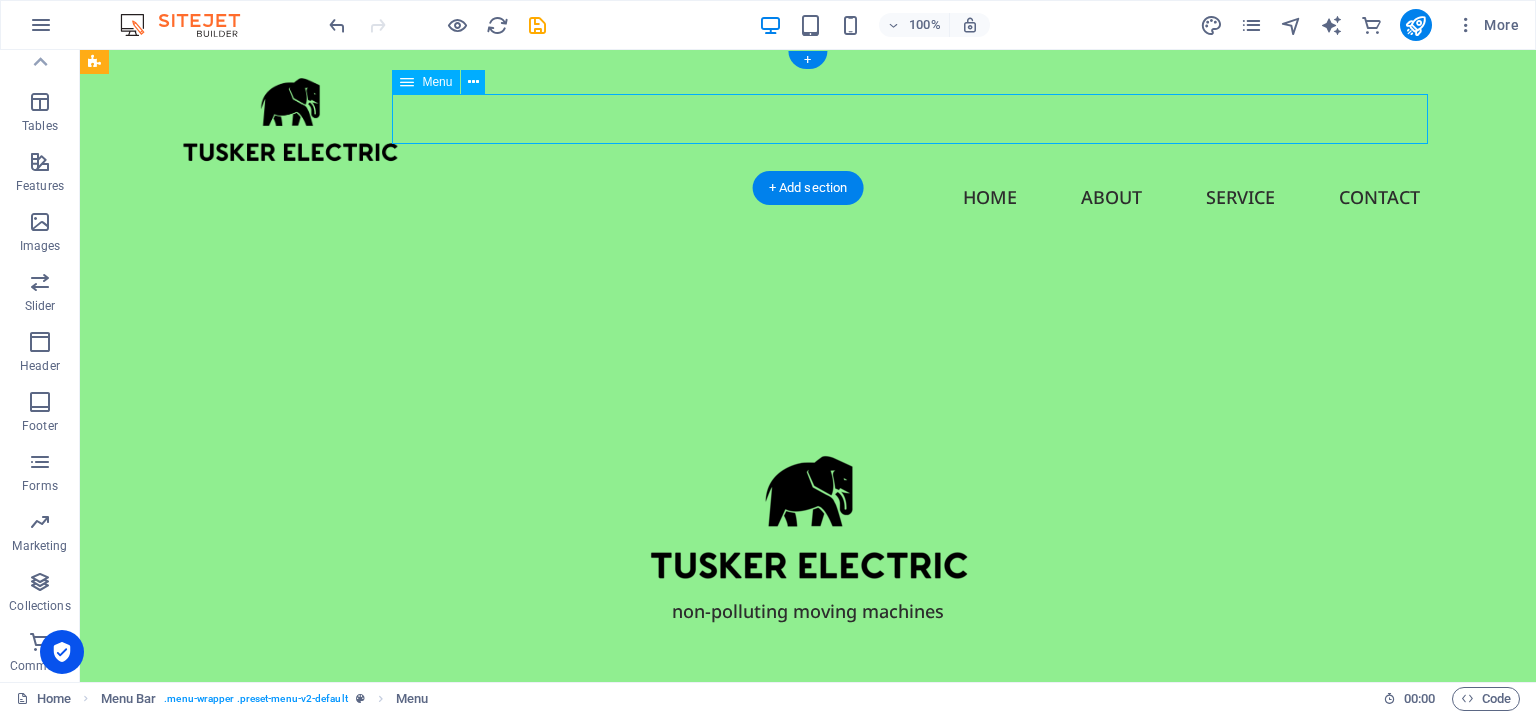 click on "Home About Service Contact" at bounding box center (808, 197) 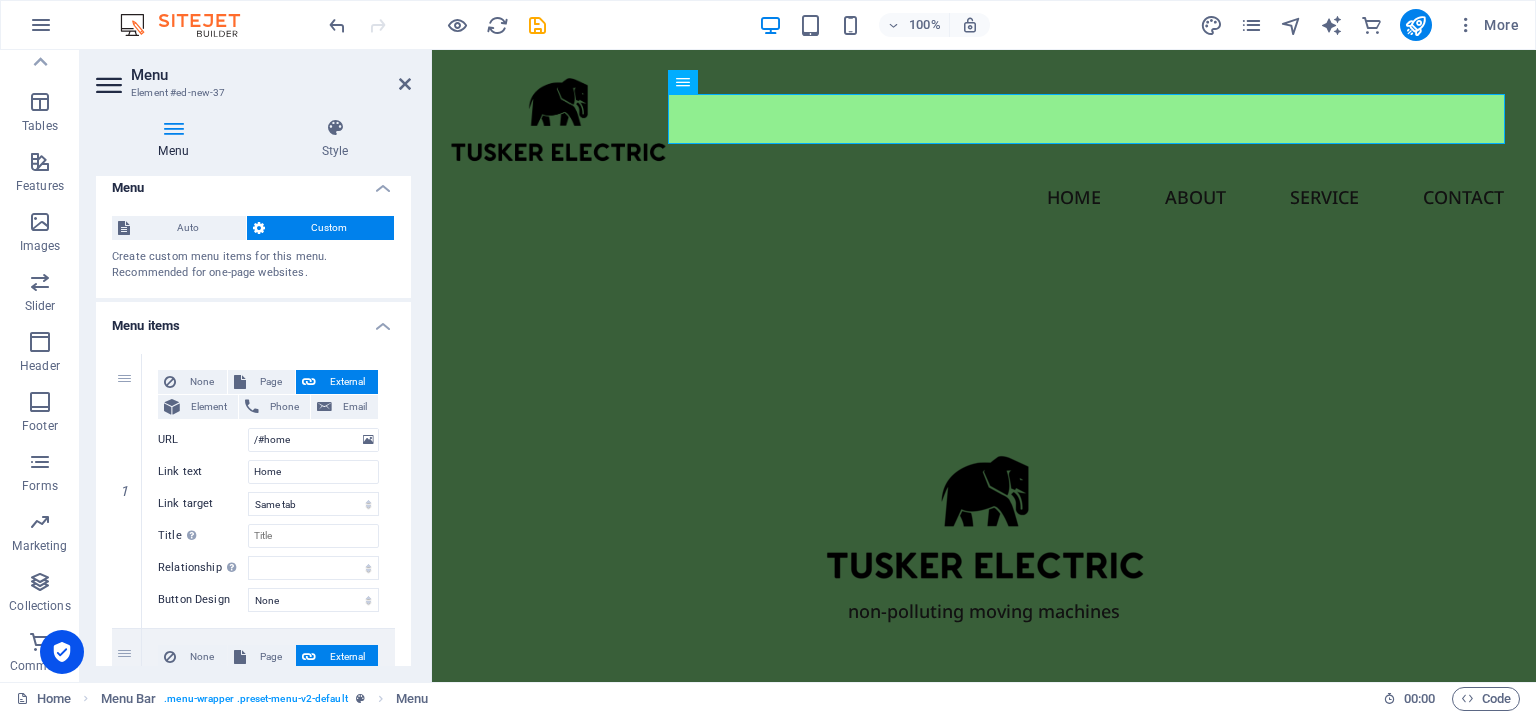 scroll, scrollTop: 0, scrollLeft: 0, axis: both 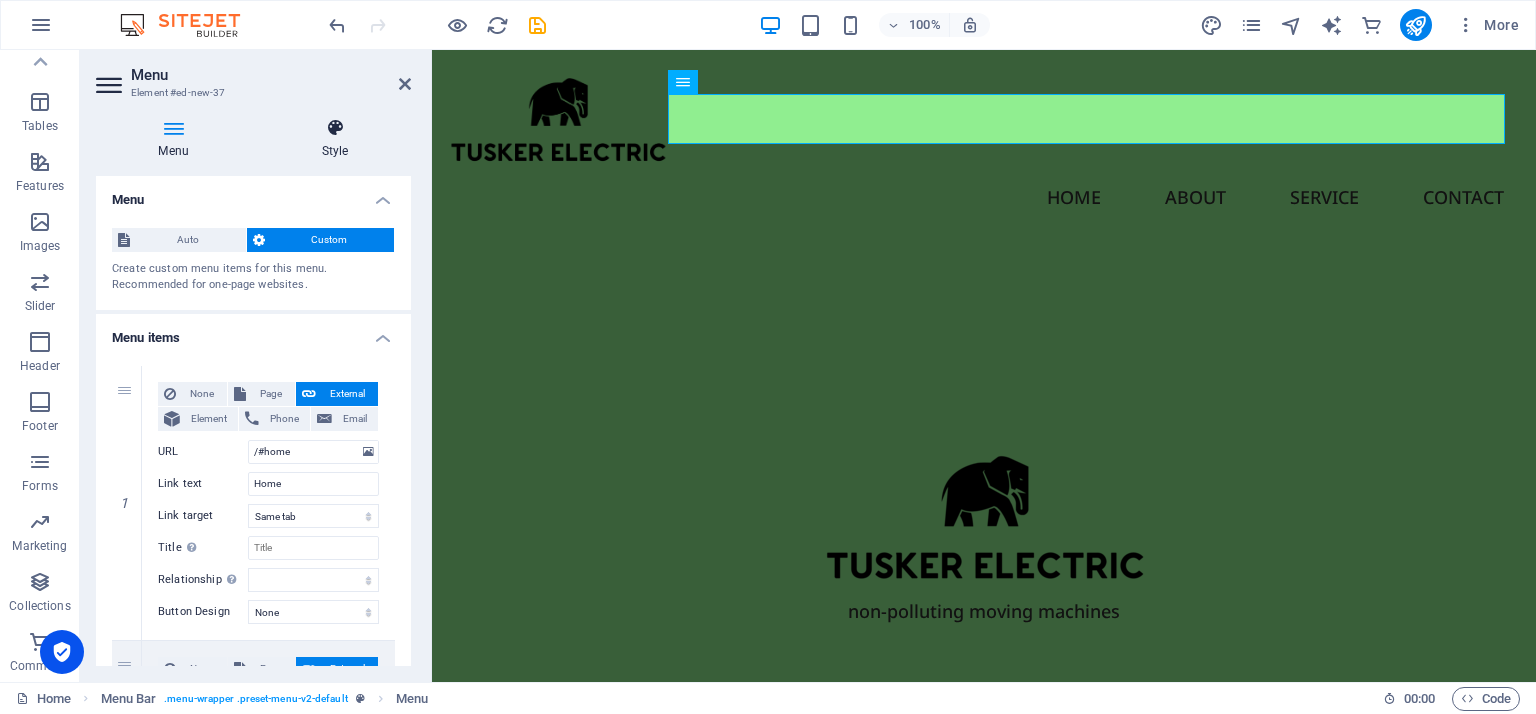 click at bounding box center (335, 128) 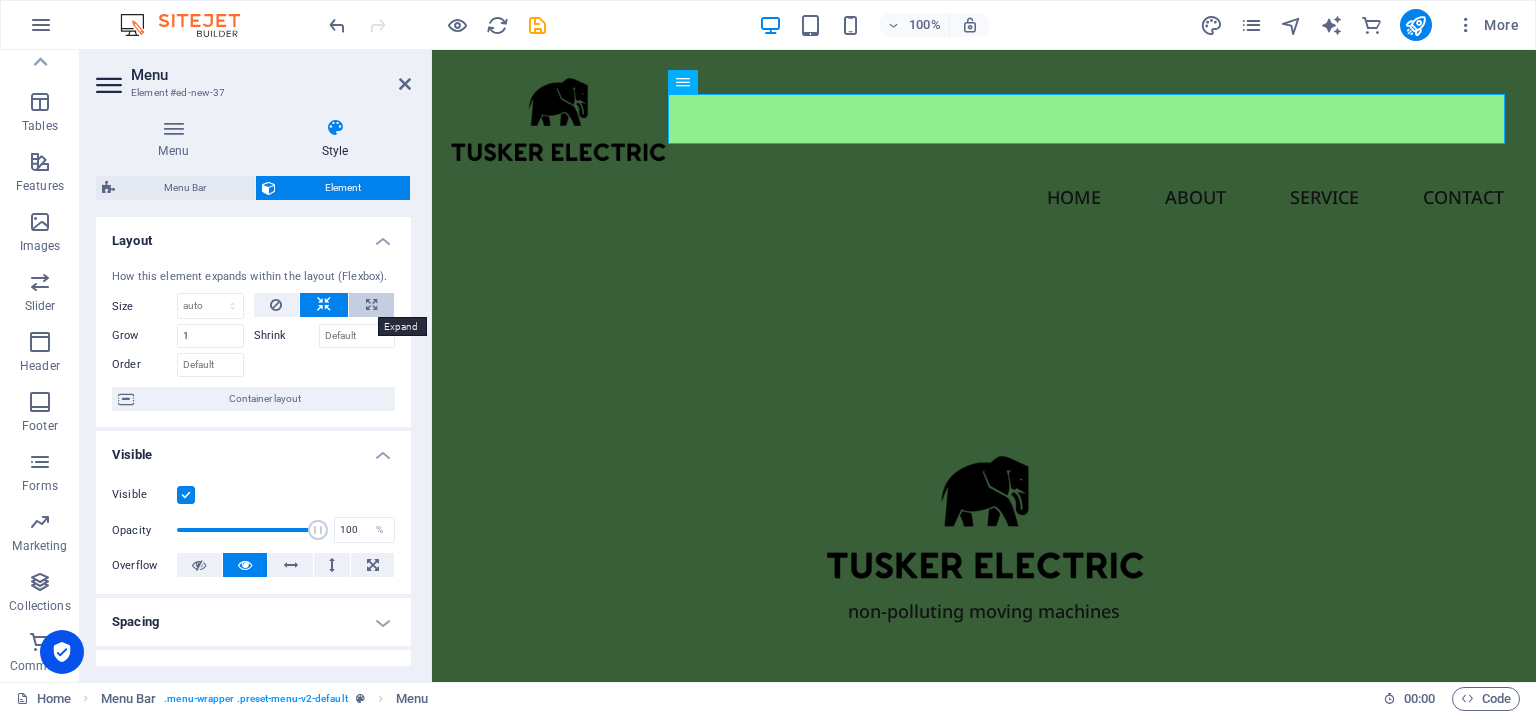 click at bounding box center (371, 305) 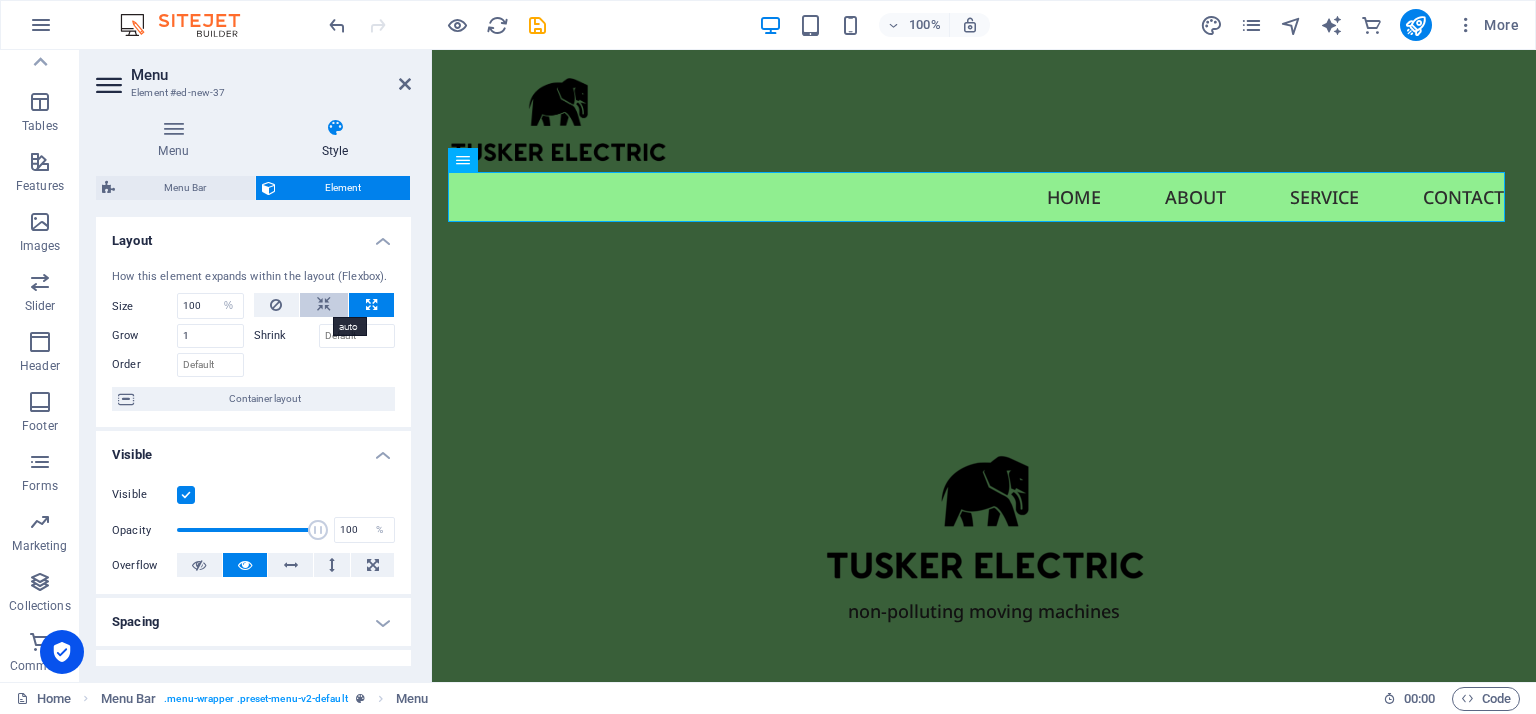 click at bounding box center (324, 305) 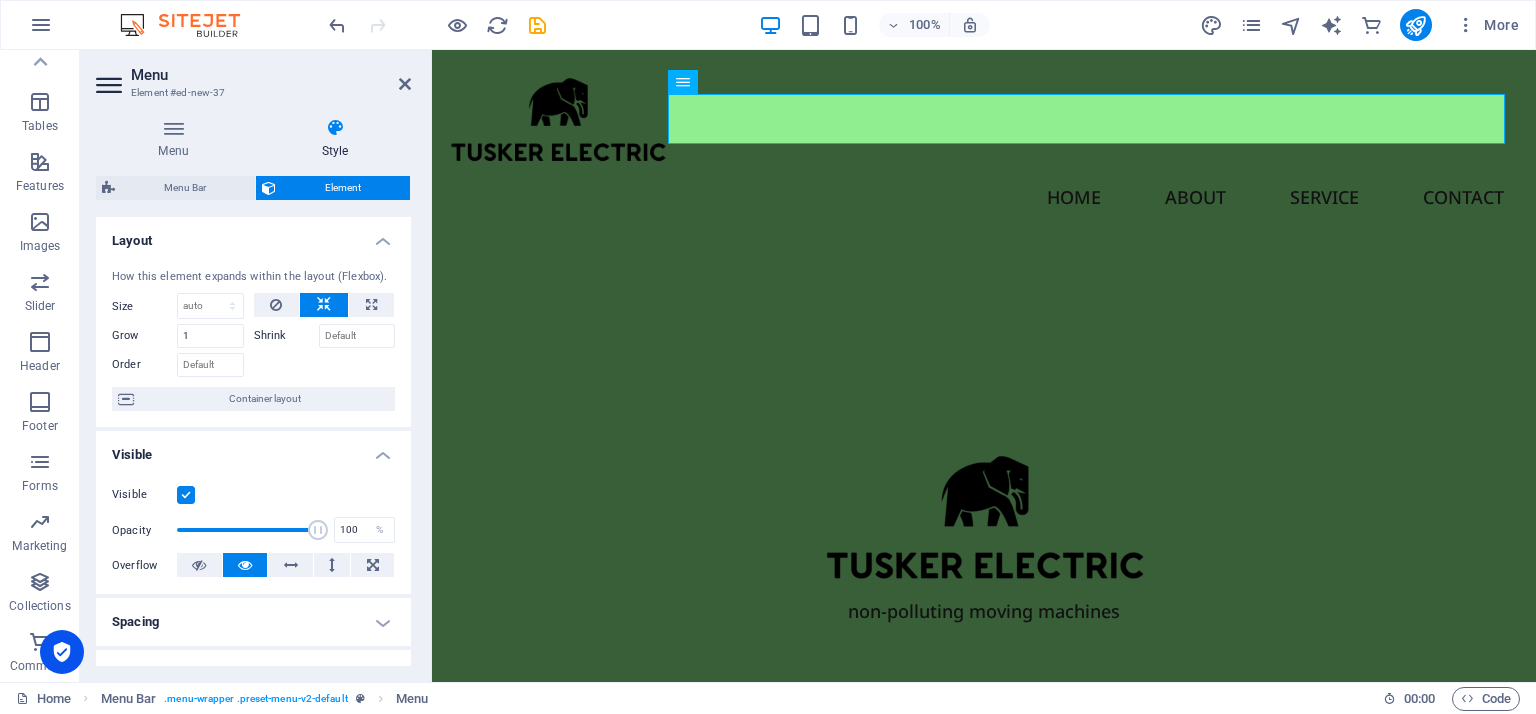 click at bounding box center [324, 305] 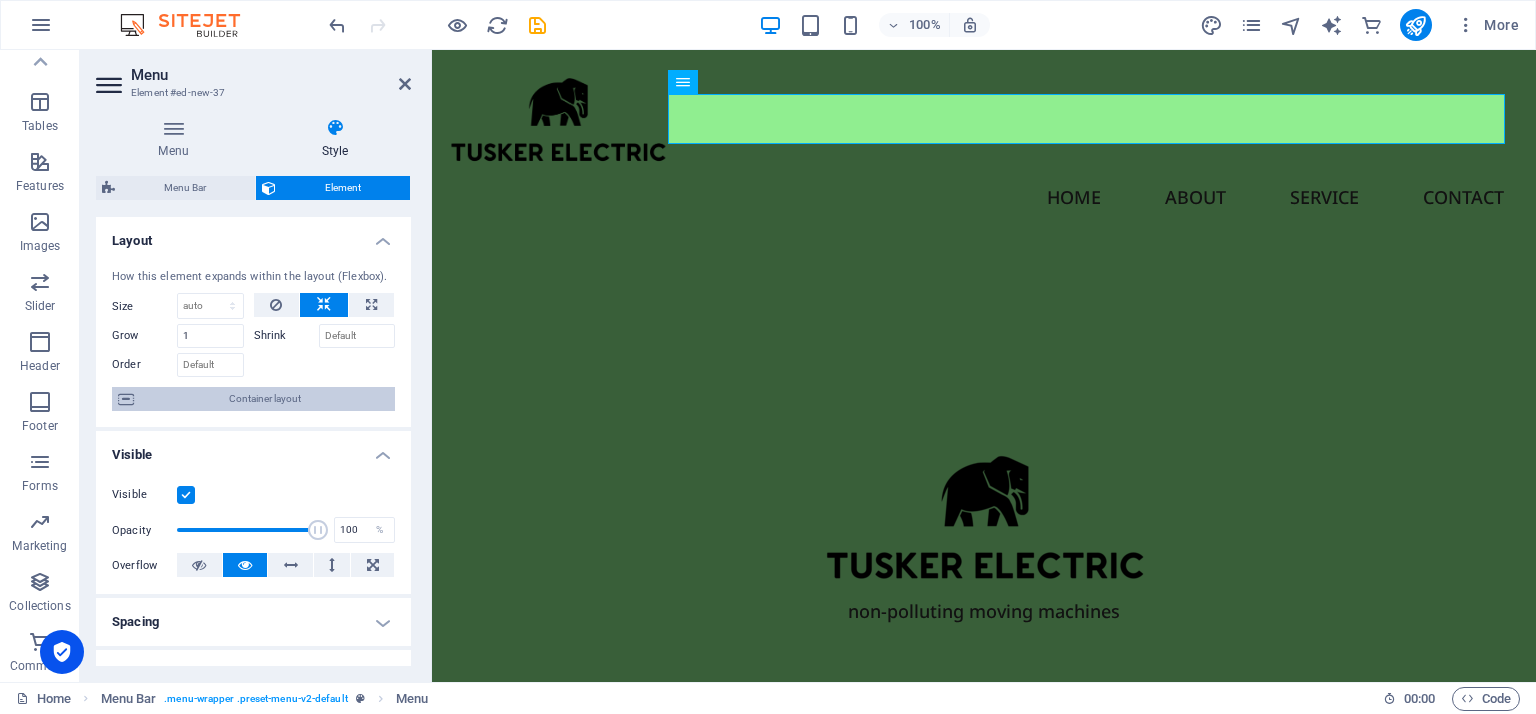 click on "Container layout" at bounding box center [264, 399] 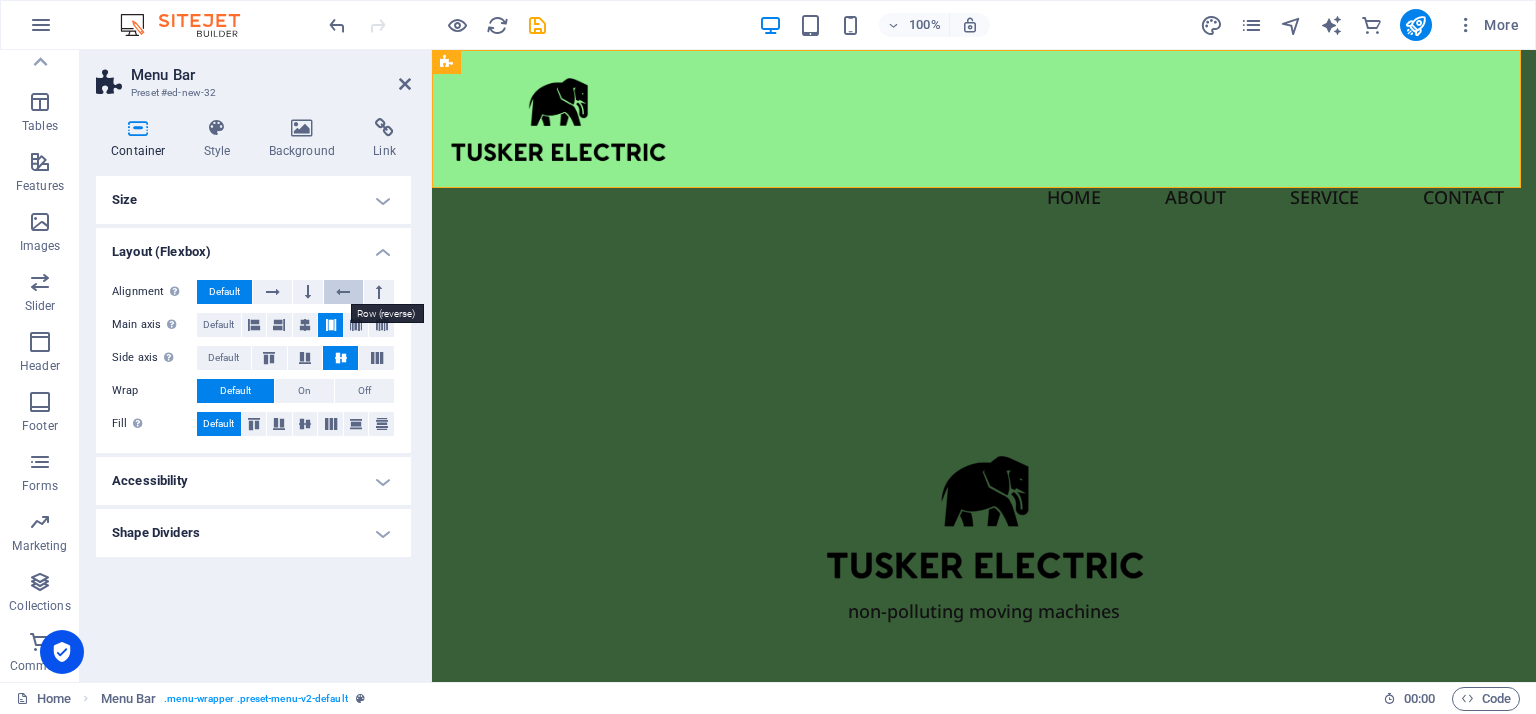click at bounding box center (343, 292) 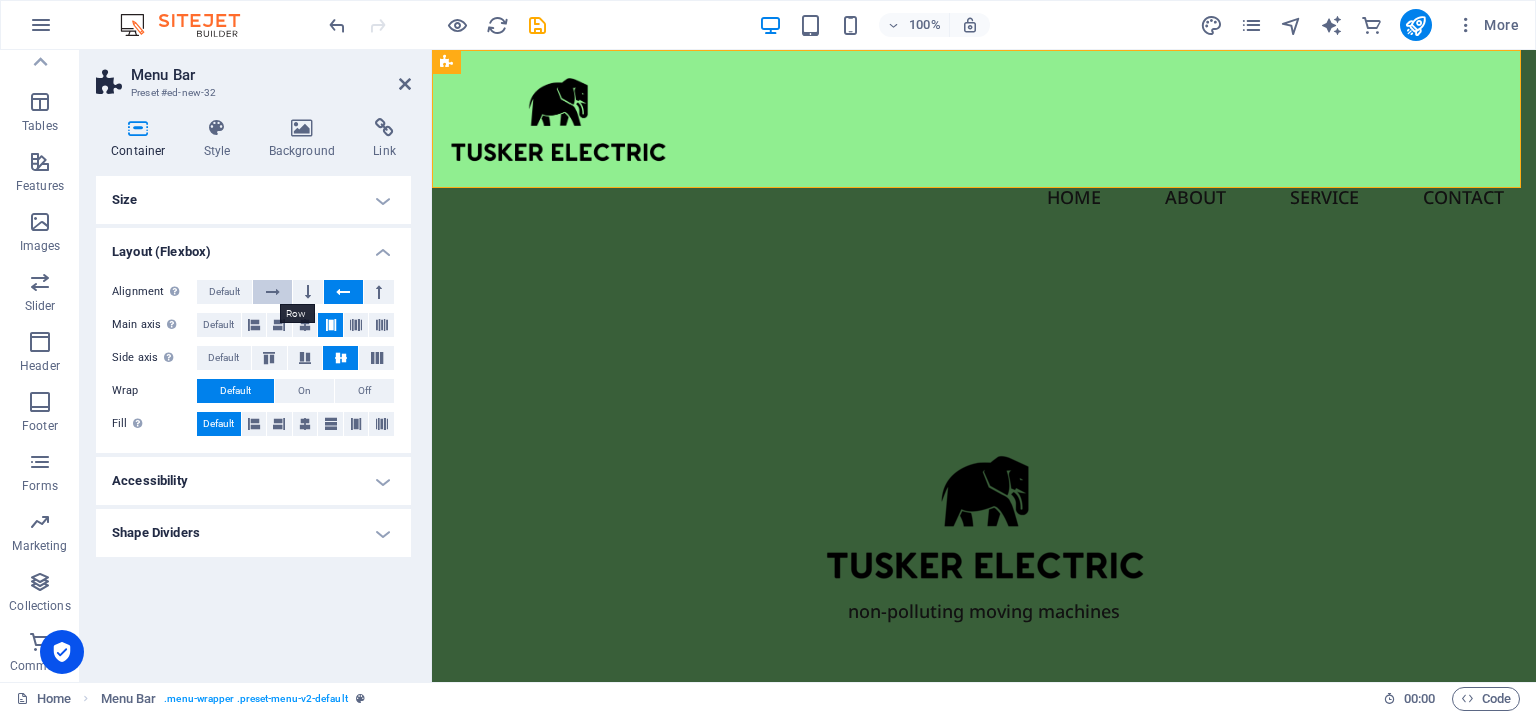 click at bounding box center [273, 292] 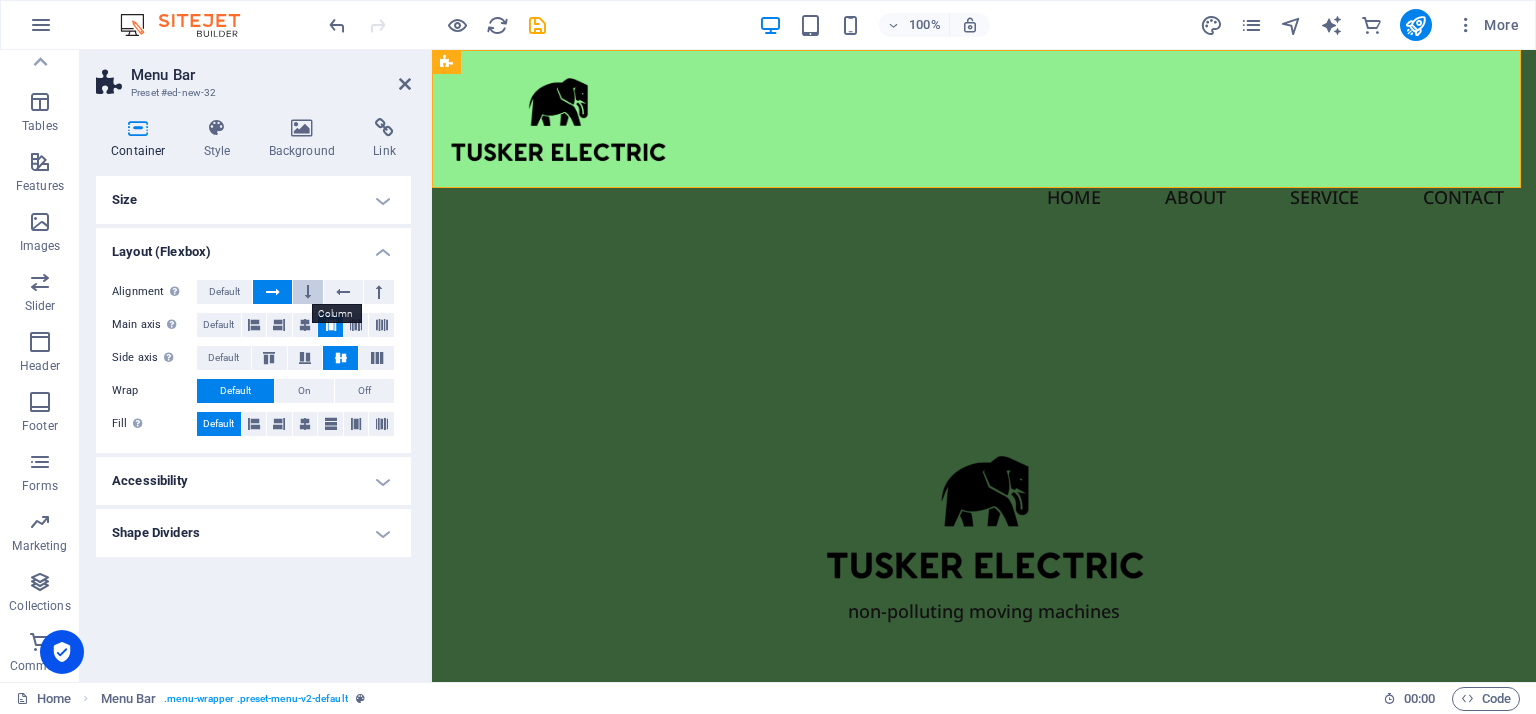 click at bounding box center [308, 292] 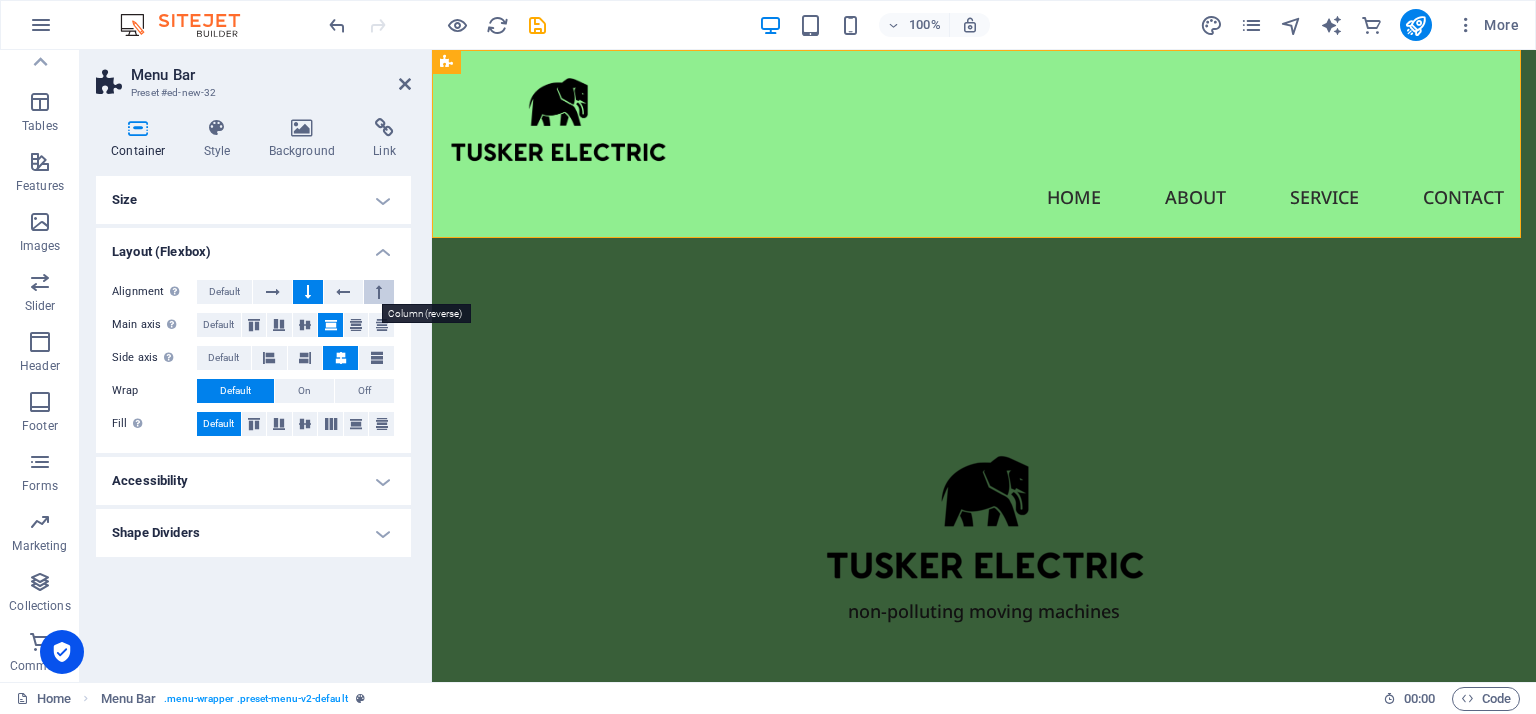 click at bounding box center [379, 292] 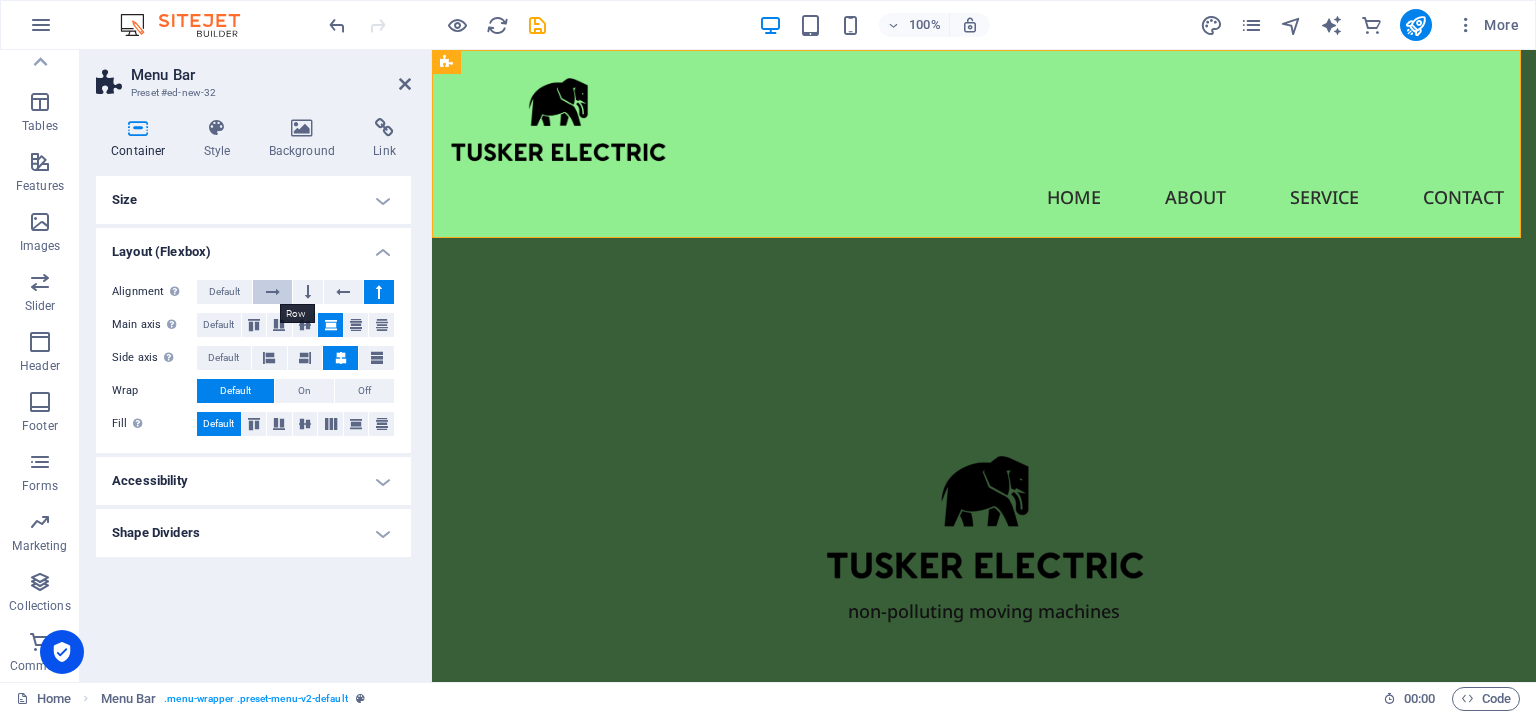 click at bounding box center [273, 292] 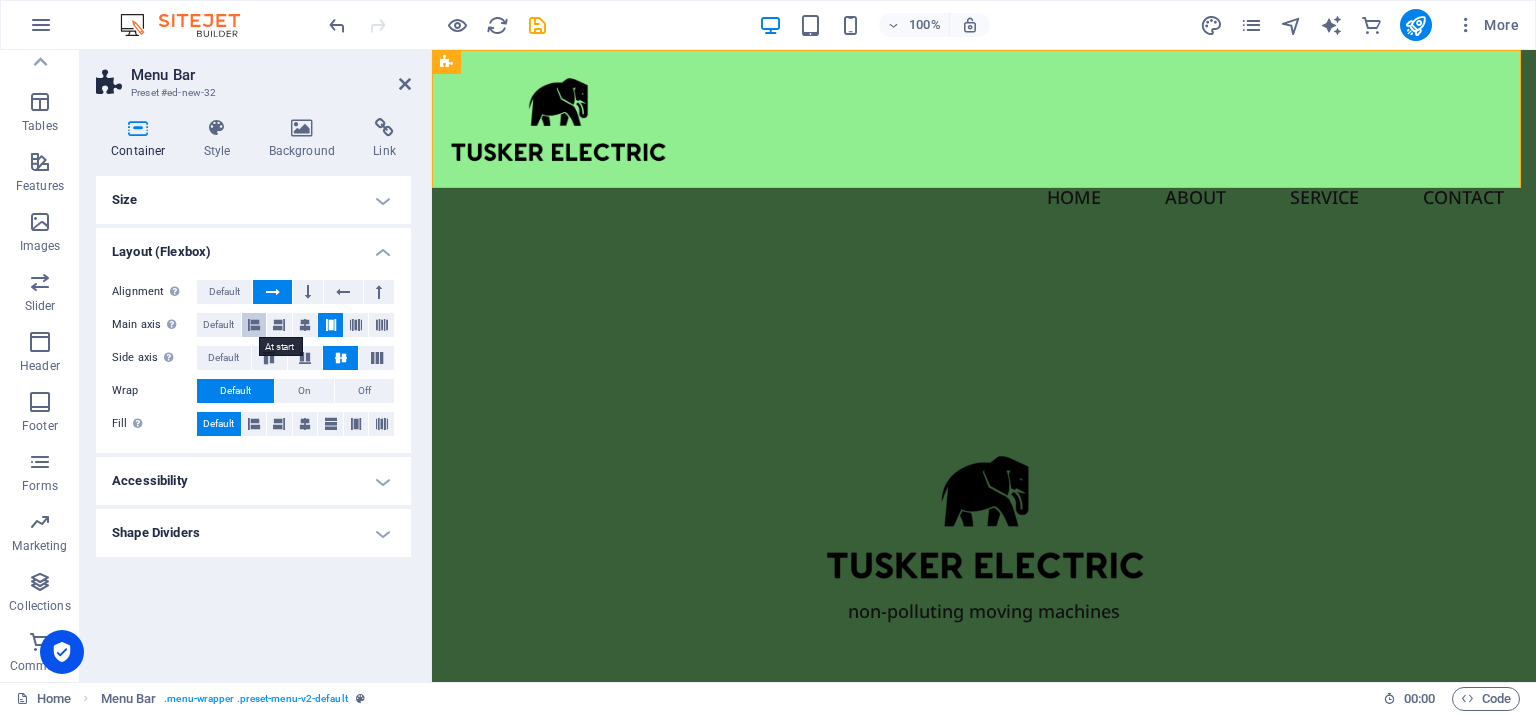 click at bounding box center (254, 325) 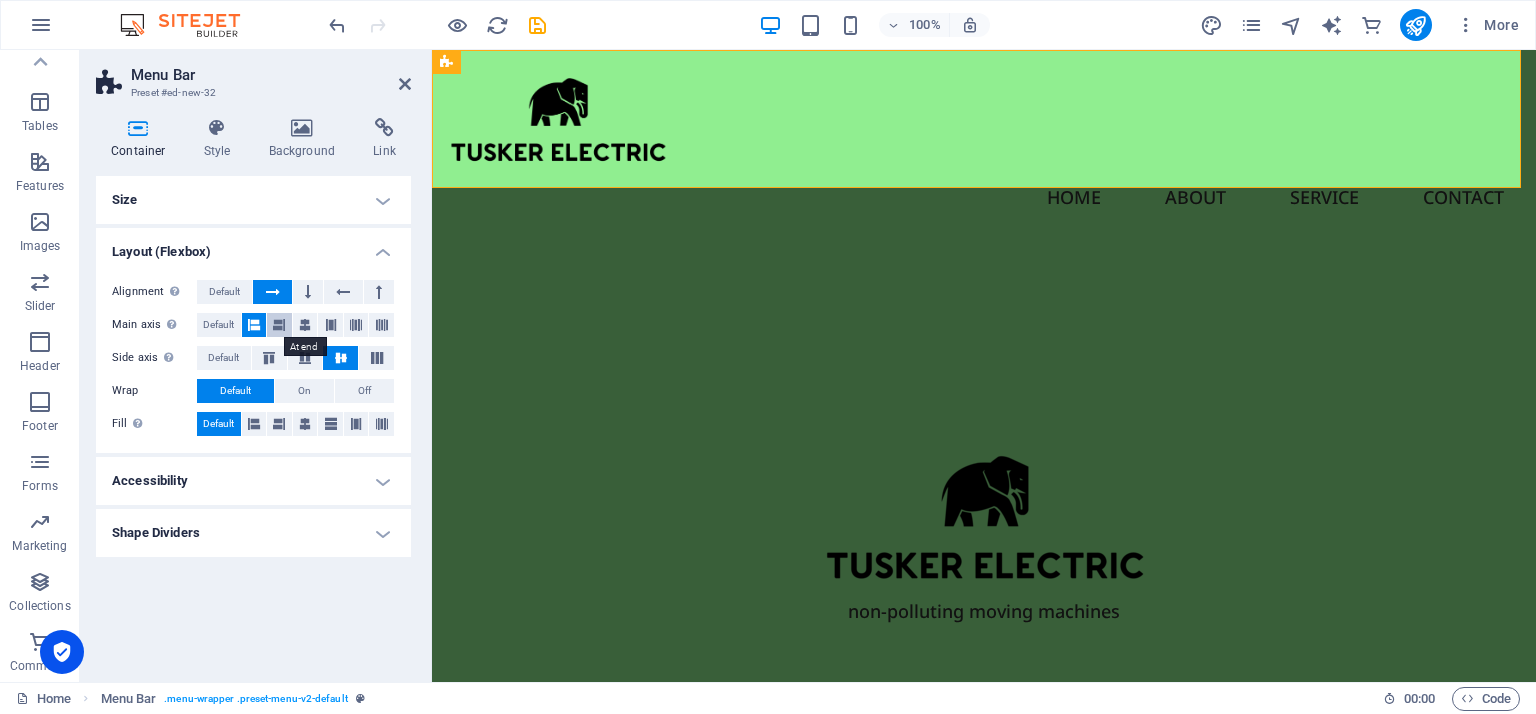 click at bounding box center (279, 325) 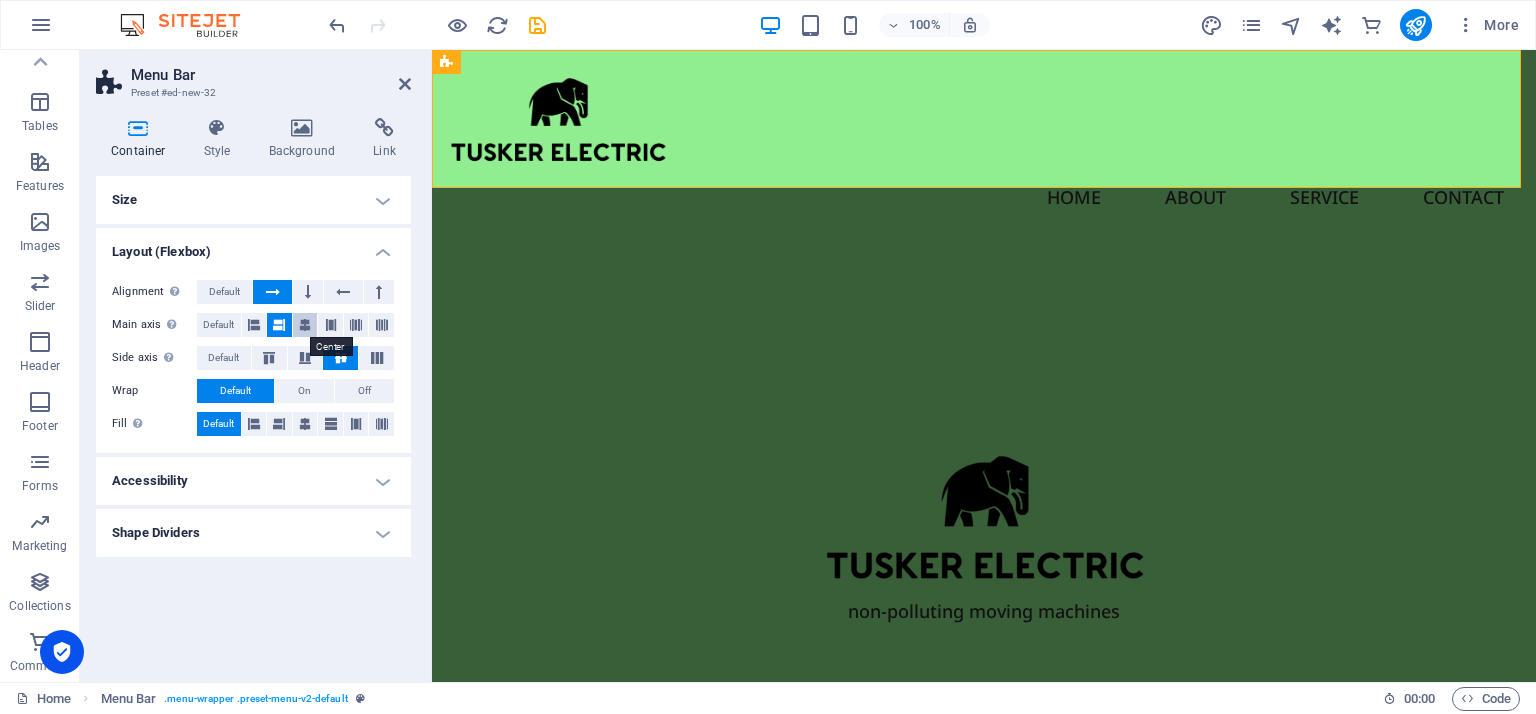 click at bounding box center (305, 325) 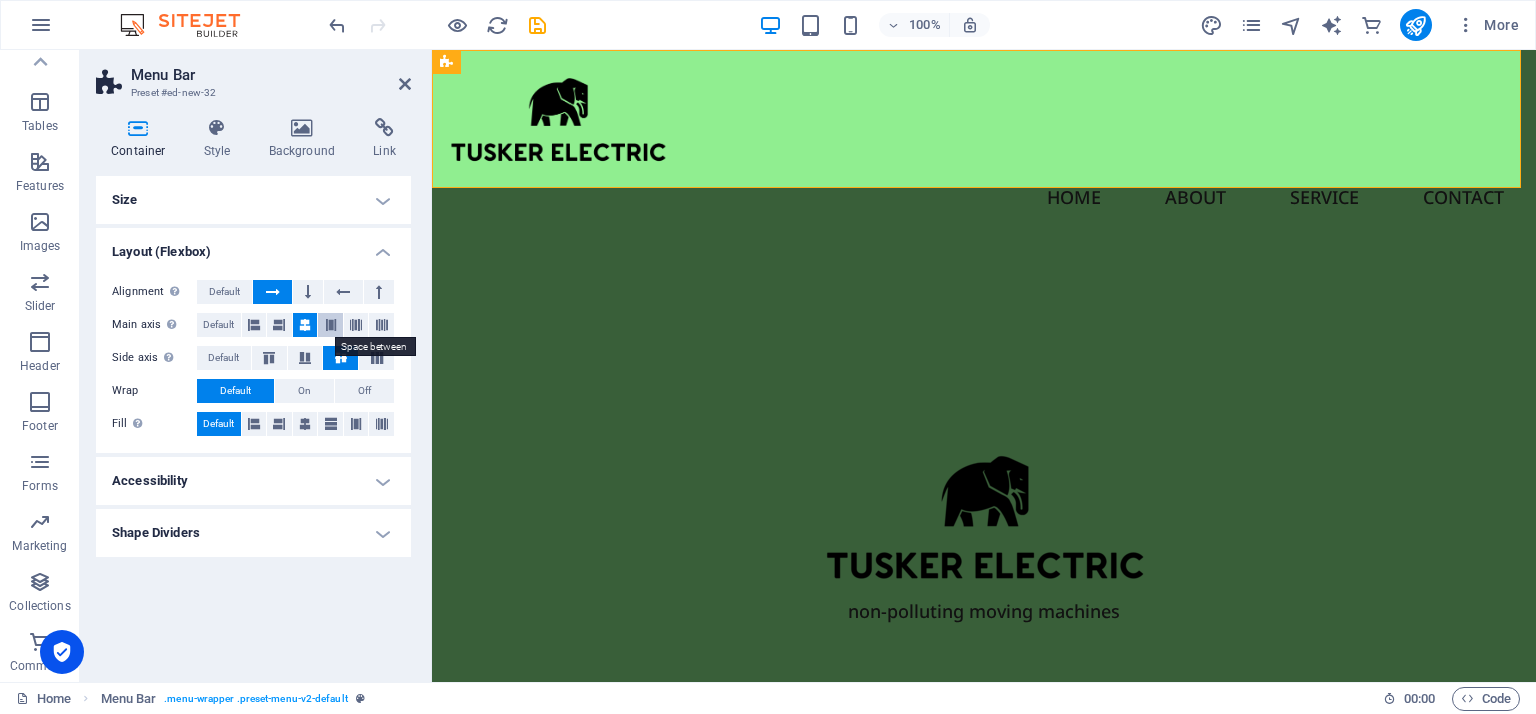 click at bounding box center [331, 325] 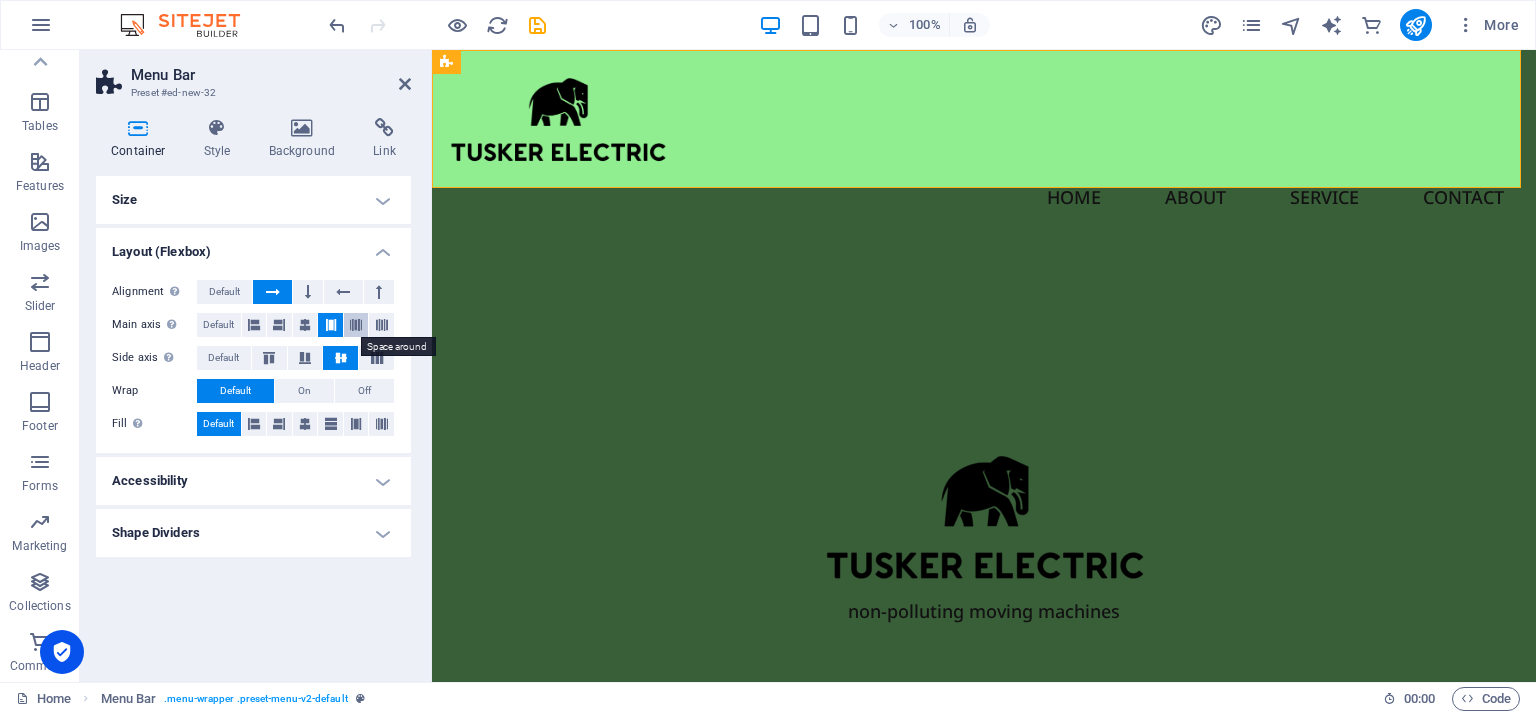 click at bounding box center (356, 325) 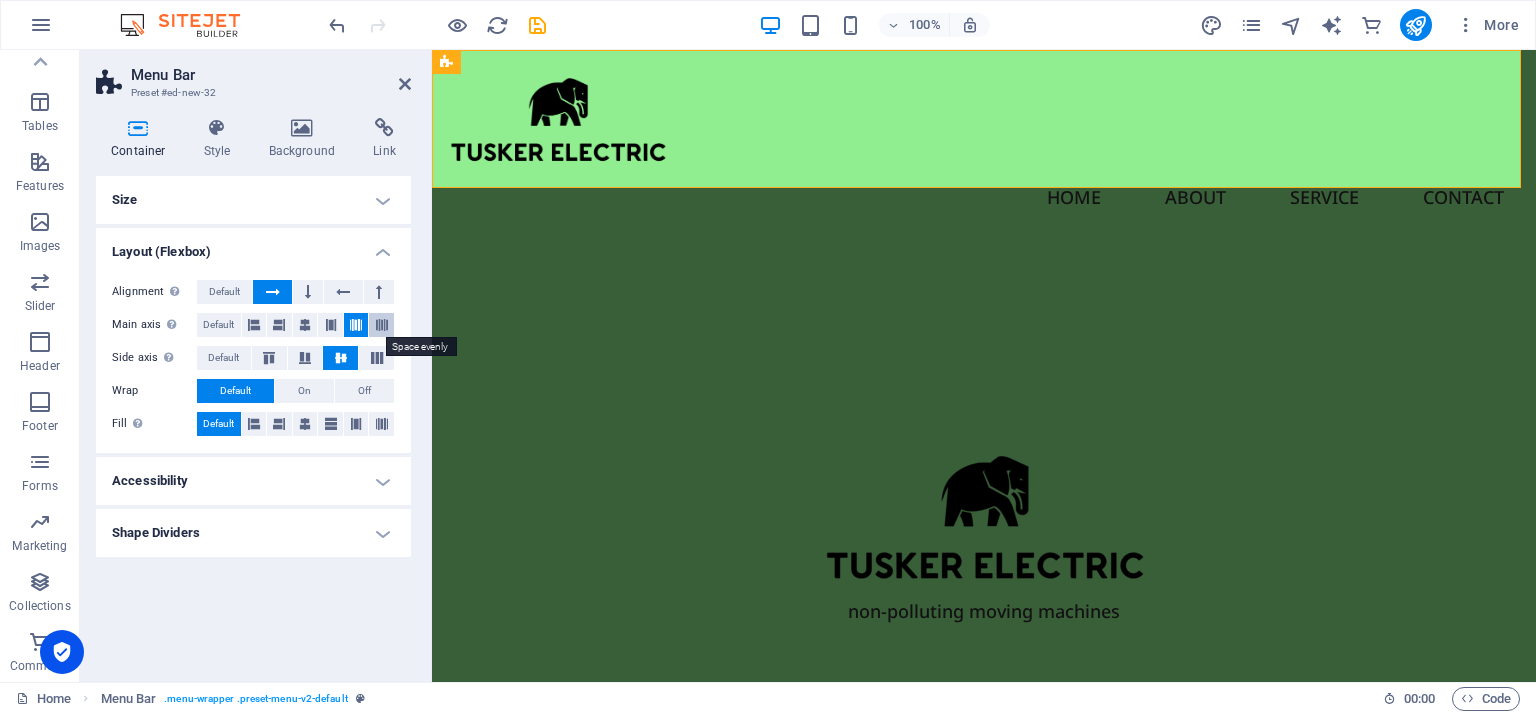 click at bounding box center (382, 325) 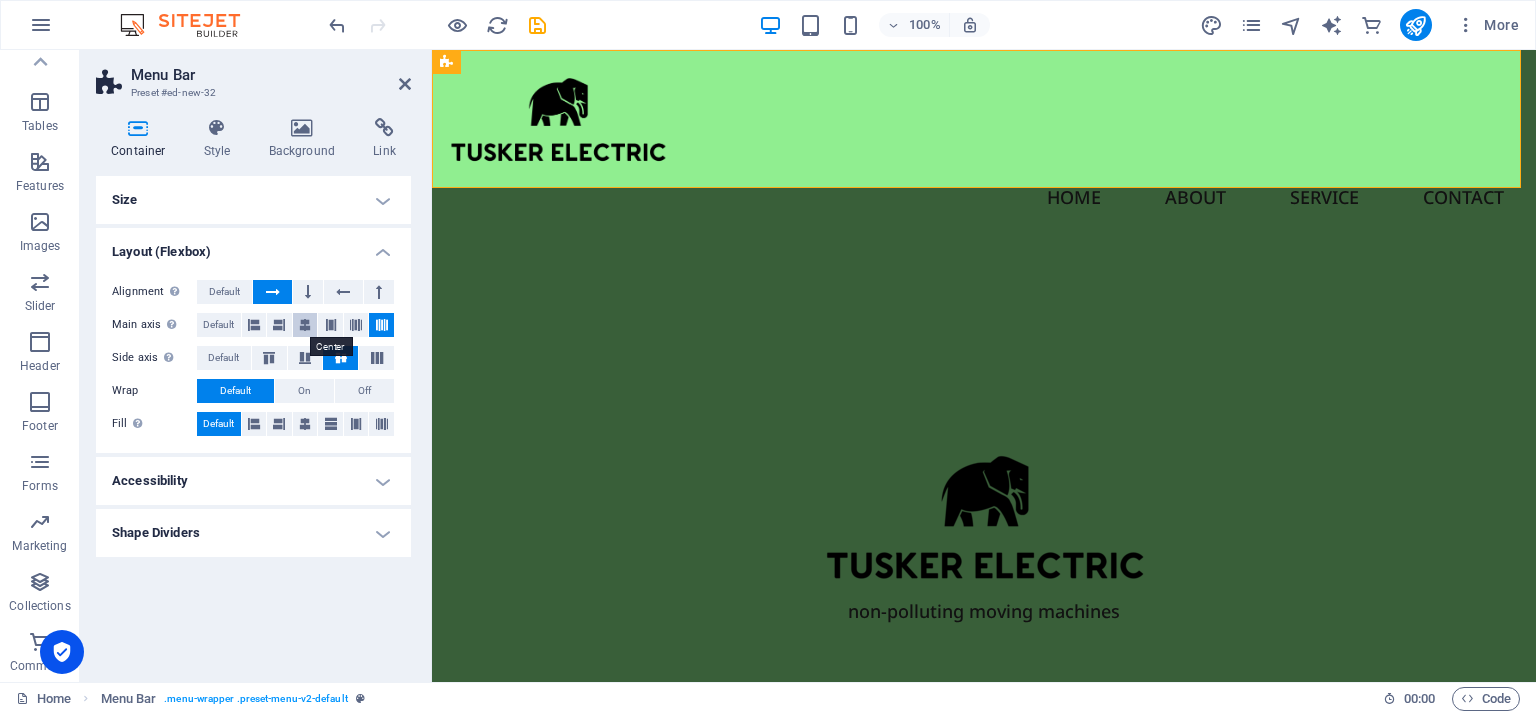 click at bounding box center (305, 325) 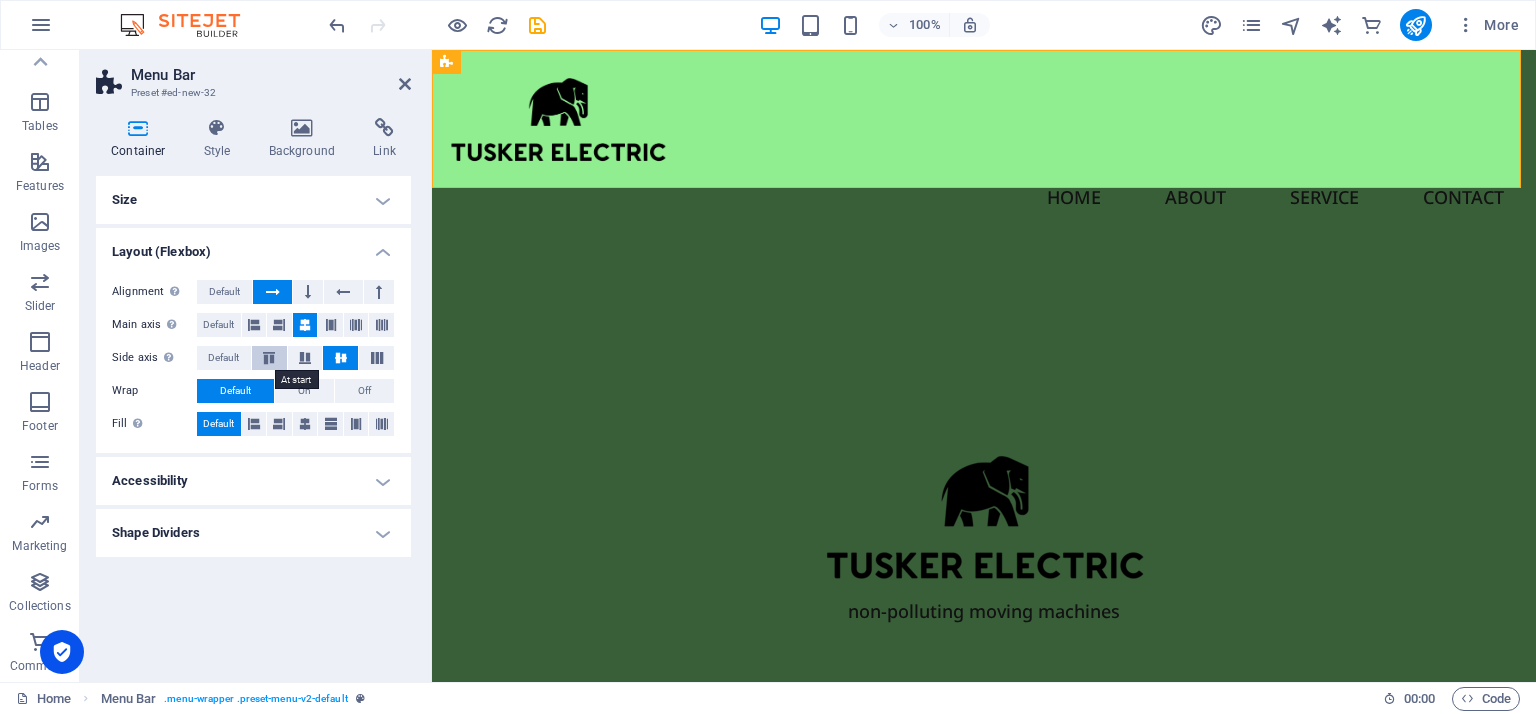 click at bounding box center [269, 358] 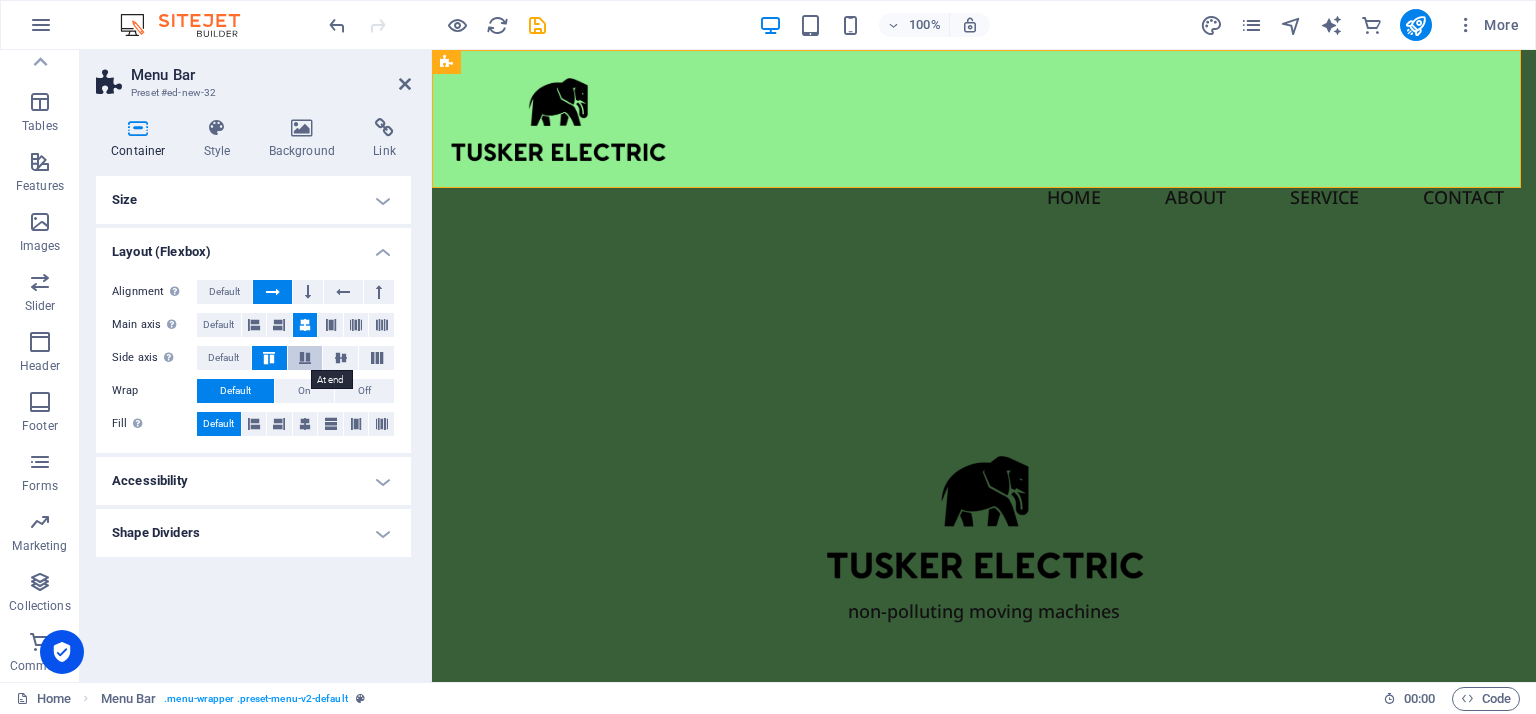 click at bounding box center [305, 358] 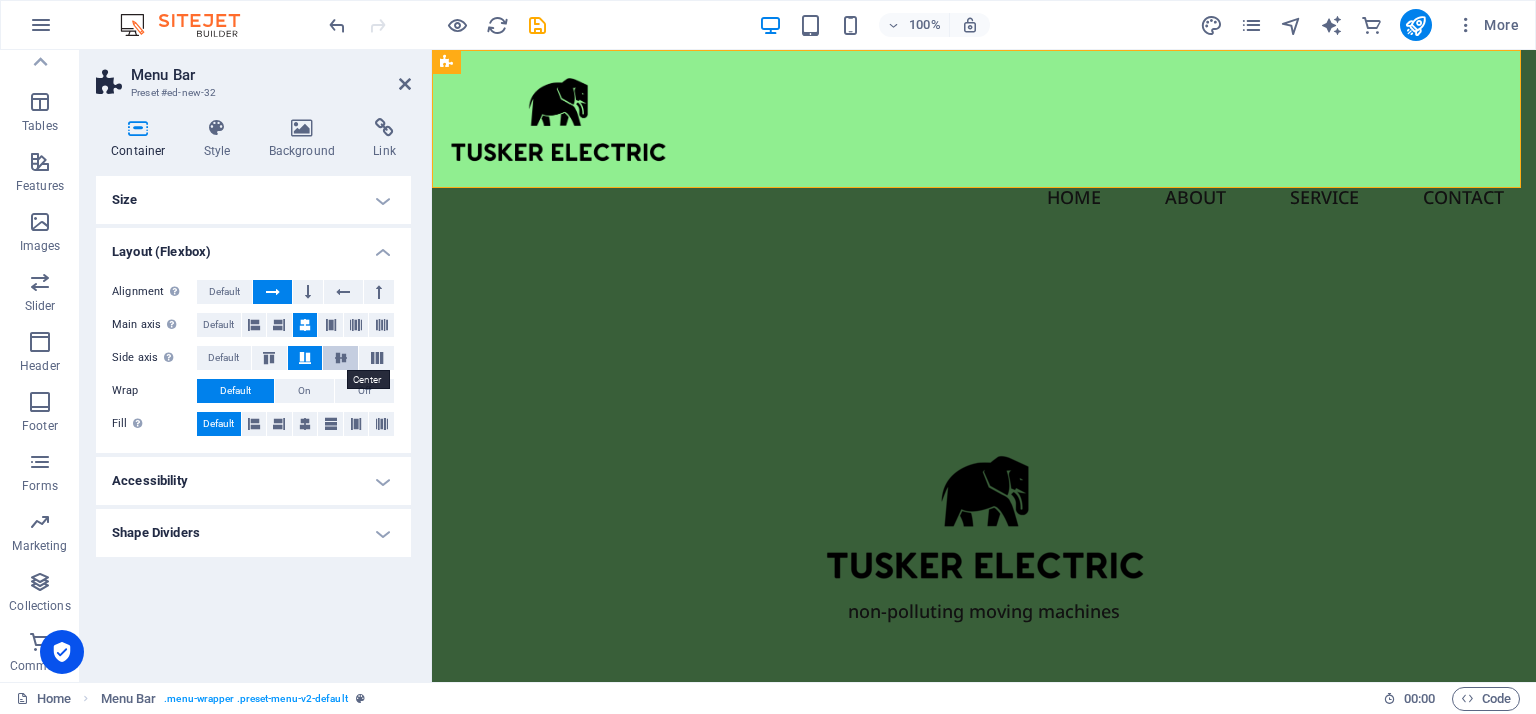 click at bounding box center (341, 358) 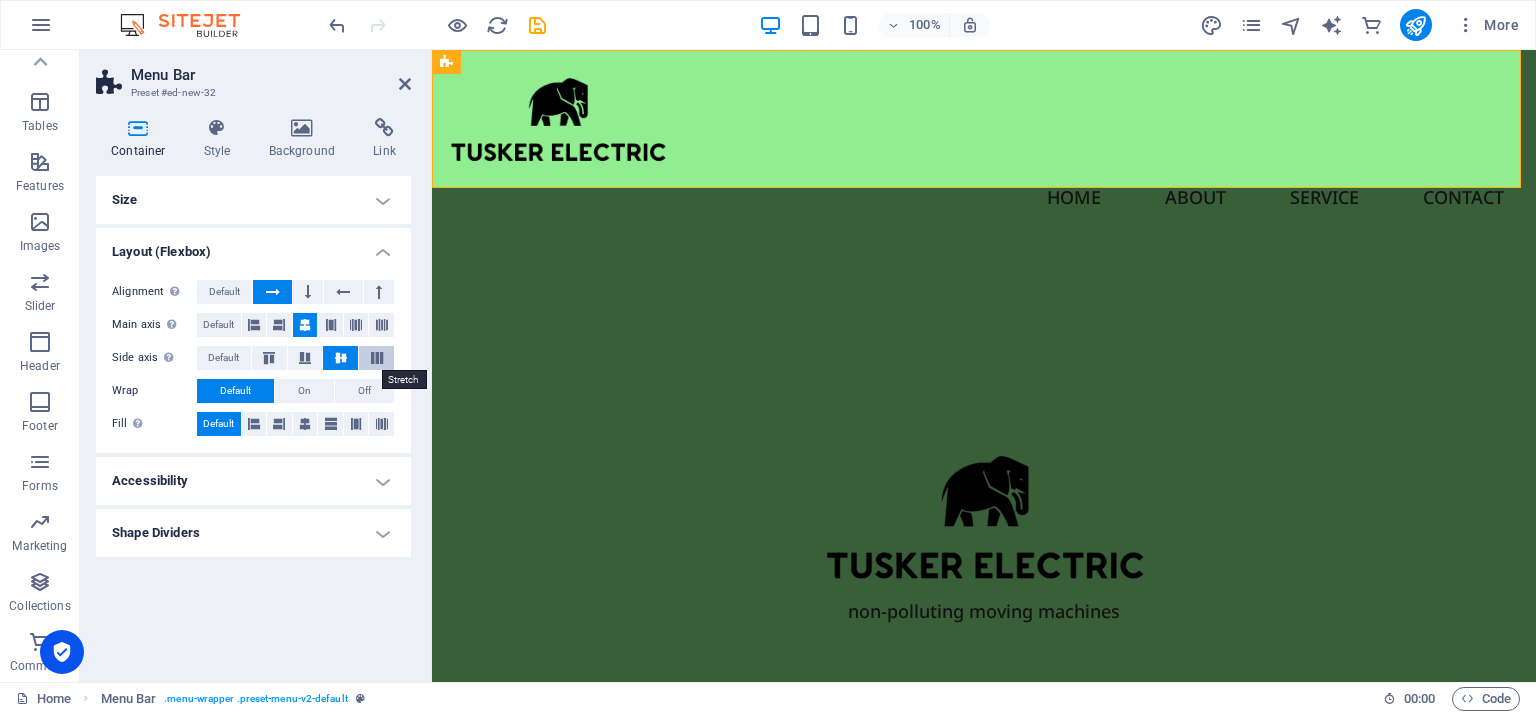 click at bounding box center (377, 358) 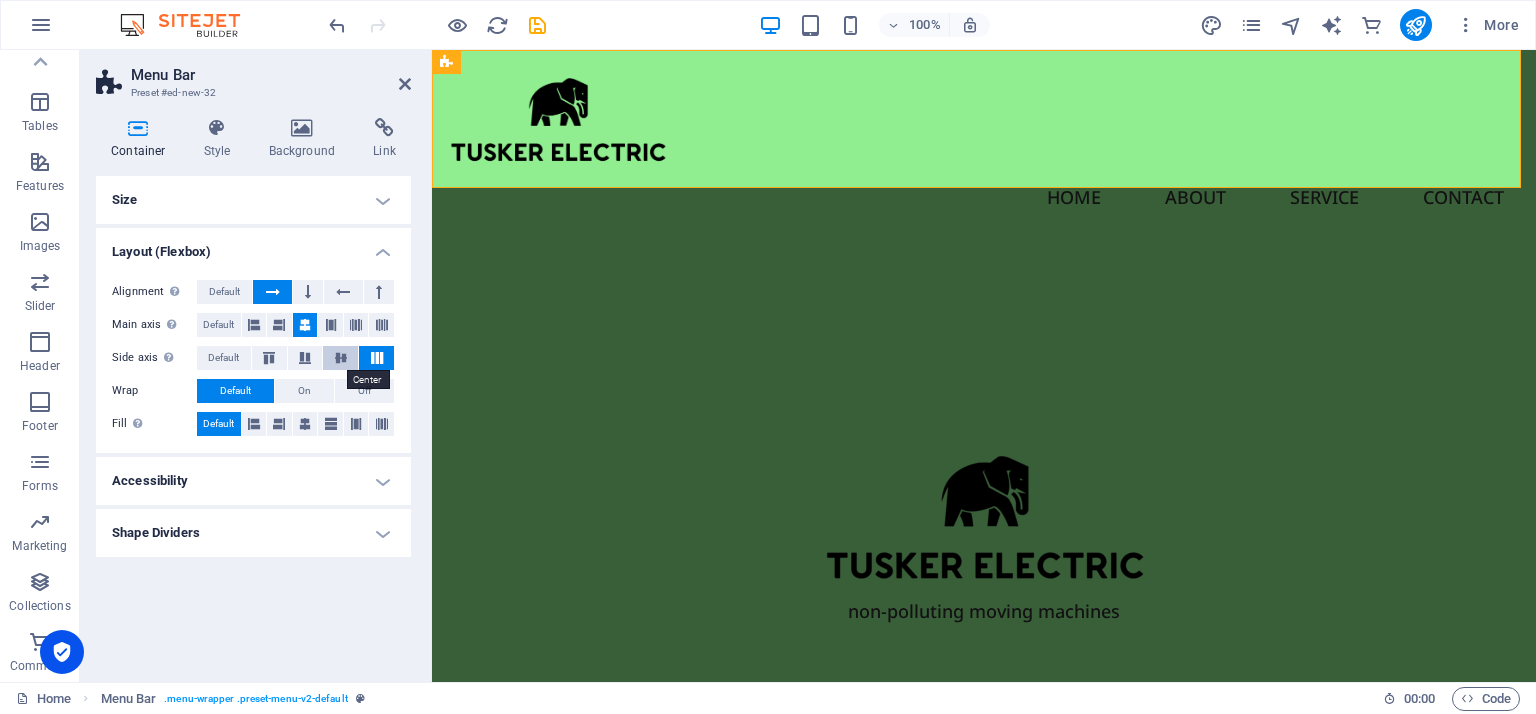 click at bounding box center (341, 358) 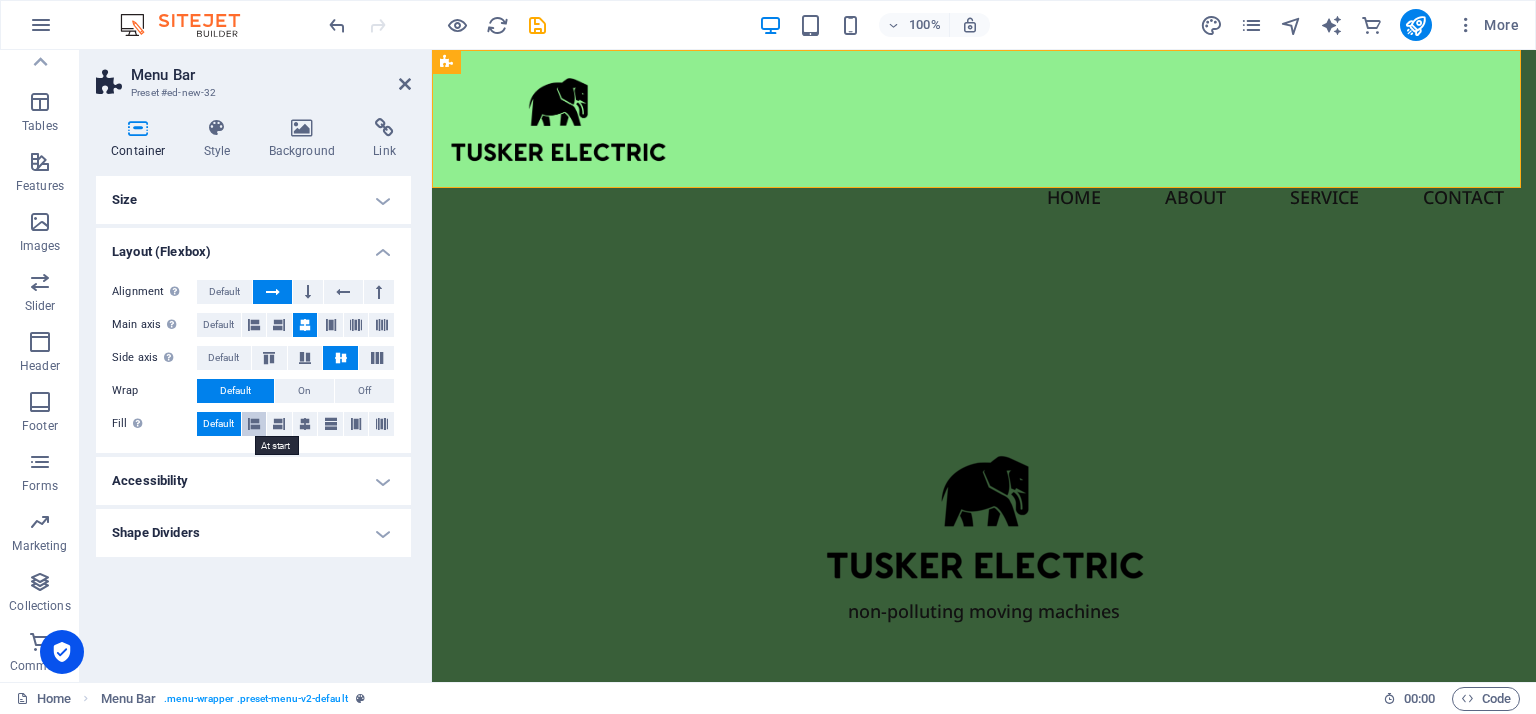 click at bounding box center (254, 424) 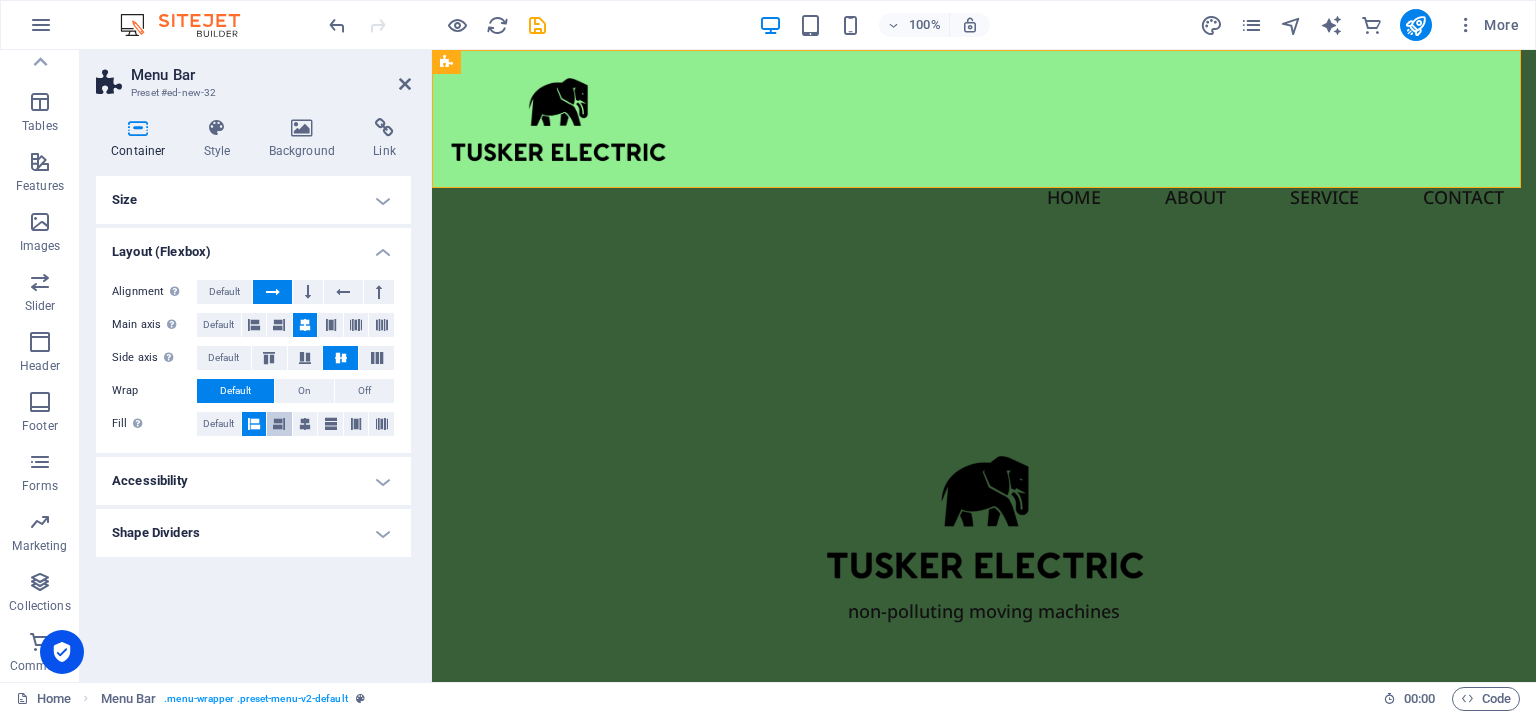 click at bounding box center (279, 424) 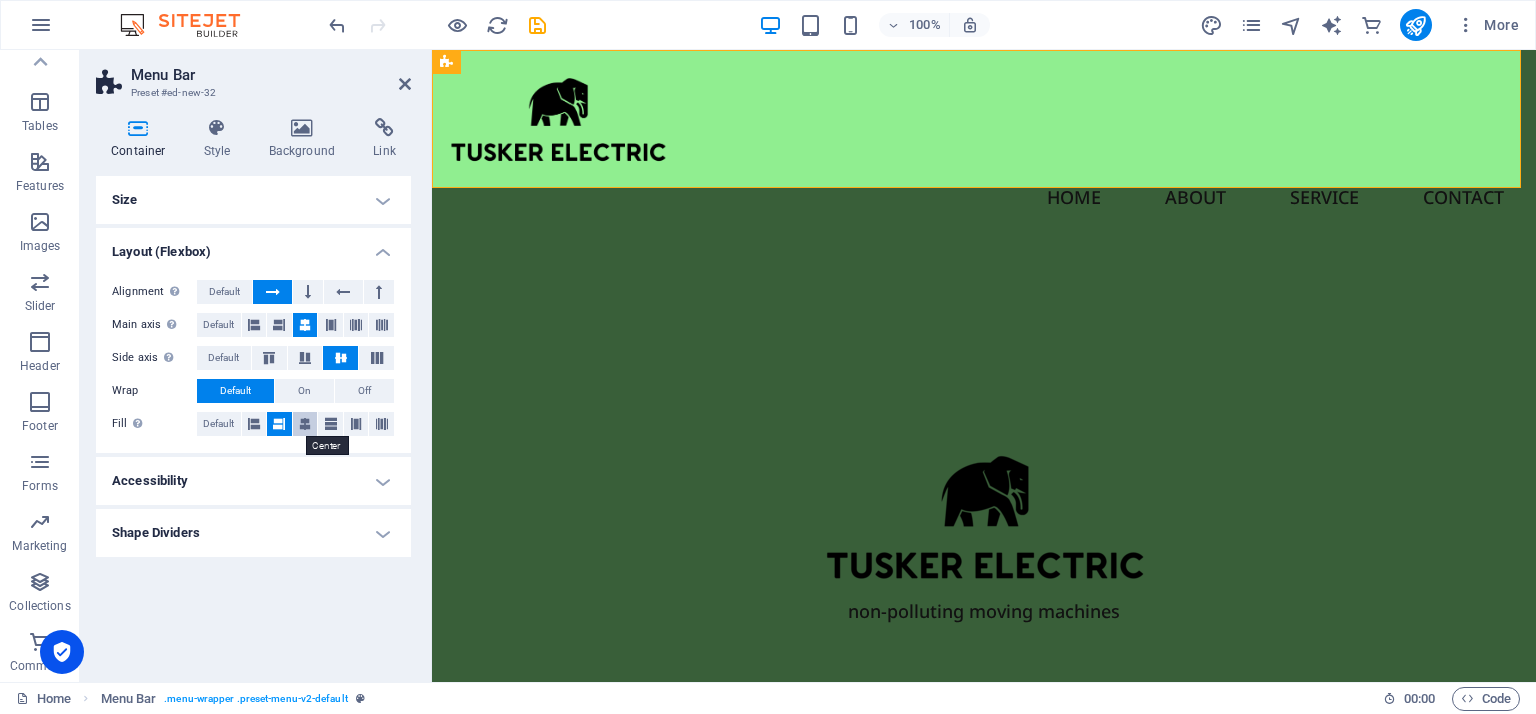 click at bounding box center [305, 424] 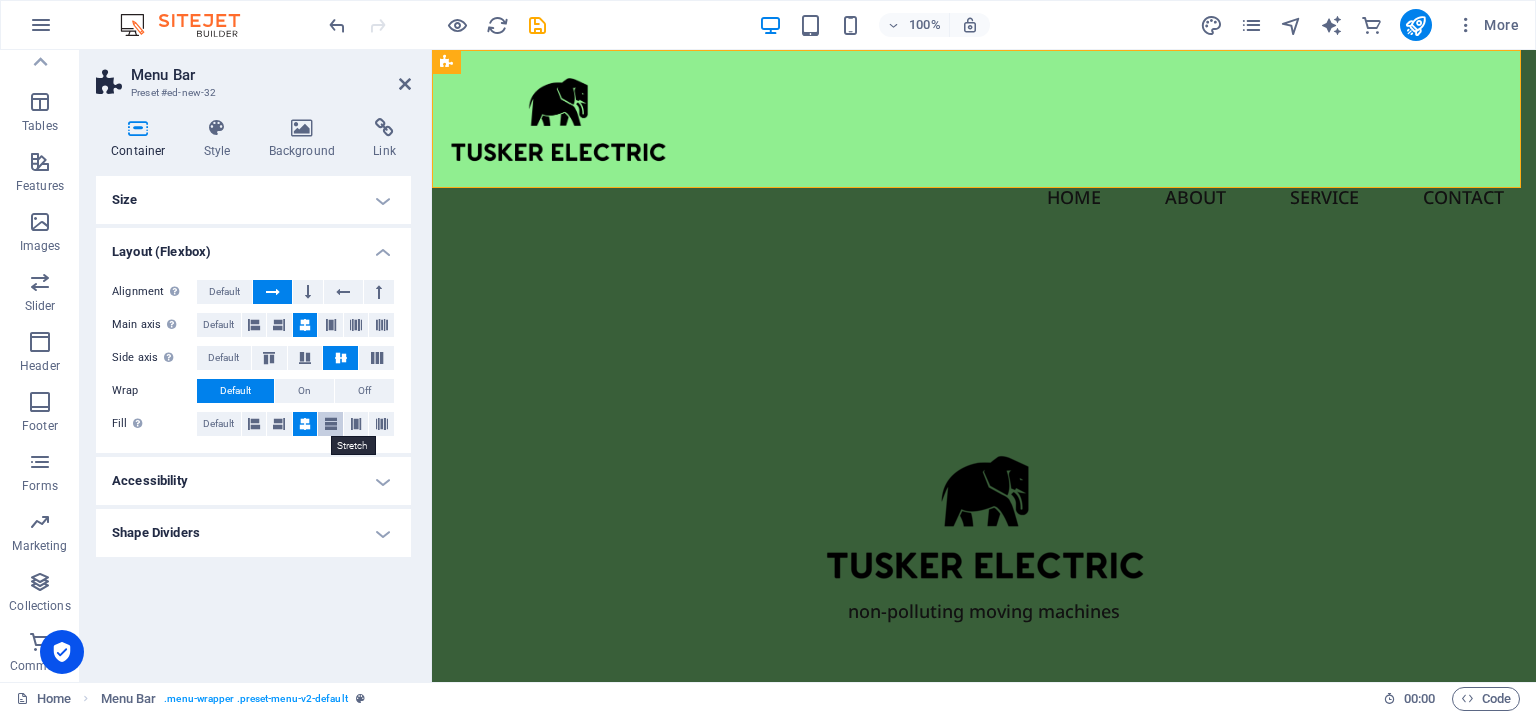 click at bounding box center (331, 424) 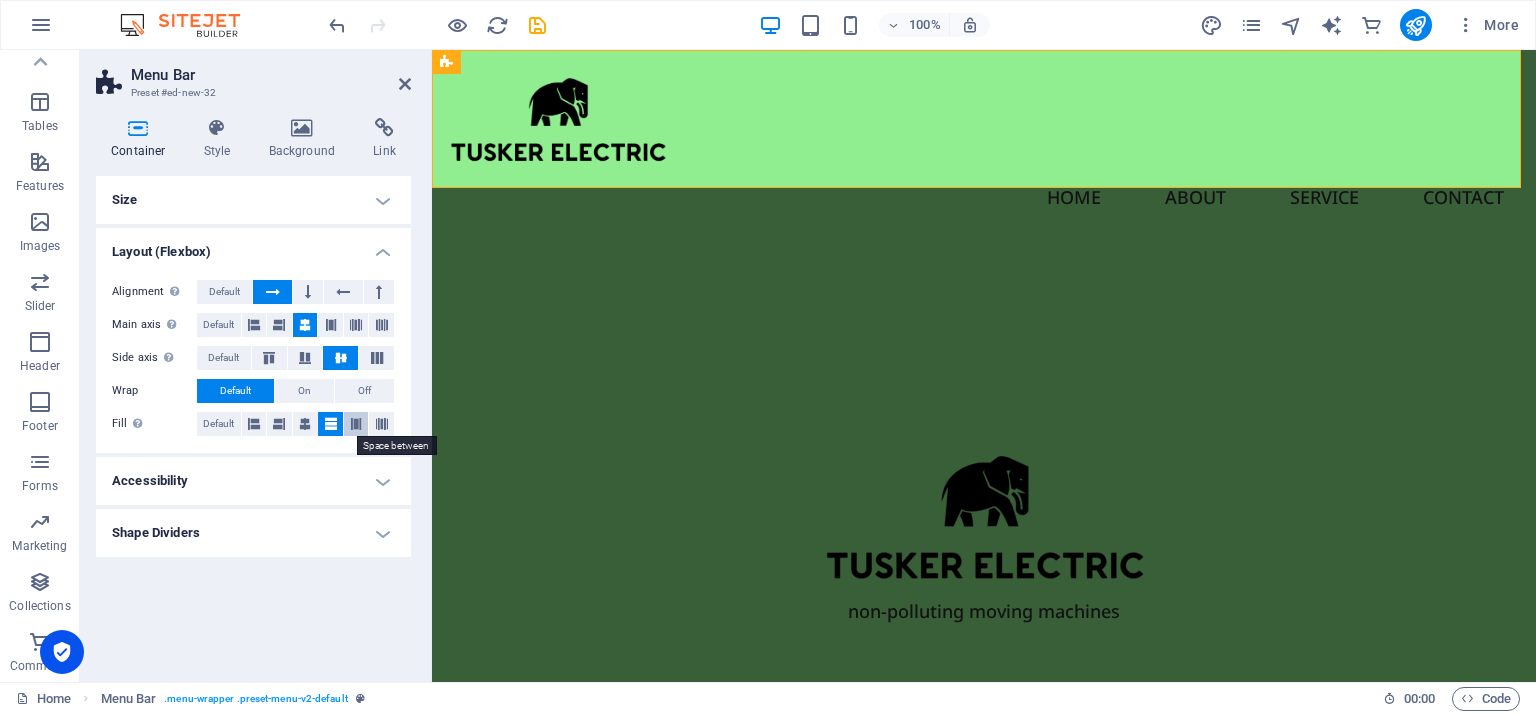 click at bounding box center (356, 424) 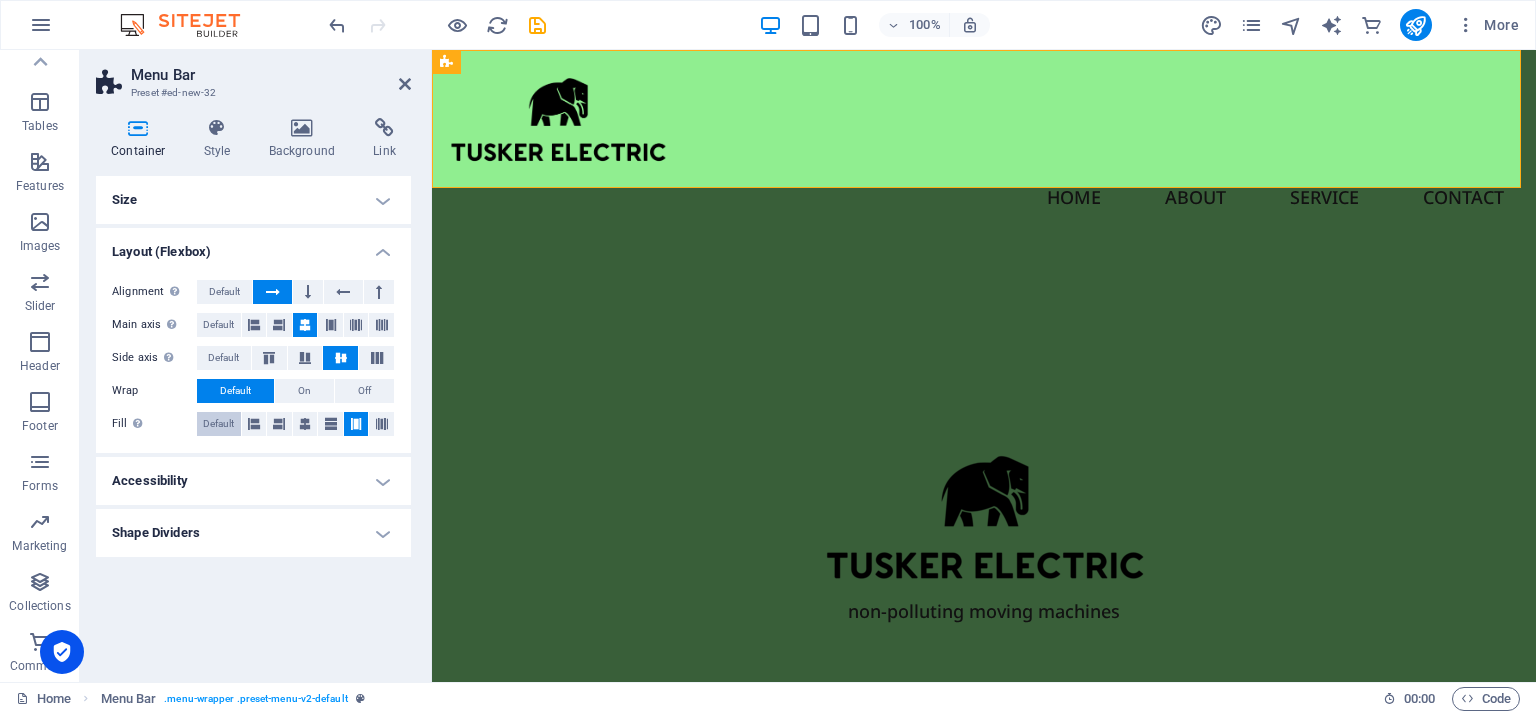 click on "Default" at bounding box center [218, 424] 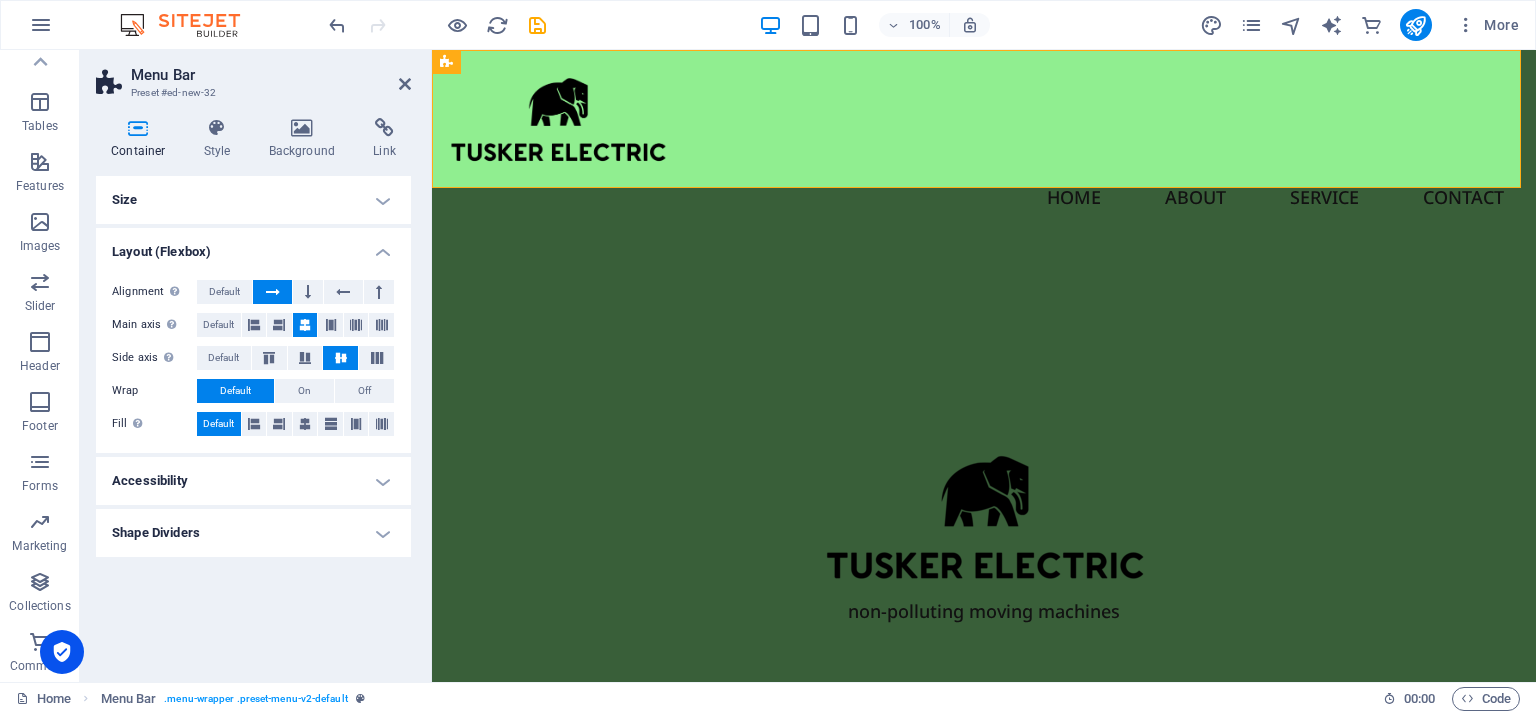 click on "Accessibility" at bounding box center [253, 481] 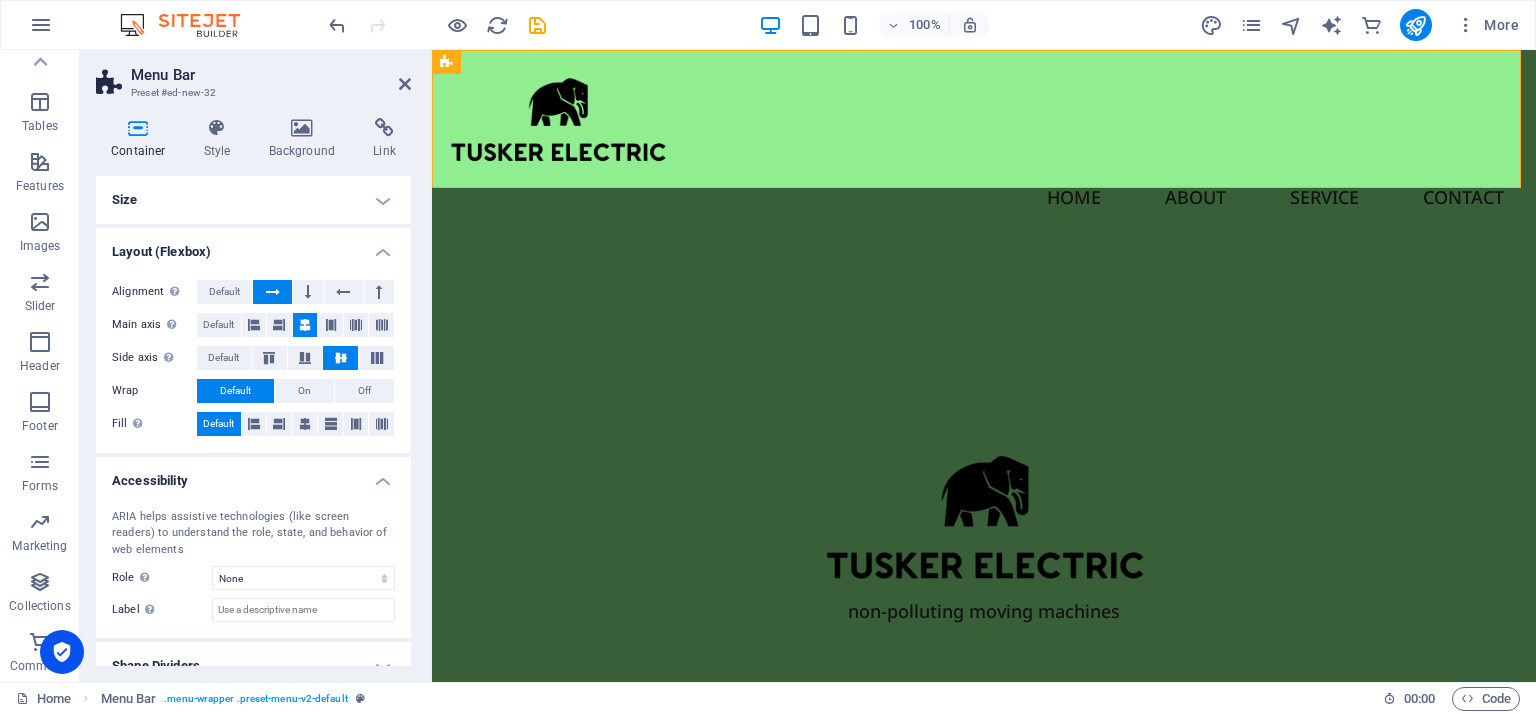 scroll, scrollTop: 24, scrollLeft: 0, axis: vertical 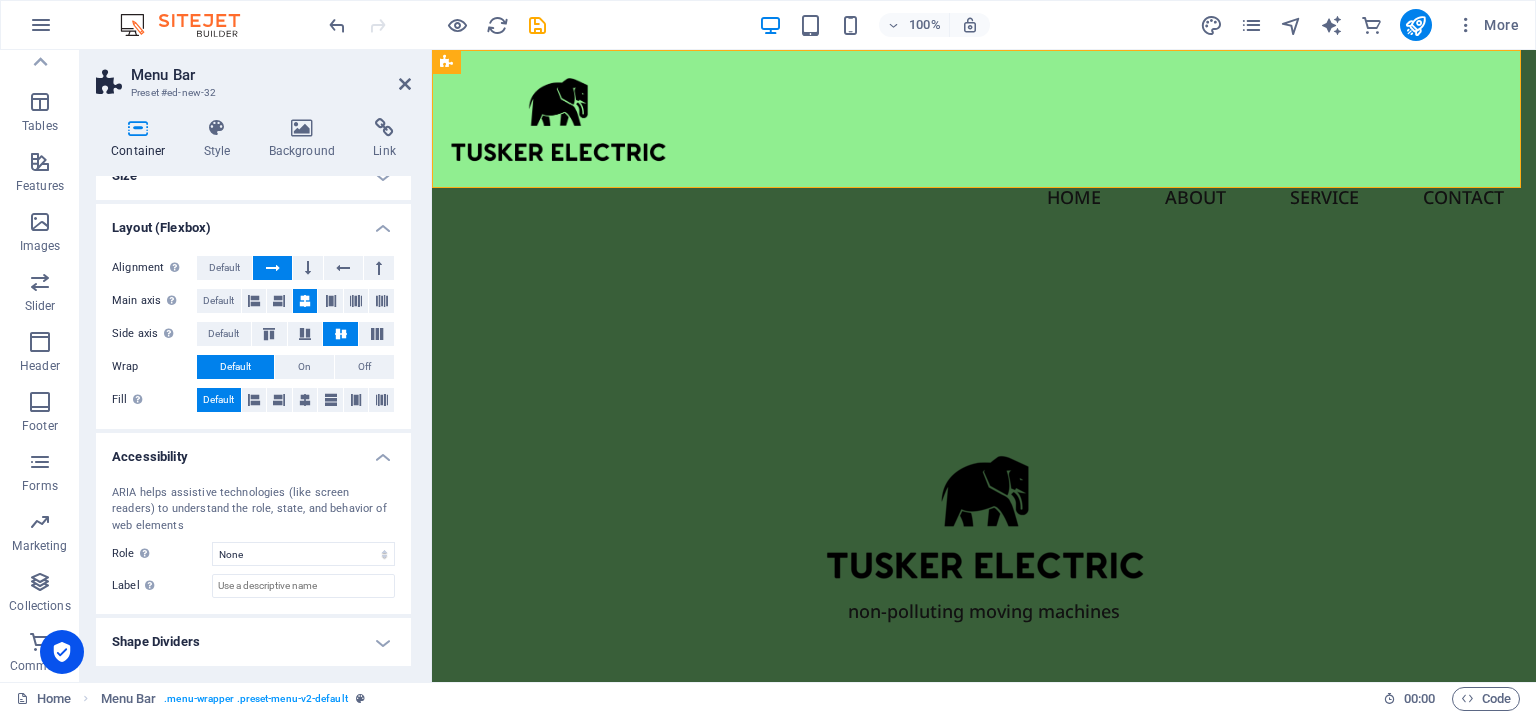 click on "Shape Dividers" at bounding box center (253, 642) 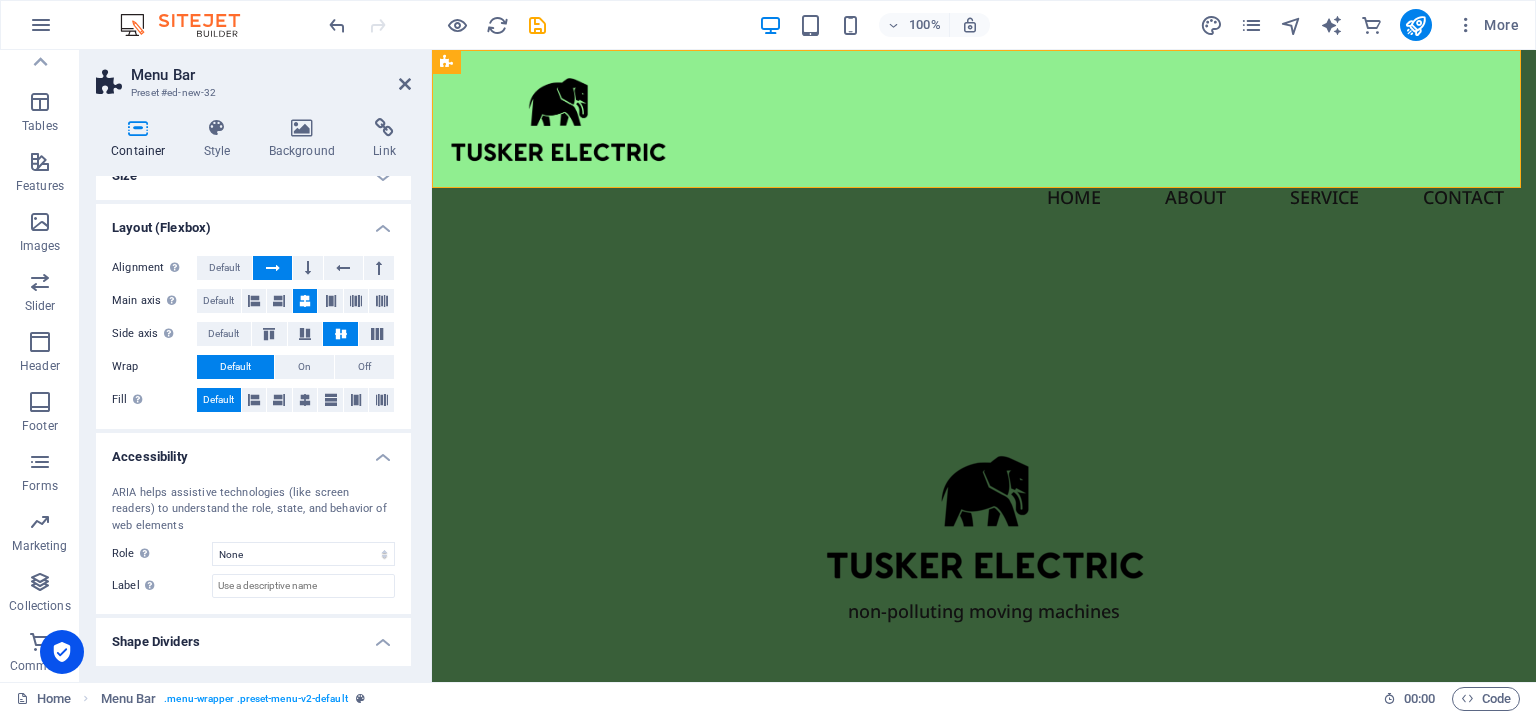 scroll, scrollTop: 68, scrollLeft: 0, axis: vertical 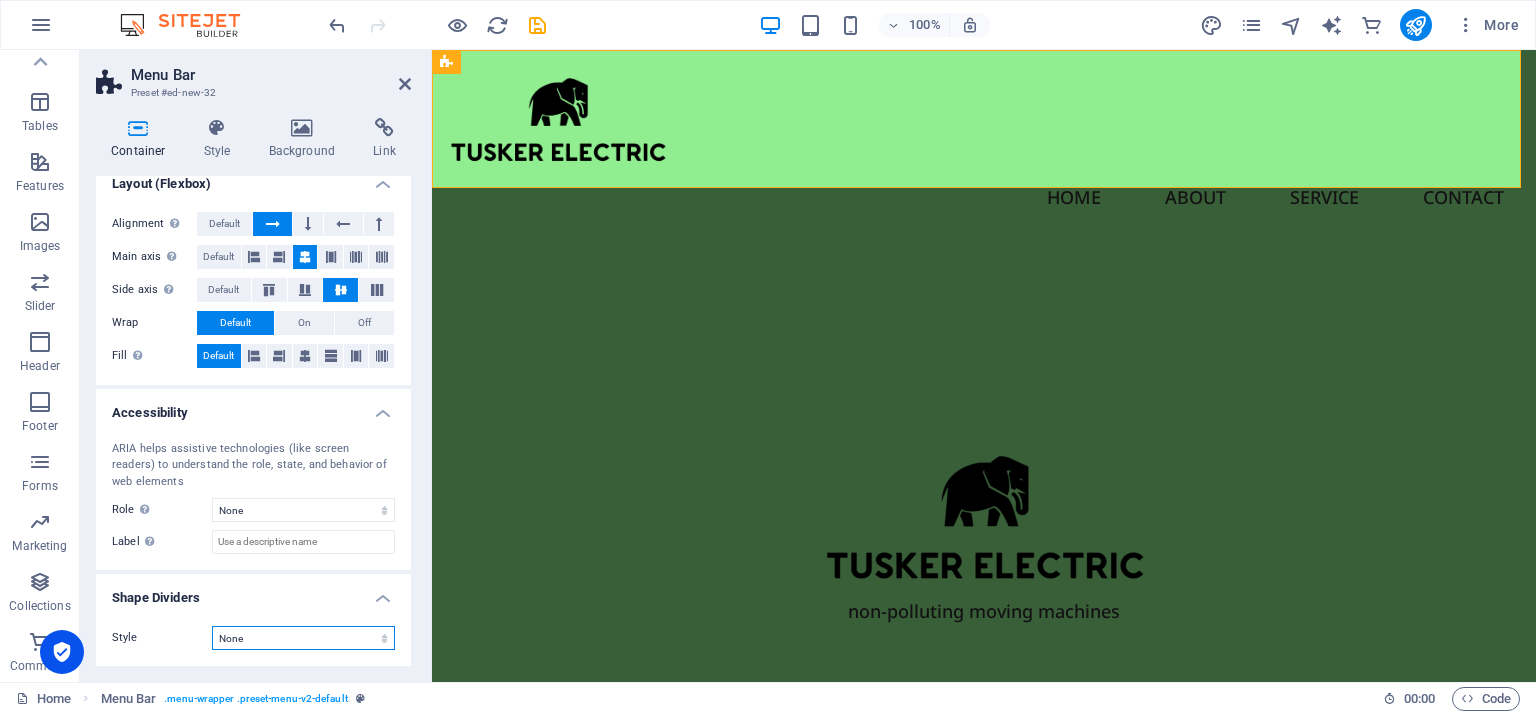 click on "None Triangle Square Diagonal Polygon 1 Polygon 2 Zigzag Multiple Zigzags Waves Multiple Waves Half Circle Circle Circle Shadow Blocks Hexagons Clouds Multiple Clouds Fan Pyramids Book Paint Drip Fire Shredded Paper Arrow" at bounding box center [303, 638] 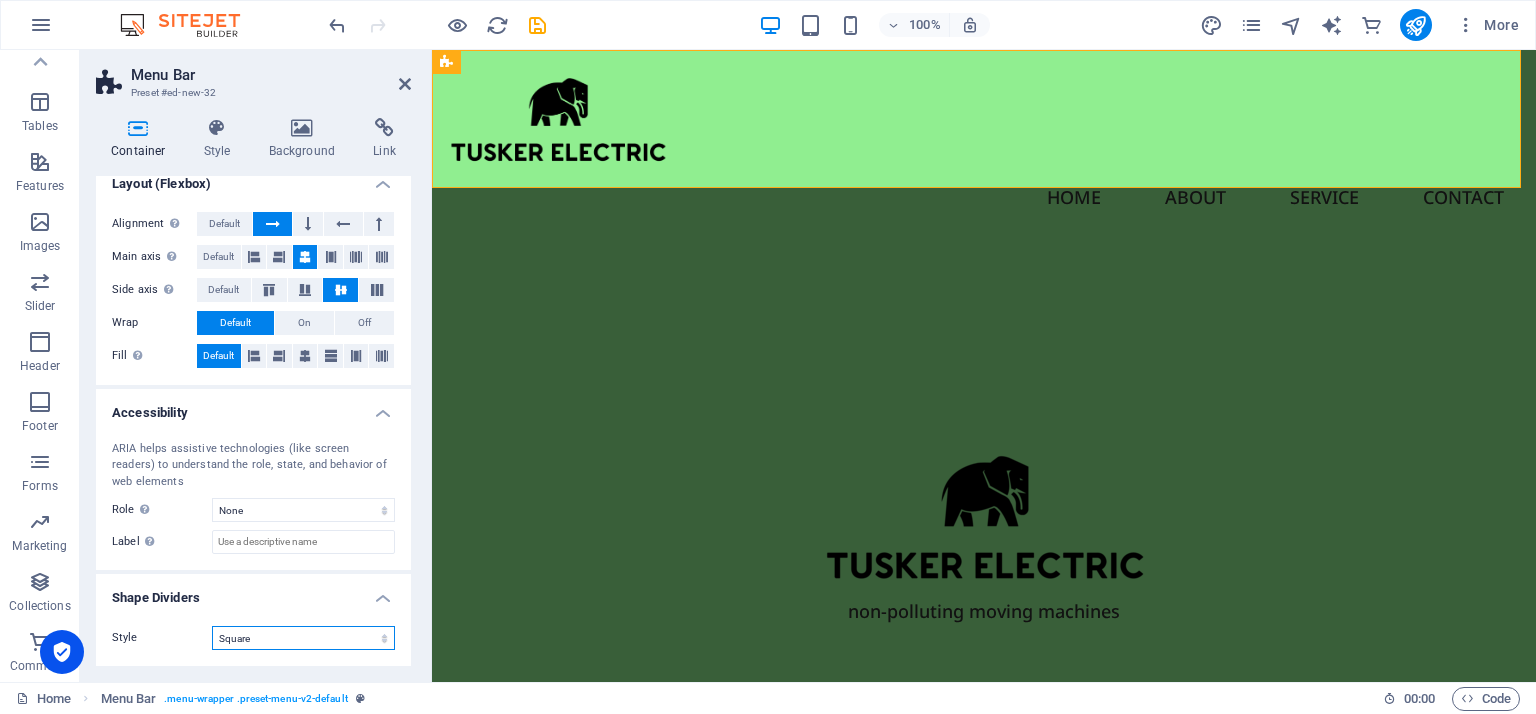 click on "None Triangle Square Diagonal Polygon 1 Polygon 2 Zigzag Multiple Zigzags Waves Multiple Waves Half Circle Circle Circle Shadow Blocks Hexagons Clouds Multiple Clouds Fan Pyramids Book Paint Drip Fire Shredded Paper Arrow" at bounding box center [303, 638] 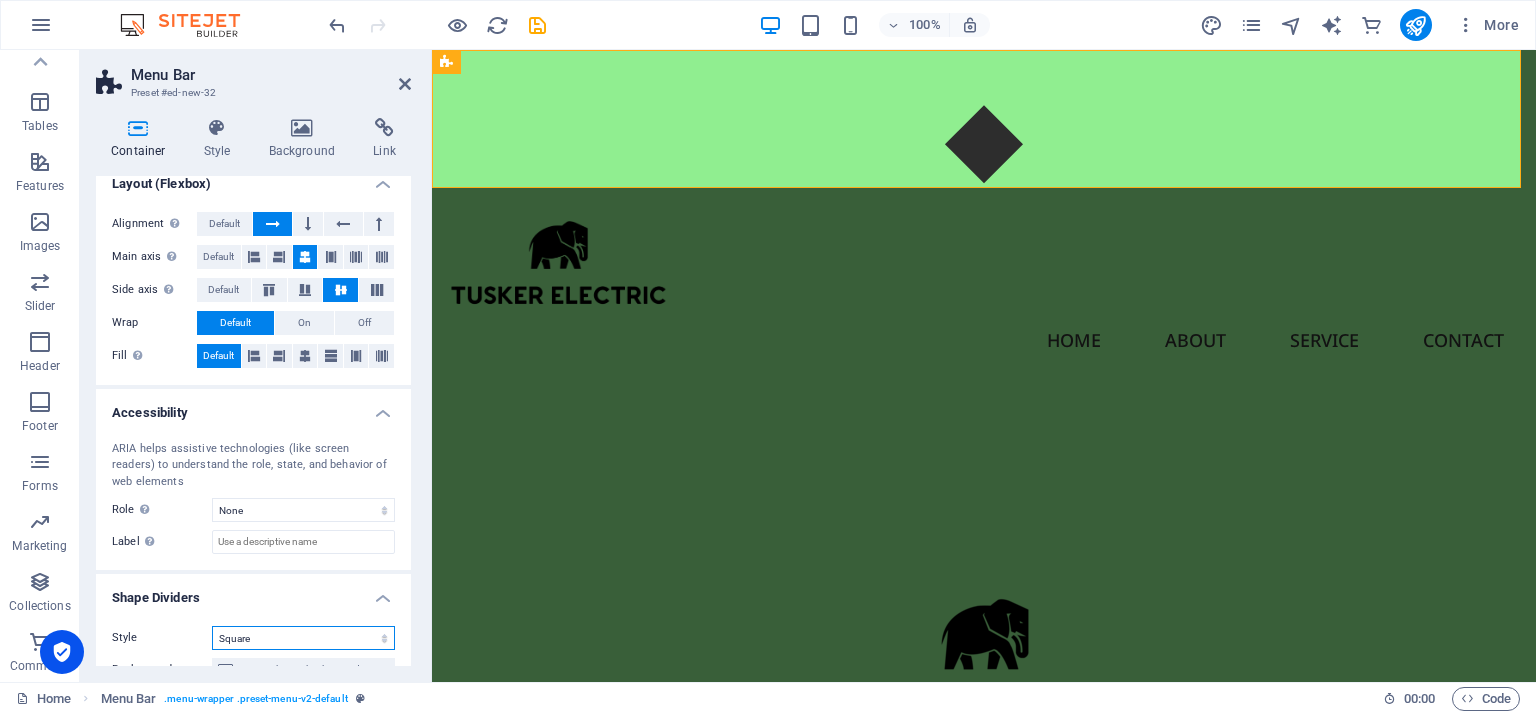 click on "None Triangle Square Diagonal Polygon 1 Polygon 2 Zigzag Multiple Zigzags Waves Multiple Waves Half Circle Circle Circle Shadow Blocks Hexagons Clouds Multiple Clouds Fan Pyramids Book Paint Drip Fire Shredded Paper Arrow" at bounding box center (303, 638) 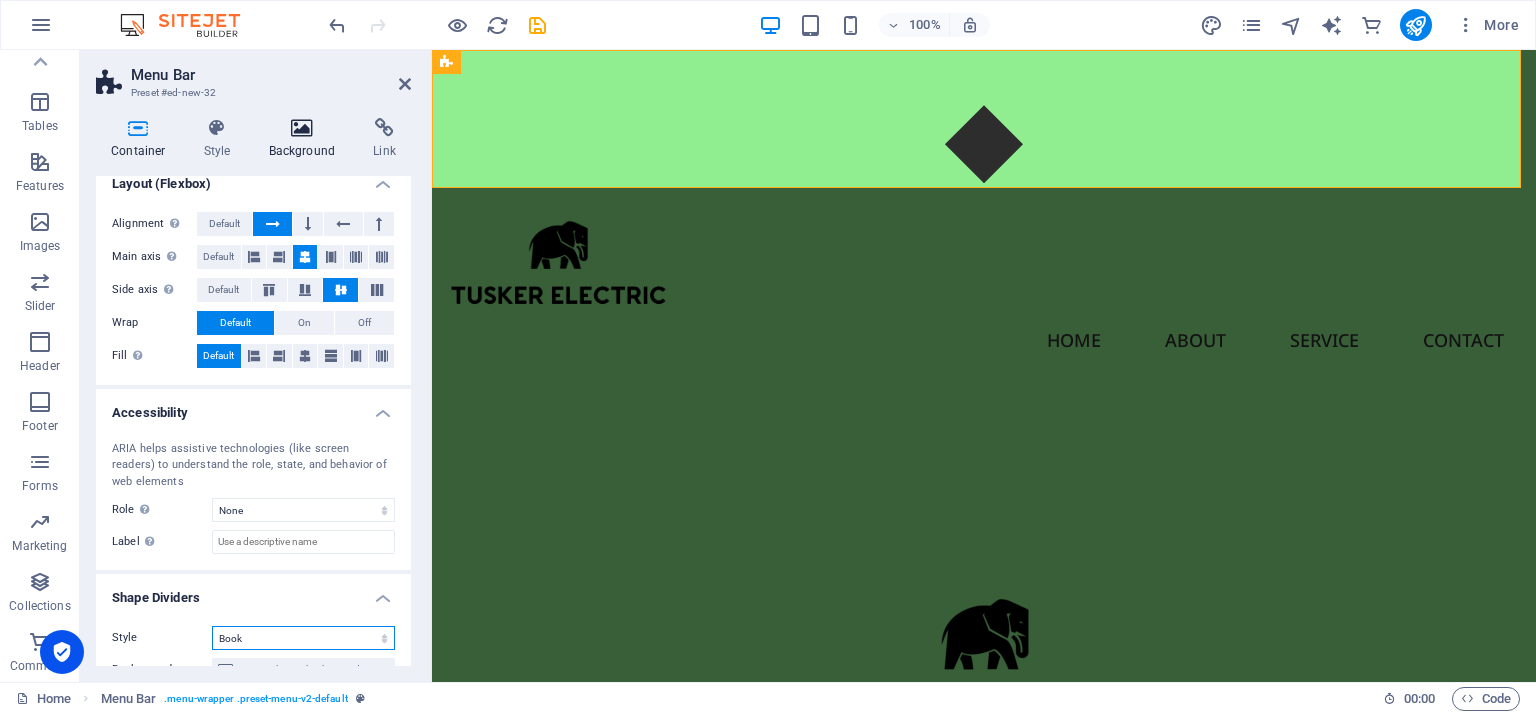 click on "None Triangle Square Diagonal Polygon 1 Polygon 2 Zigzag Multiple Zigzags Waves Multiple Waves Half Circle Circle Circle Shadow Blocks Hexagons Clouds Multiple Clouds Fan Pyramids Book Paint Drip Fire Shredded Paper Arrow" at bounding box center (303, 638) 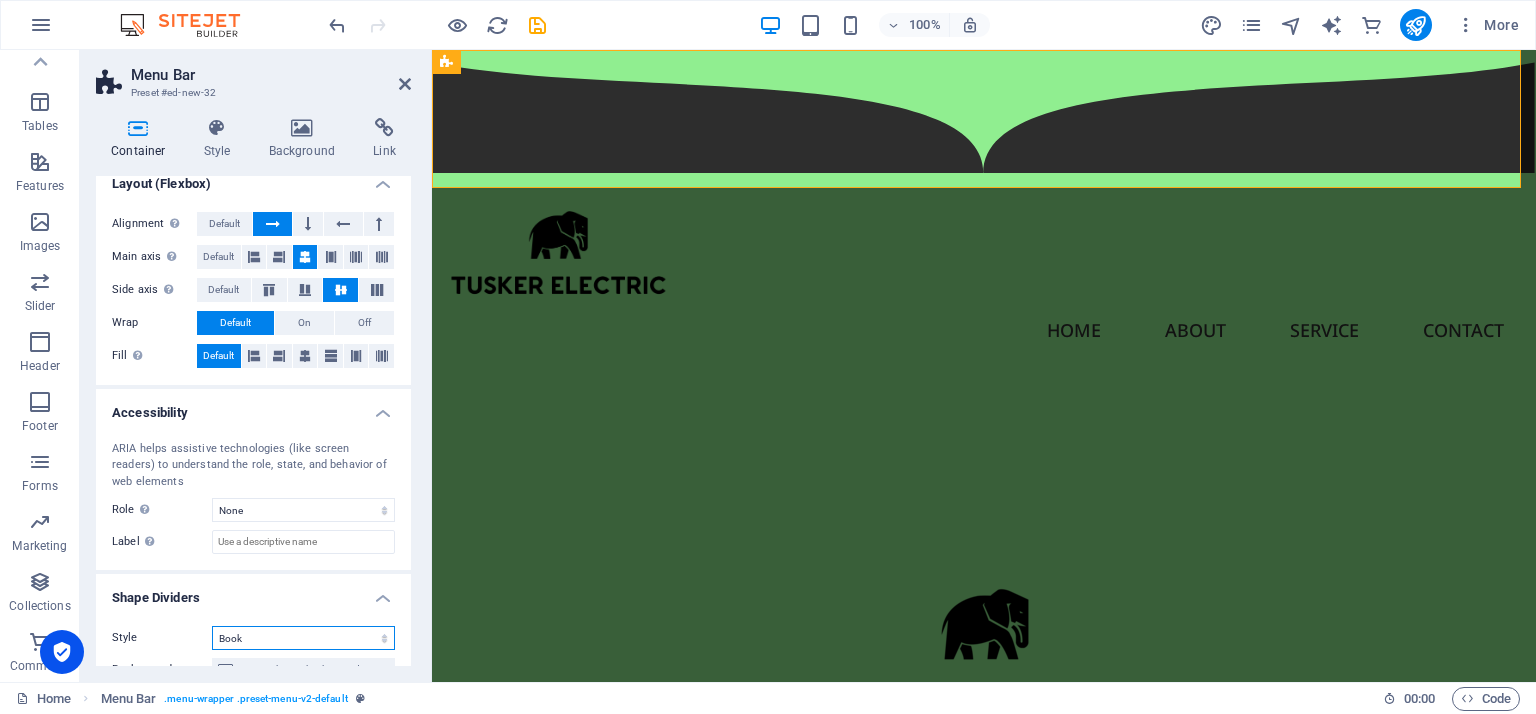 click on "None Triangle Square Diagonal Polygon 1 Polygon 2 Zigzag Multiple Zigzags Waves Multiple Waves Half Circle Circle Circle Shadow Blocks Hexagons Clouds Multiple Clouds Fan Pyramids Book Paint Drip Fire Shredded Paper Arrow" at bounding box center [303, 638] 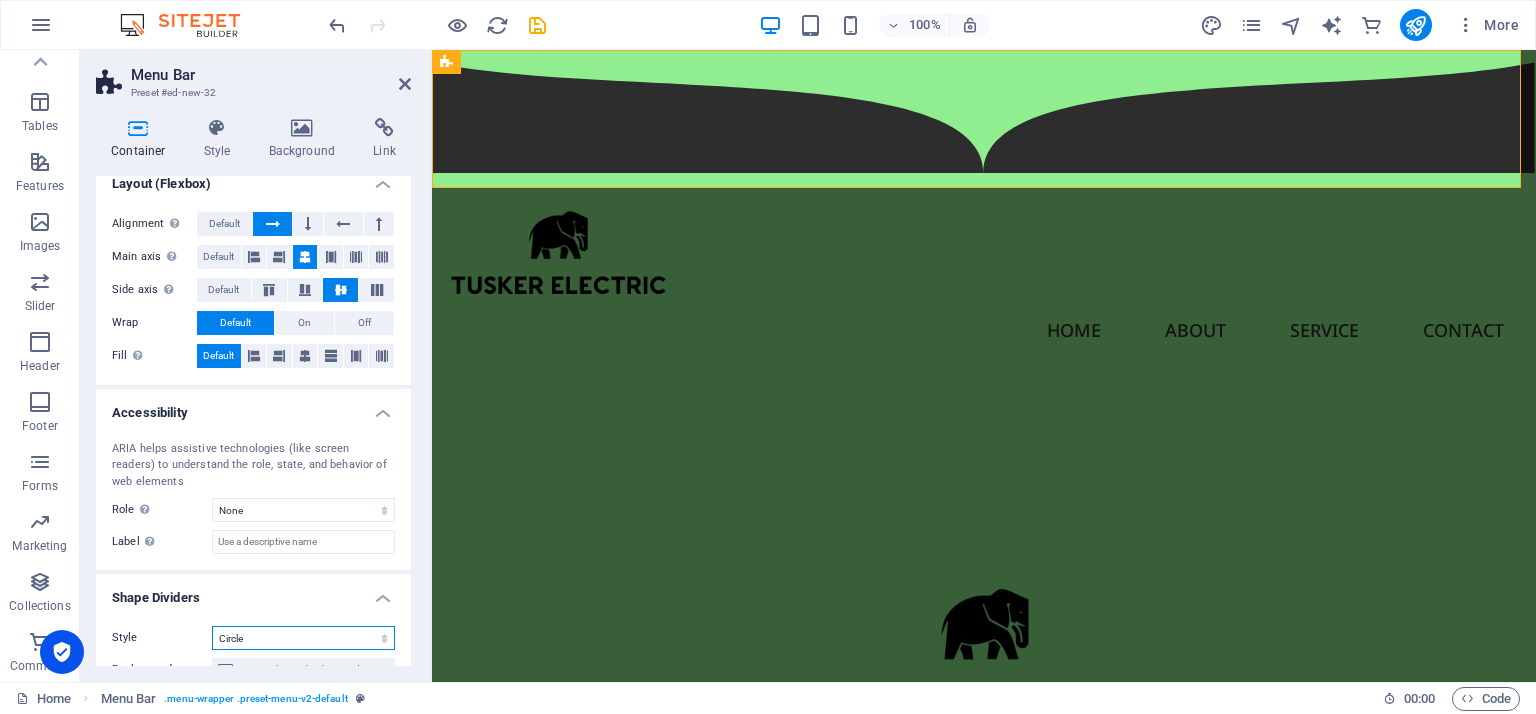 click on "None Triangle Square Diagonal Polygon 1 Polygon 2 Zigzag Multiple Zigzags Waves Multiple Waves Half Circle Circle Circle Shadow Blocks Hexagons Clouds Multiple Clouds Fan Pyramids Book Paint Drip Fire Shredded Paper Arrow" at bounding box center [303, 638] 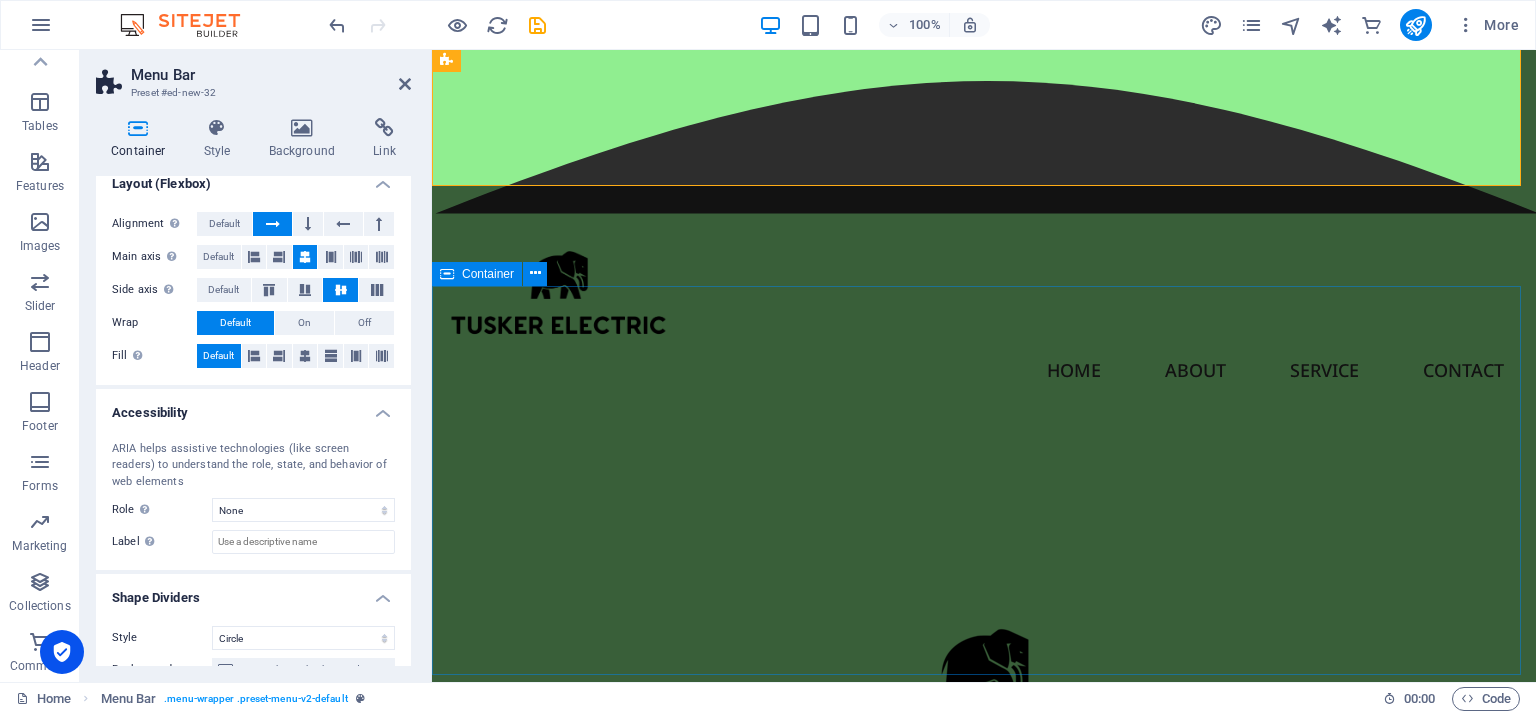 scroll, scrollTop: 3, scrollLeft: 0, axis: vertical 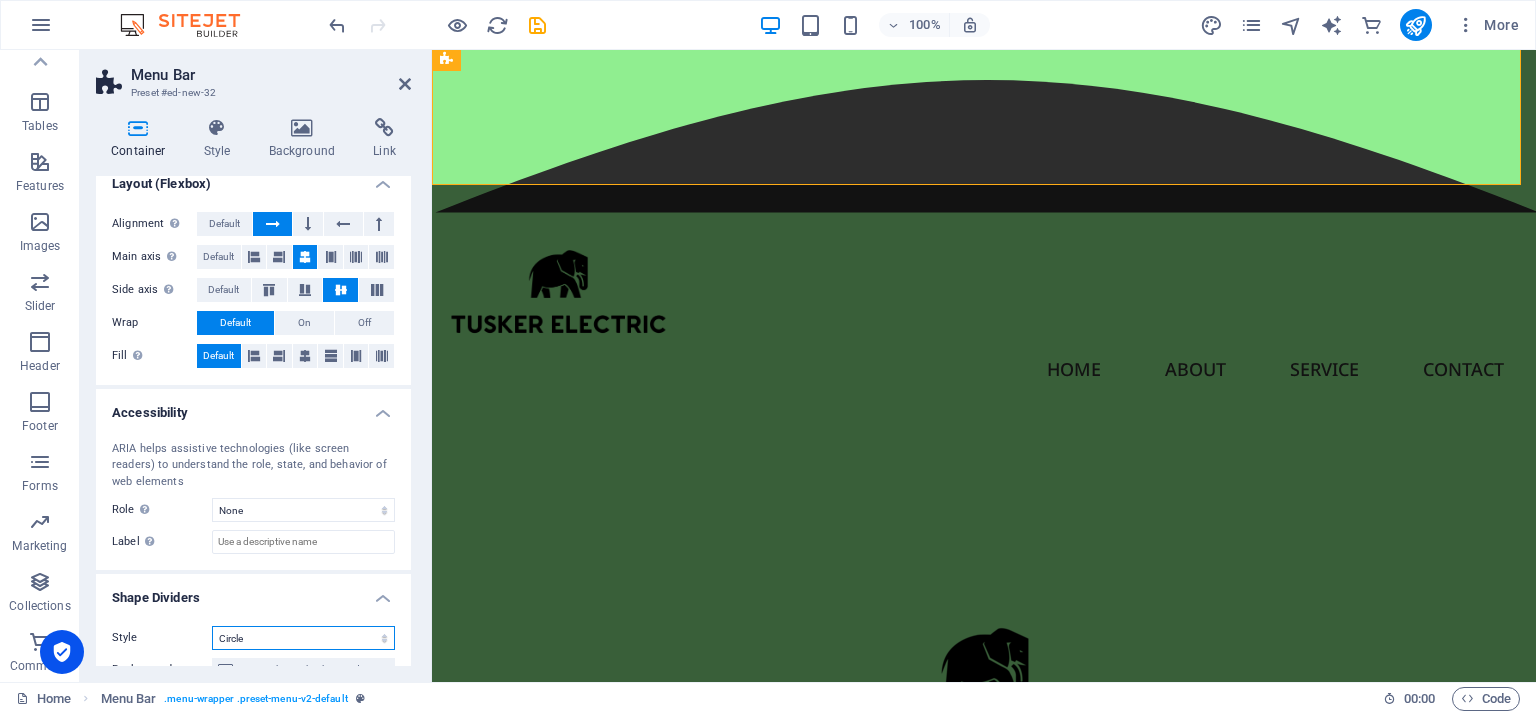 click on "None Triangle Square Diagonal Polygon 1 Polygon 2 Zigzag Multiple Zigzags Waves Multiple Waves Half Circle Circle Circle Shadow Blocks Hexagons Clouds Multiple Clouds Fan Pyramids Book Paint Drip Fire Shredded Paper Arrow" at bounding box center (303, 638) 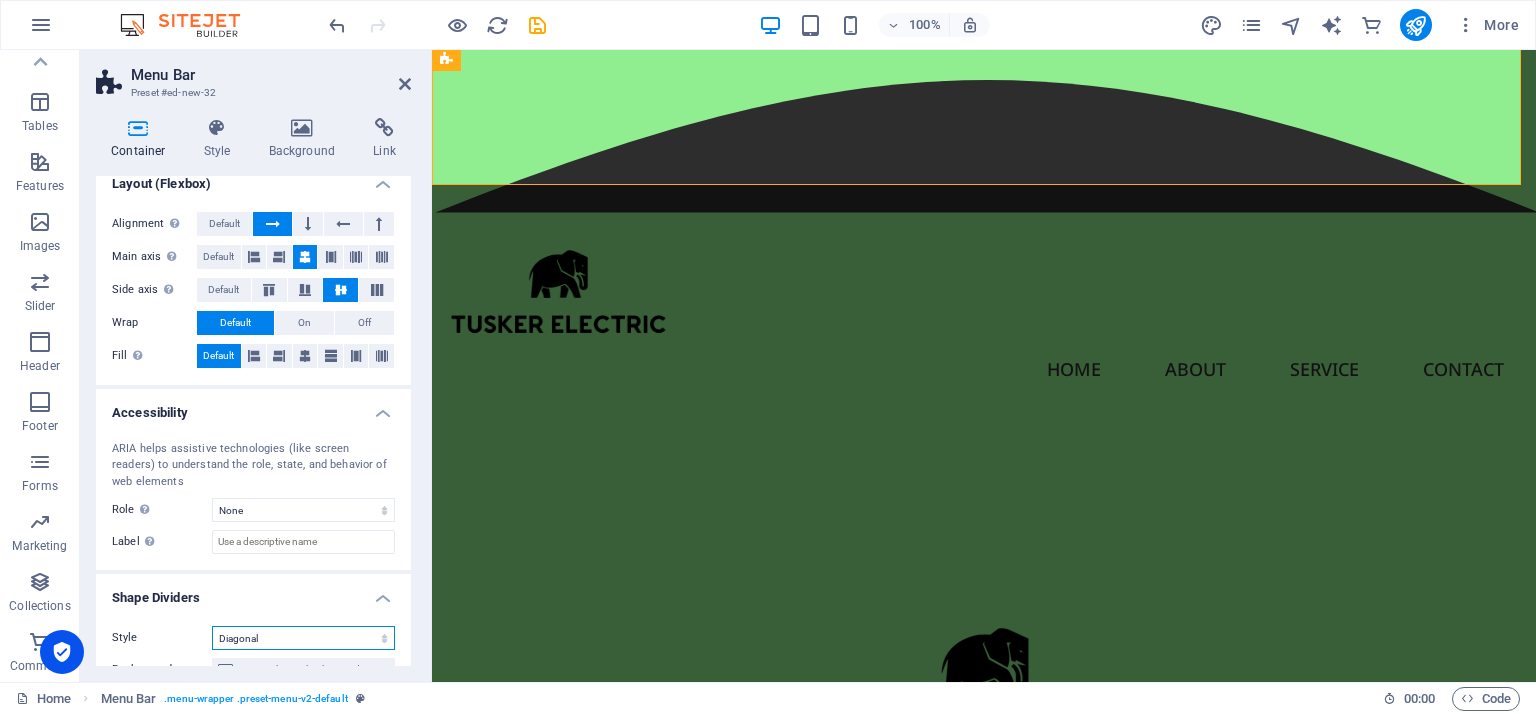 click on "None Triangle Square Diagonal Polygon 1 Polygon 2 Zigzag Multiple Zigzags Waves Multiple Waves Half Circle Circle Circle Shadow Blocks Hexagons Clouds Multiple Clouds Fan Pyramids Book Paint Drip Fire Shredded Paper Arrow" at bounding box center (303, 638) 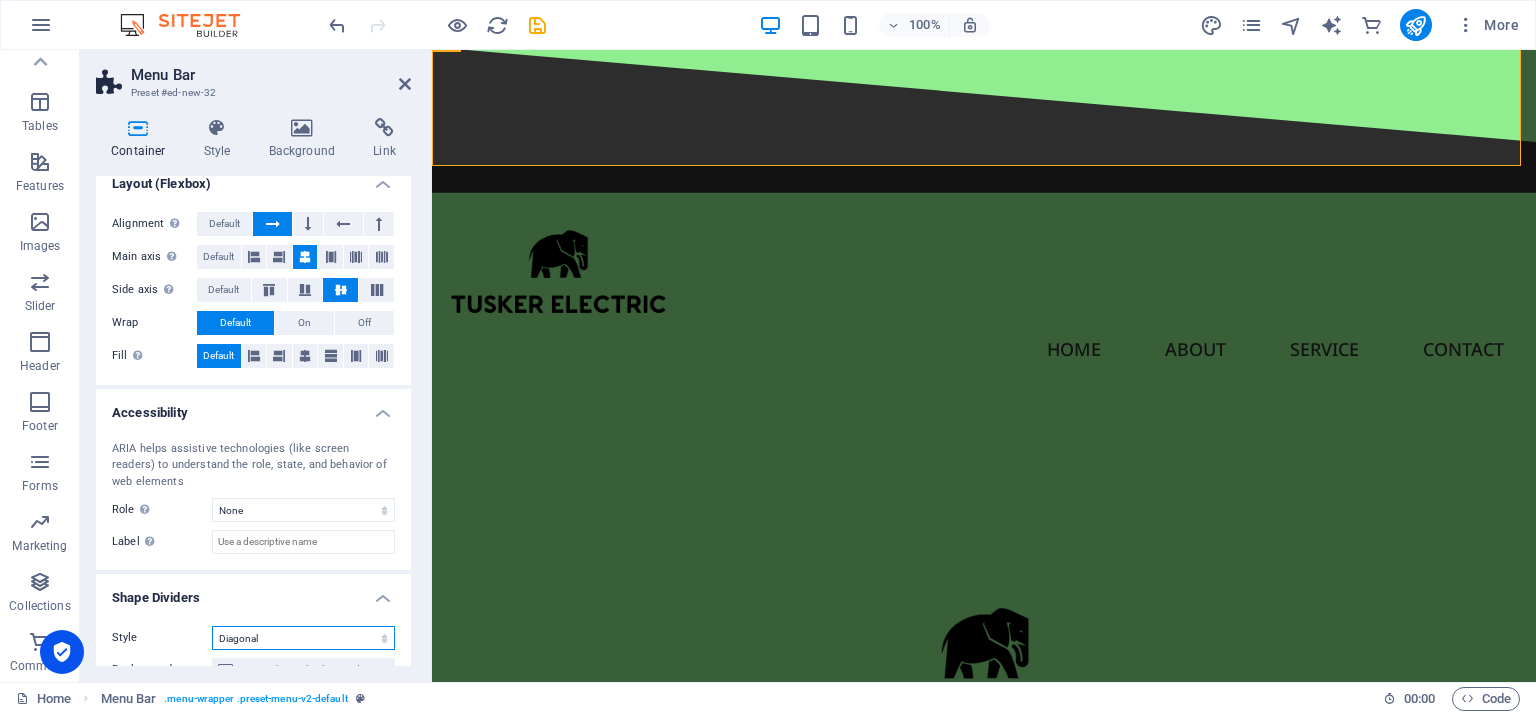 scroll, scrollTop: 22, scrollLeft: 0, axis: vertical 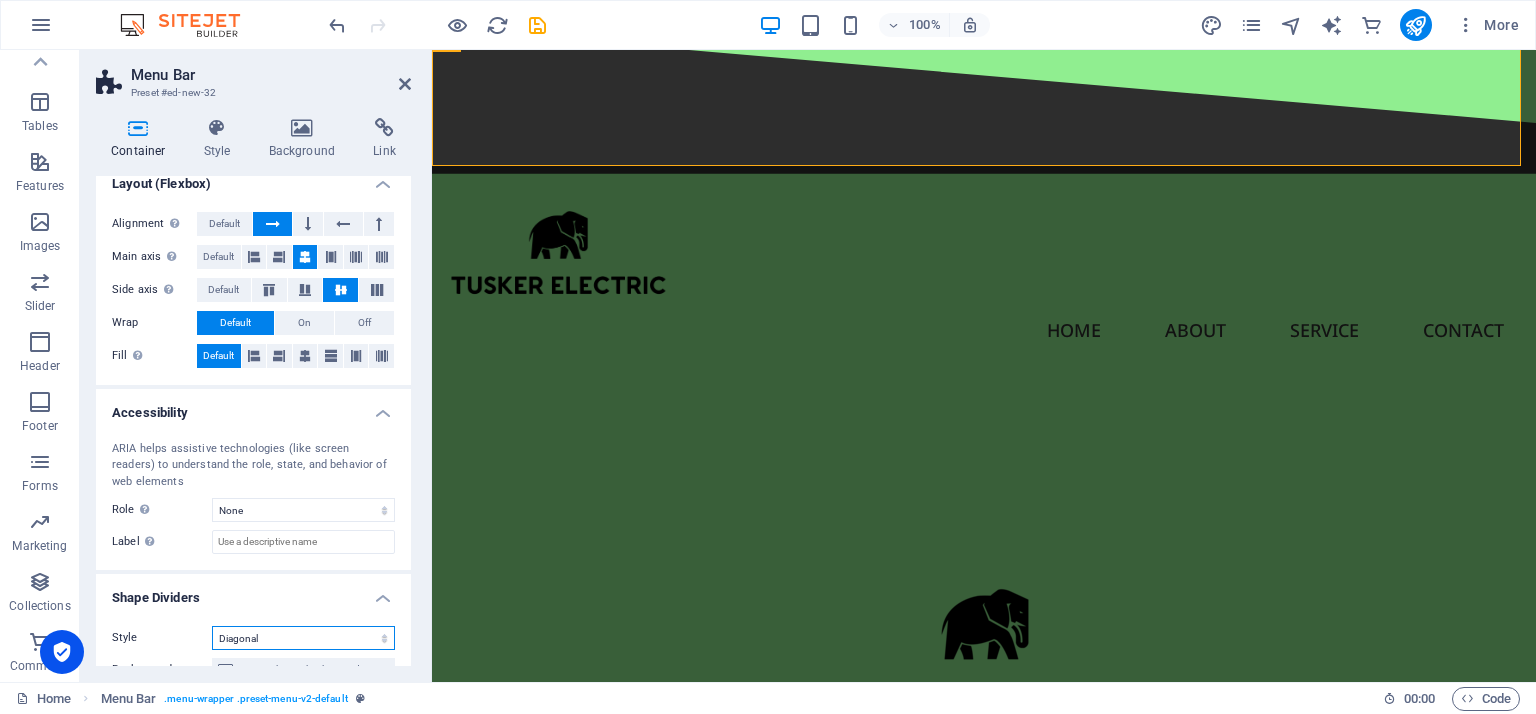 click on "None Triangle Square Diagonal Polygon 1 Polygon 2 Zigzag Multiple Zigzags Waves Multiple Waves Half Circle Circle Circle Shadow Blocks Hexagons Clouds Multiple Clouds Fan Pyramids Book Paint Drip Fire Shredded Paper Arrow" at bounding box center [303, 638] 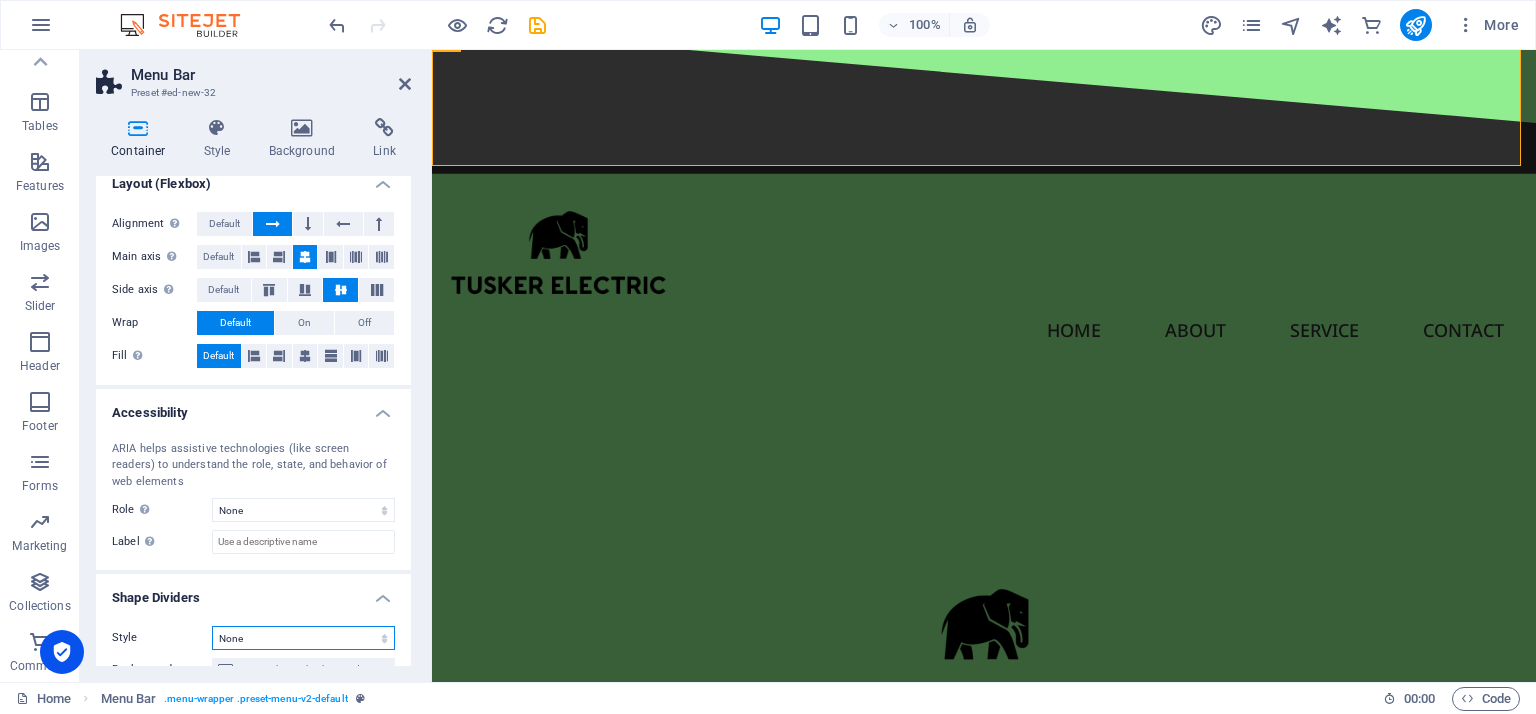 click on "None Triangle Square Diagonal Polygon 1 Polygon 2 Zigzag Multiple Zigzags Waves Multiple Waves Half Circle Circle Circle Shadow Blocks Hexagons Clouds Multiple Clouds Fan Pyramids Book Paint Drip Fire Shredded Paper Arrow" at bounding box center (303, 638) 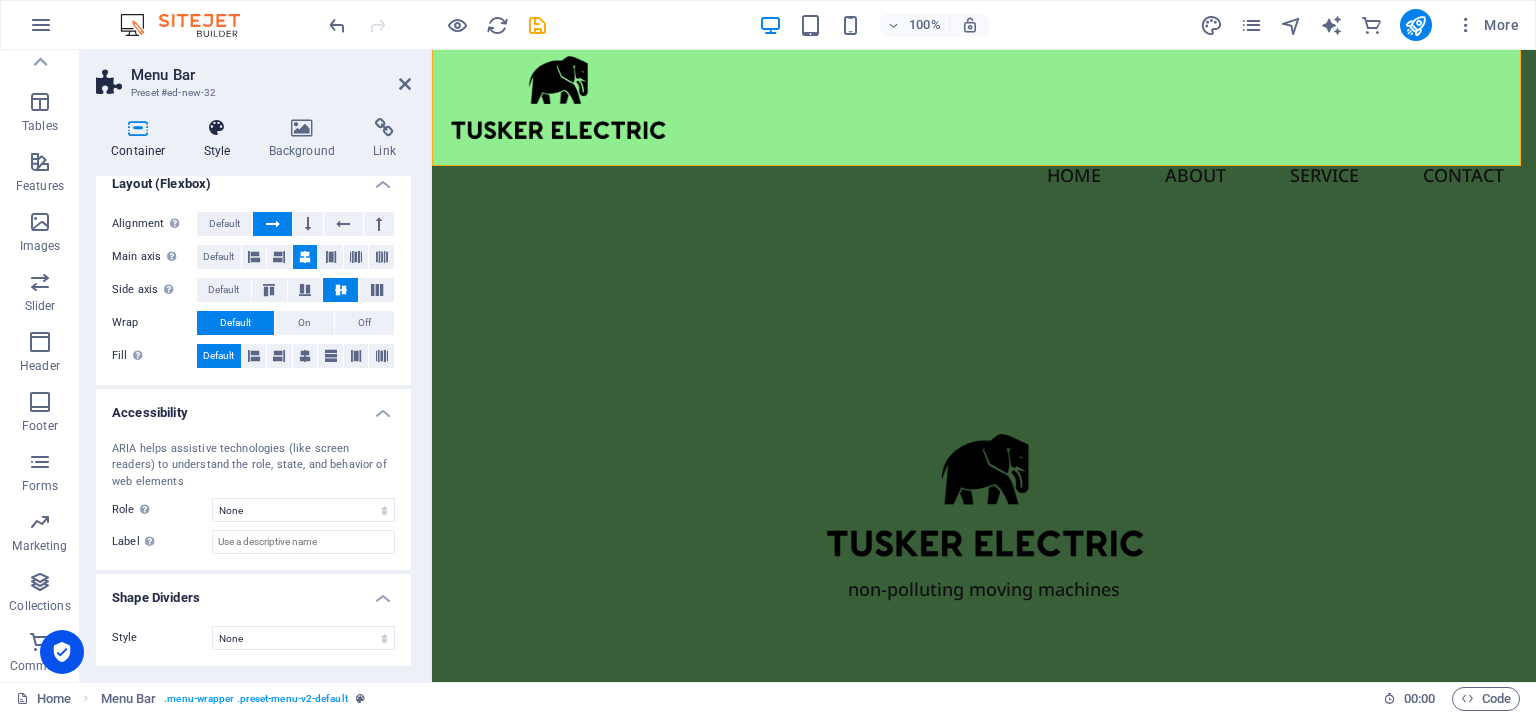 click on "Style" at bounding box center (221, 139) 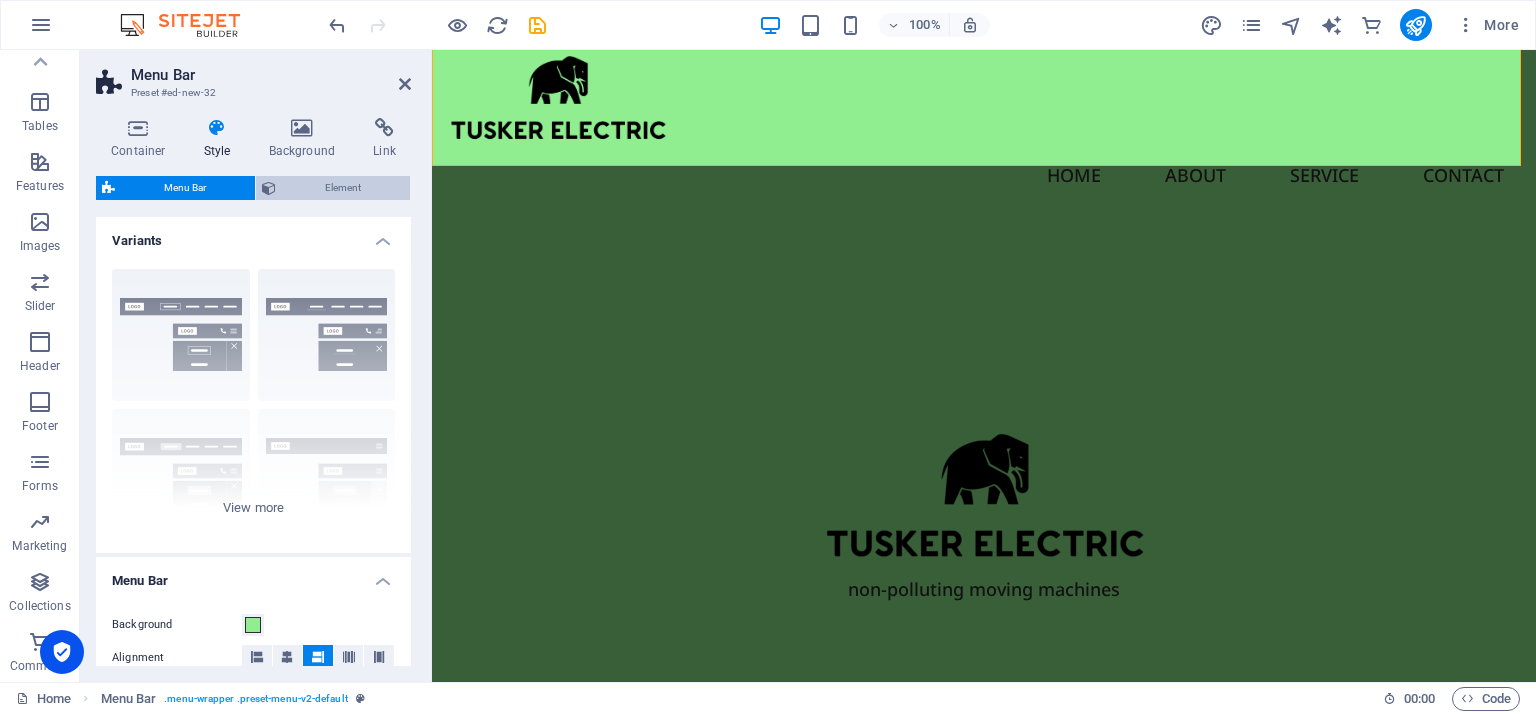 click on "Element" at bounding box center [343, 188] 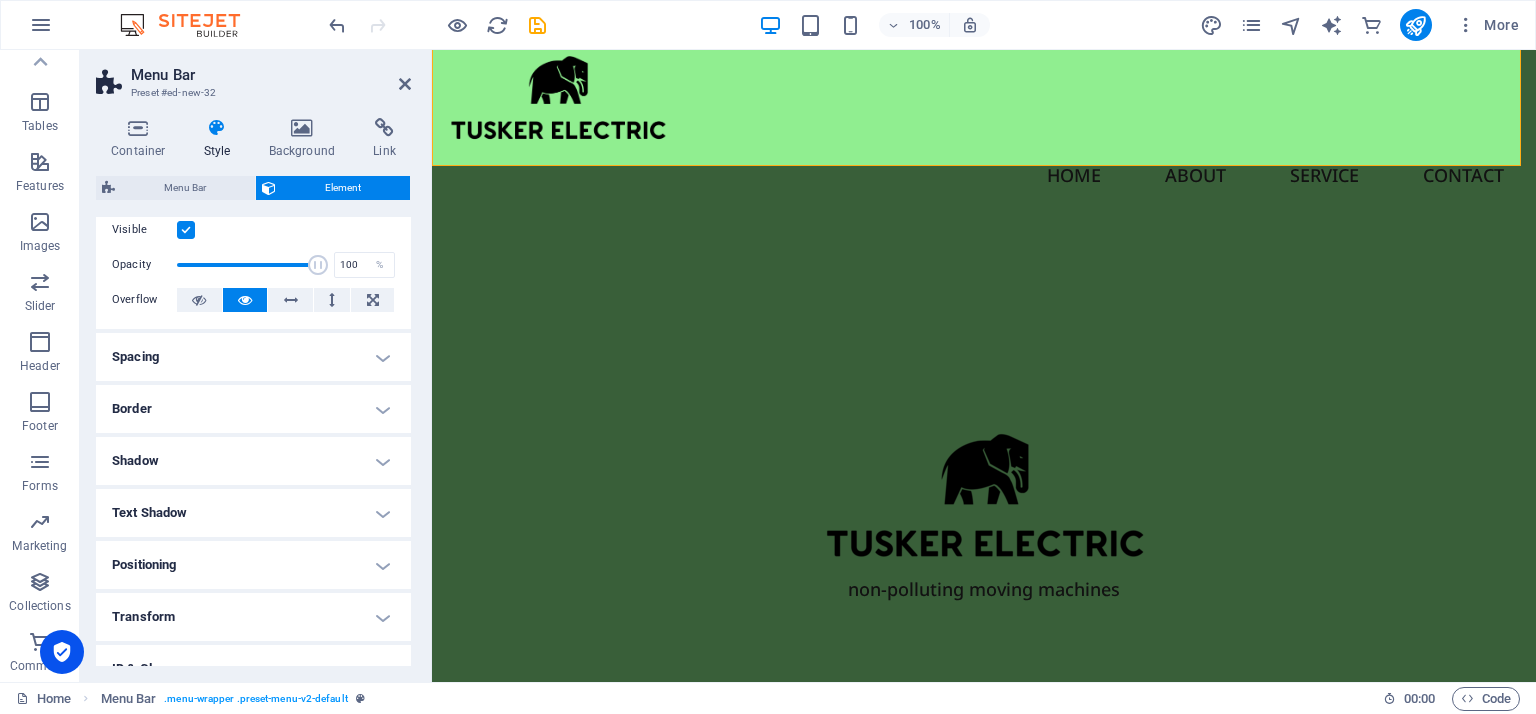 scroll, scrollTop: 54, scrollLeft: 0, axis: vertical 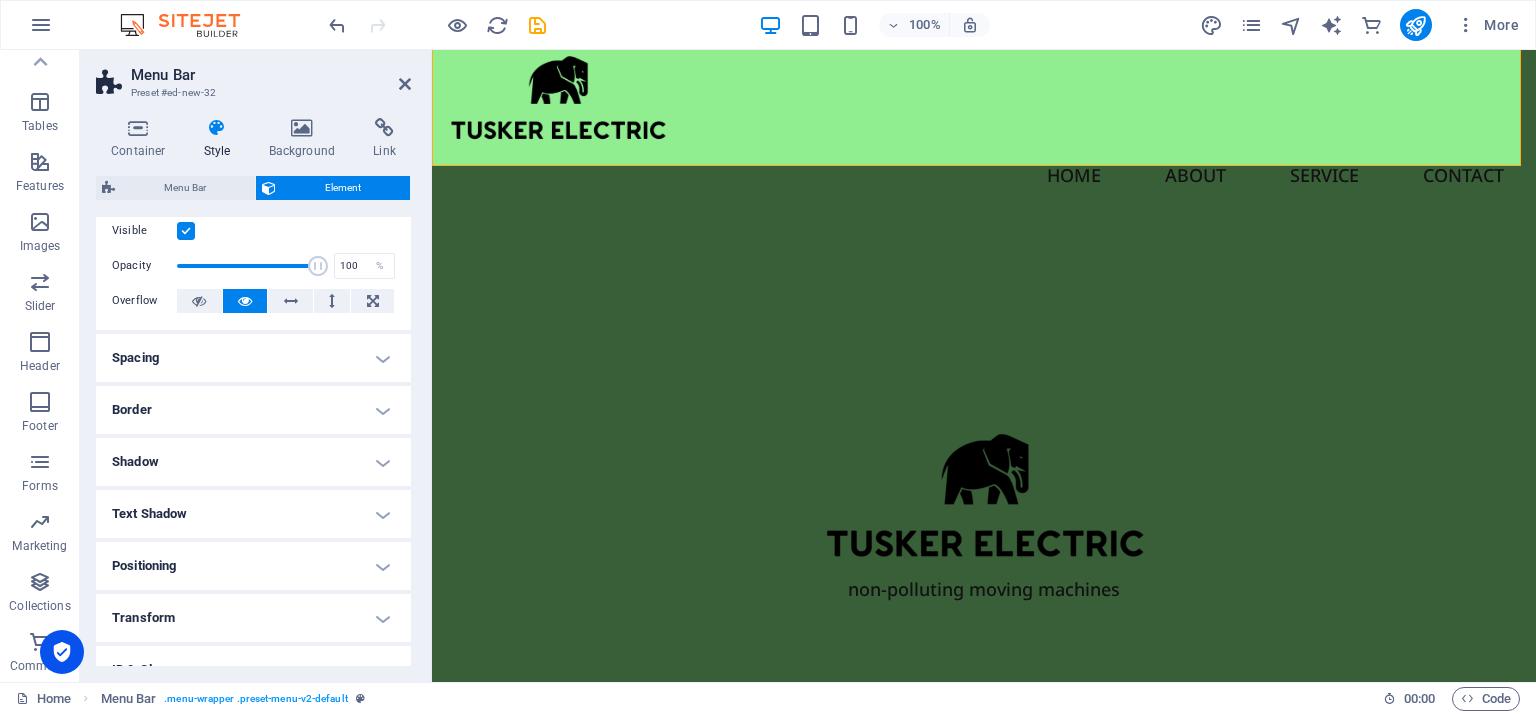 click on "Spacing" at bounding box center (253, 358) 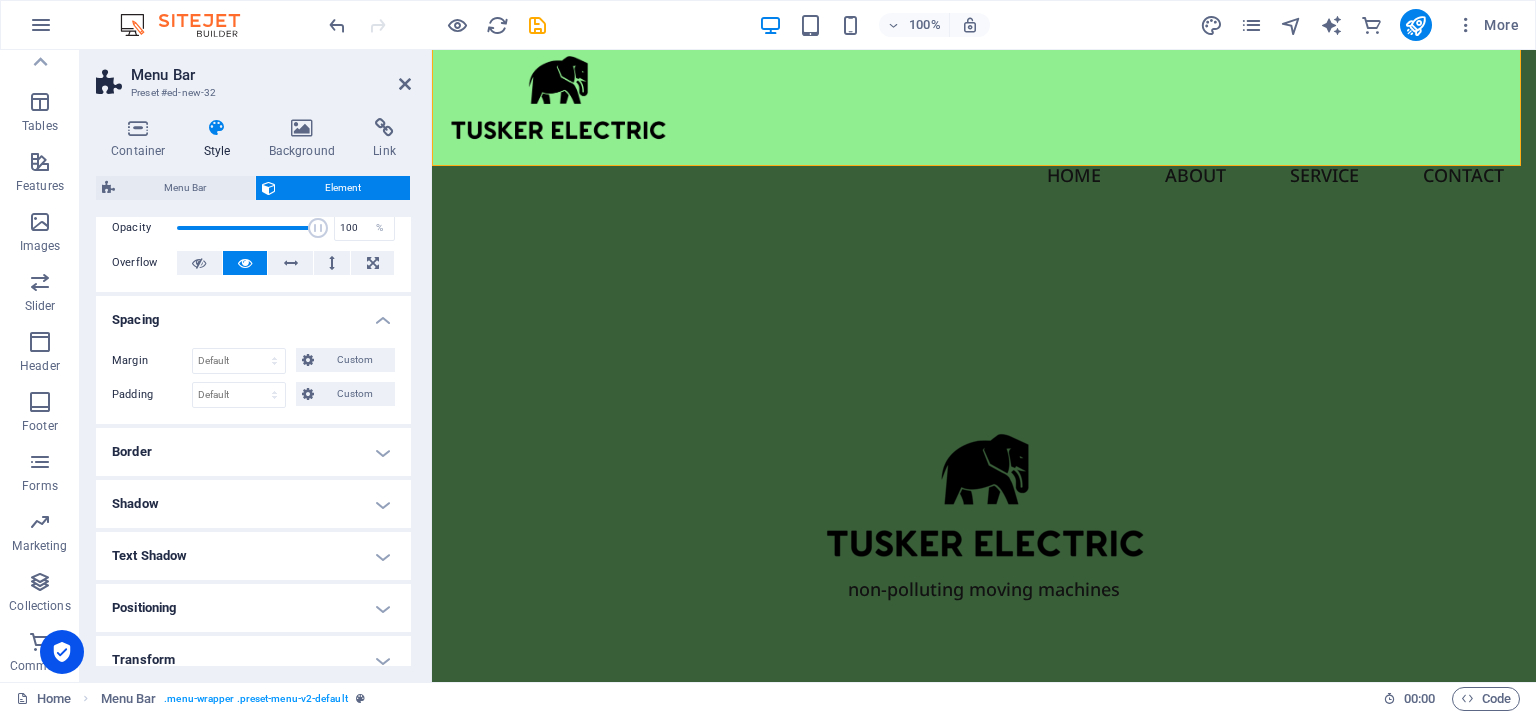 scroll, scrollTop: 94, scrollLeft: 0, axis: vertical 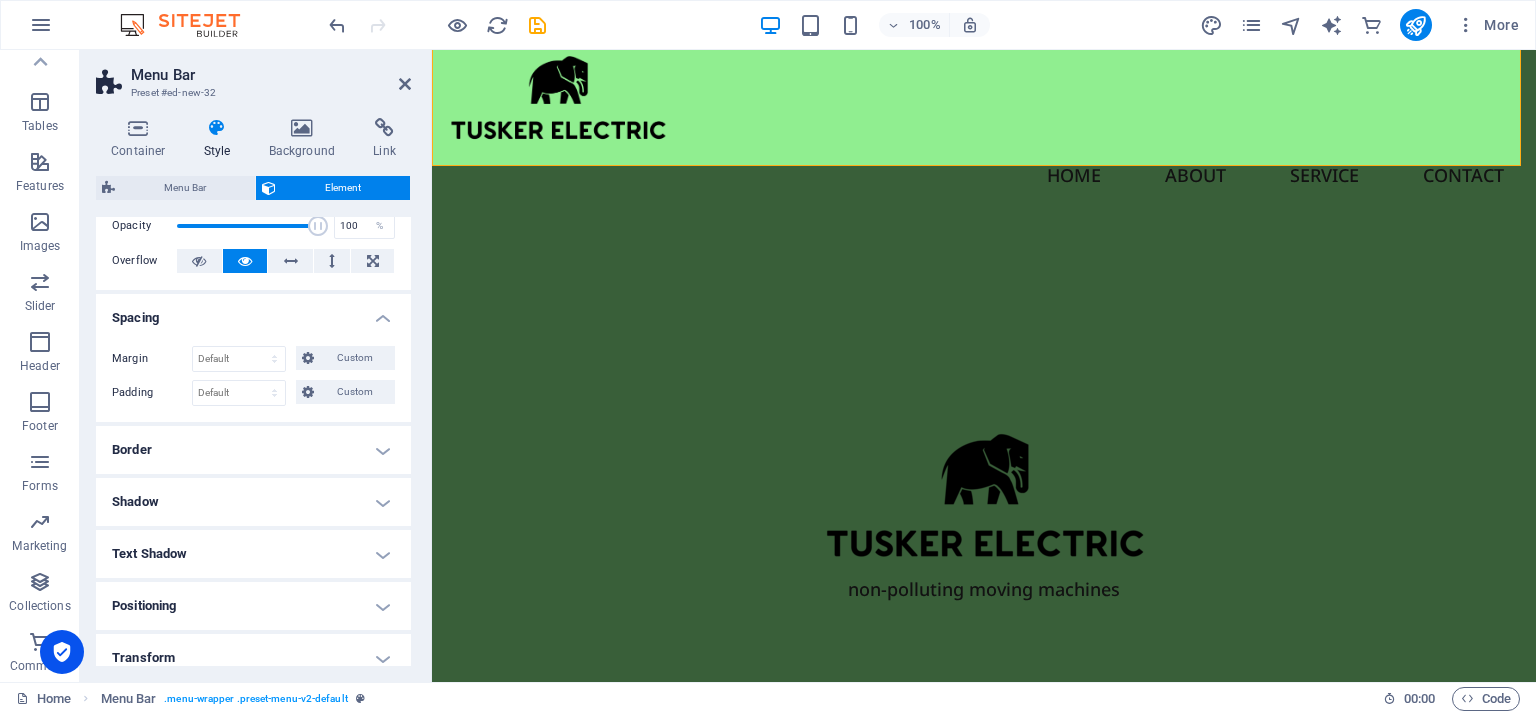 click on "Border" at bounding box center (253, 450) 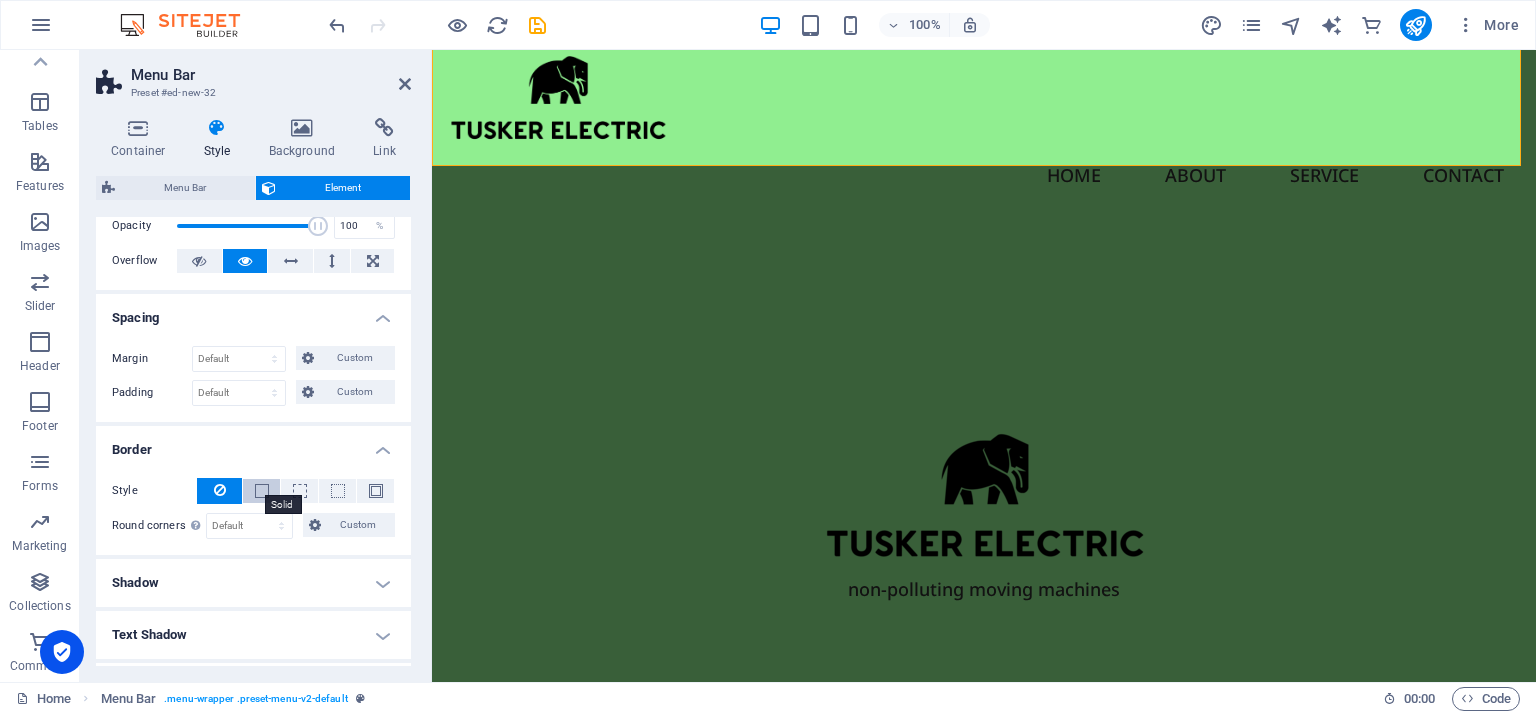 click at bounding box center (262, 491) 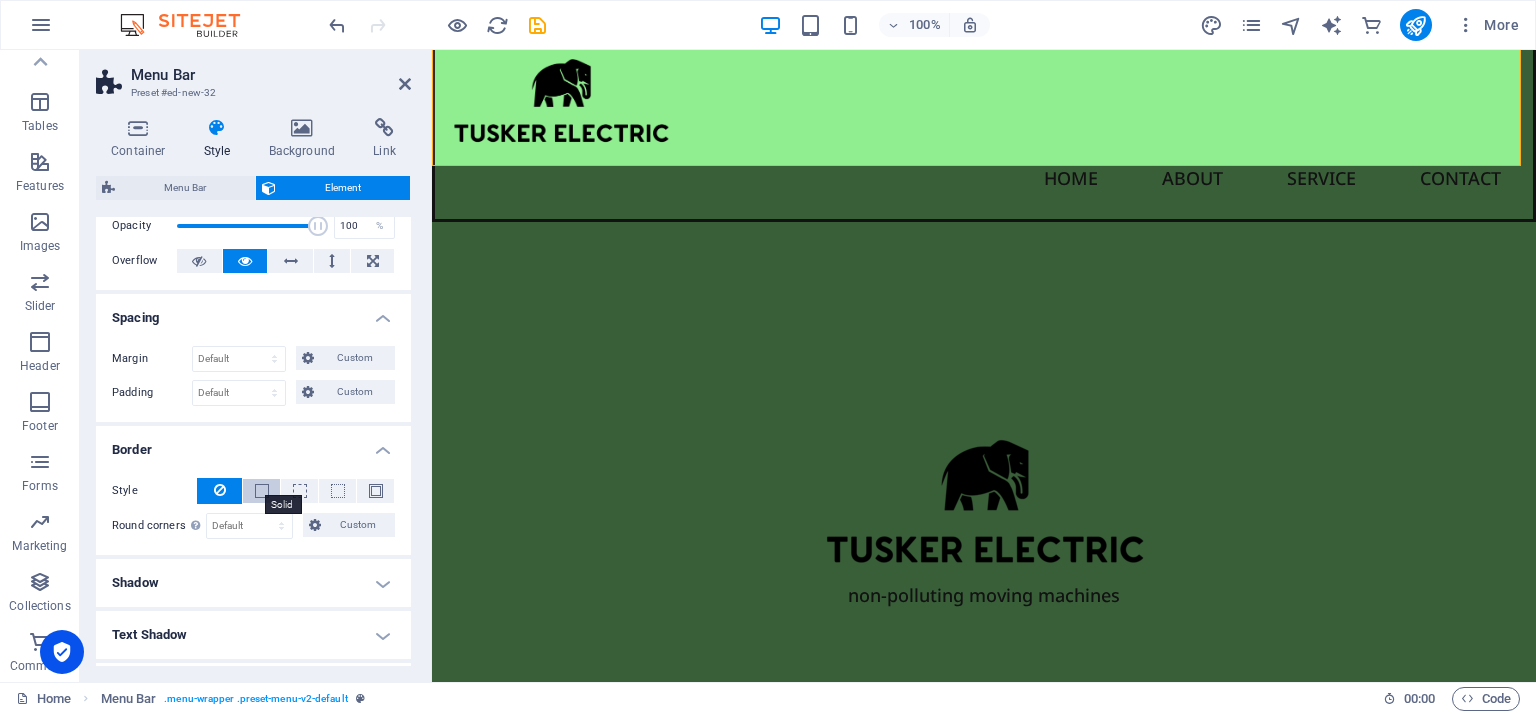 scroll, scrollTop: 23, scrollLeft: 0, axis: vertical 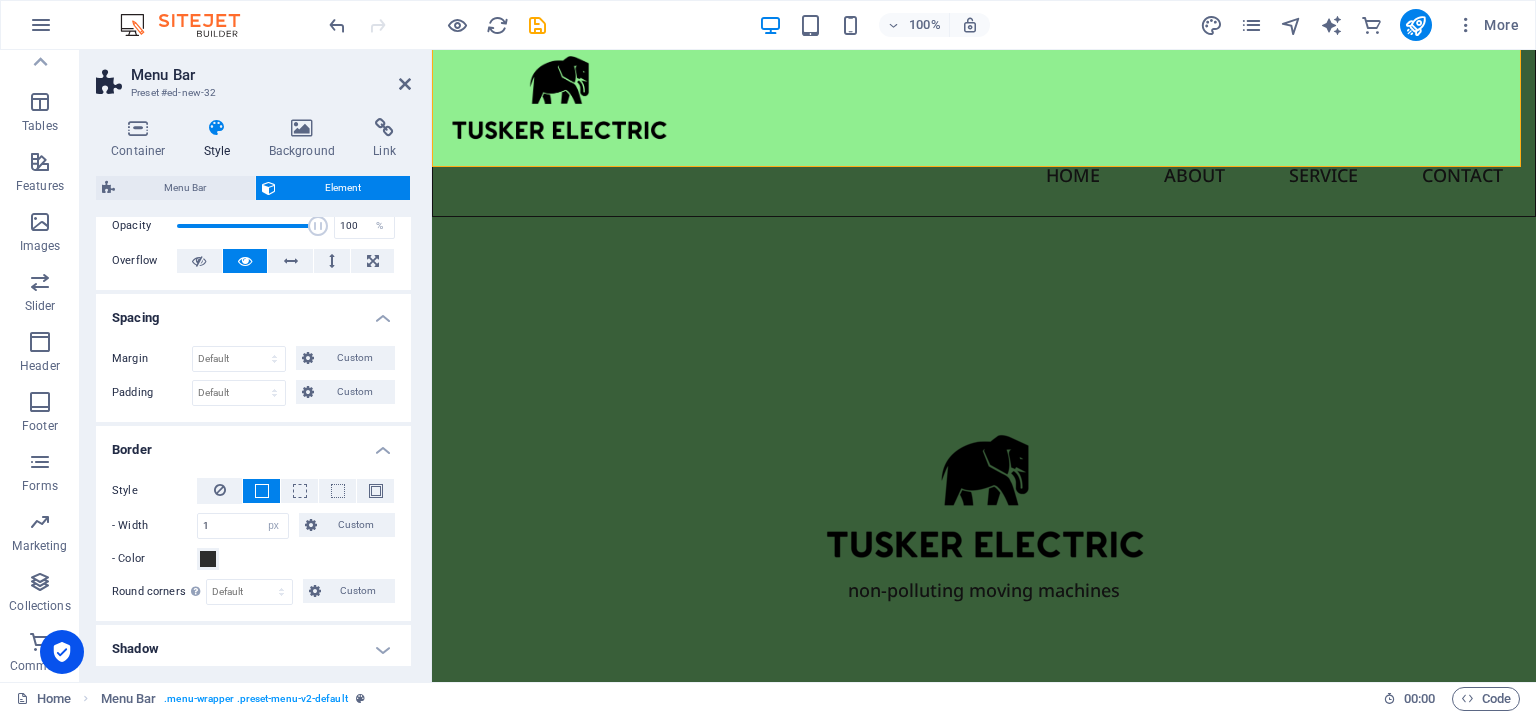 click at bounding box center [262, 491] 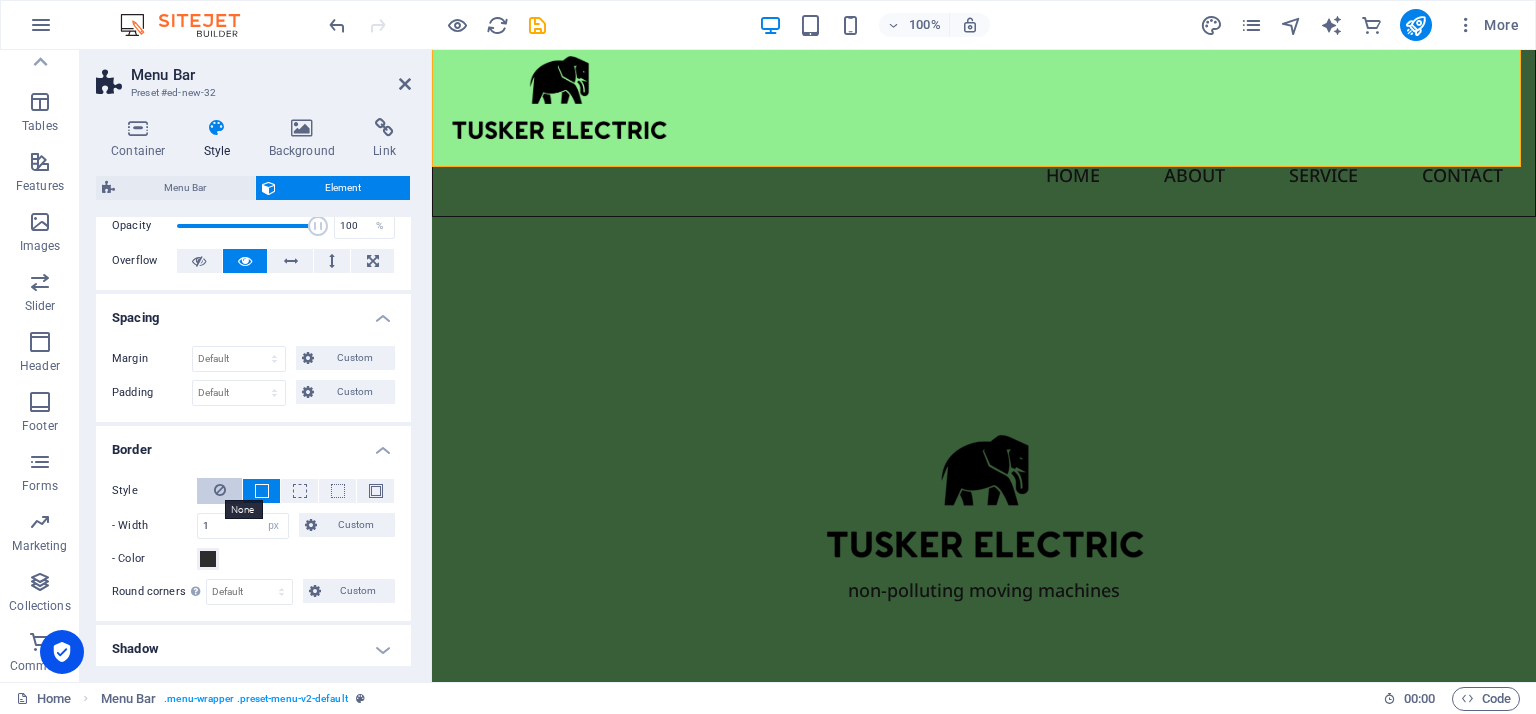 click at bounding box center (220, 490) 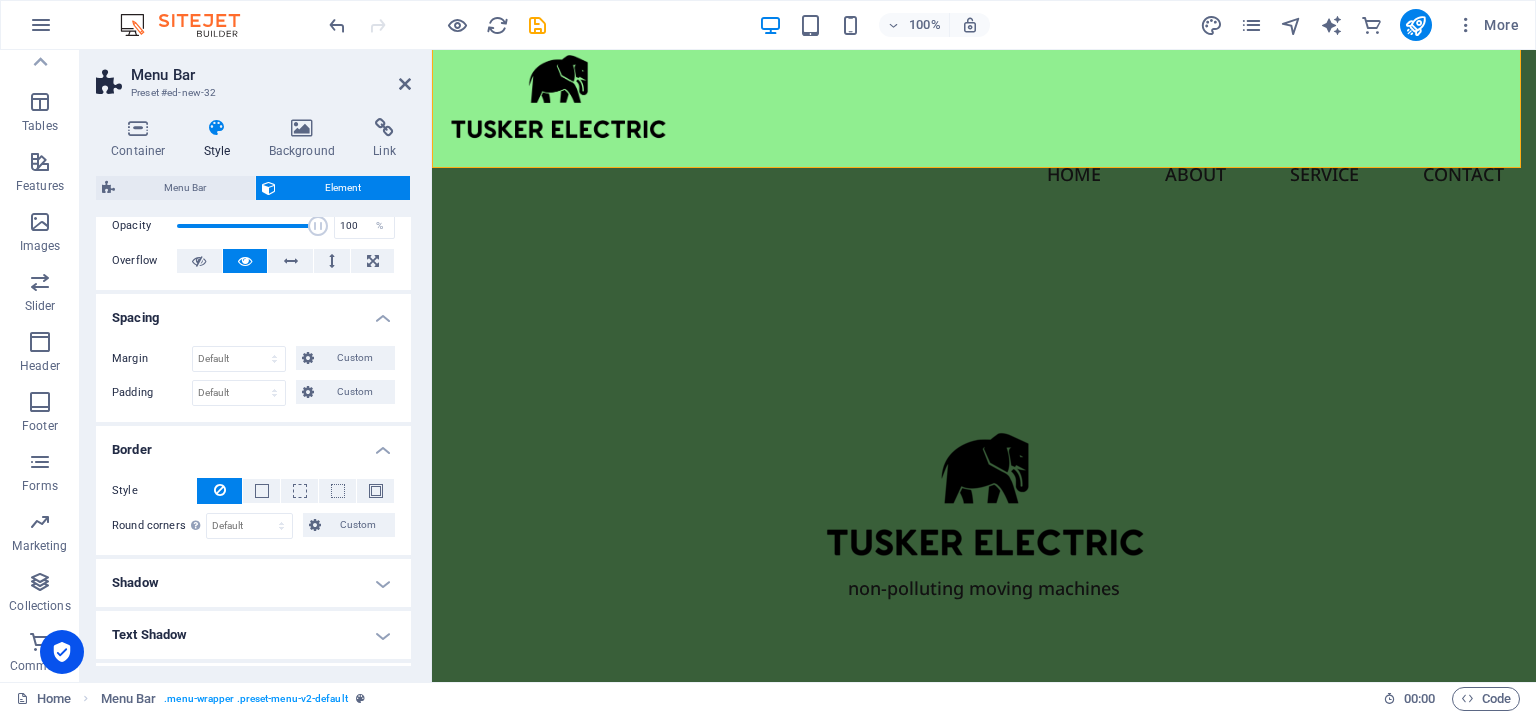 scroll, scrollTop: 22, scrollLeft: 0, axis: vertical 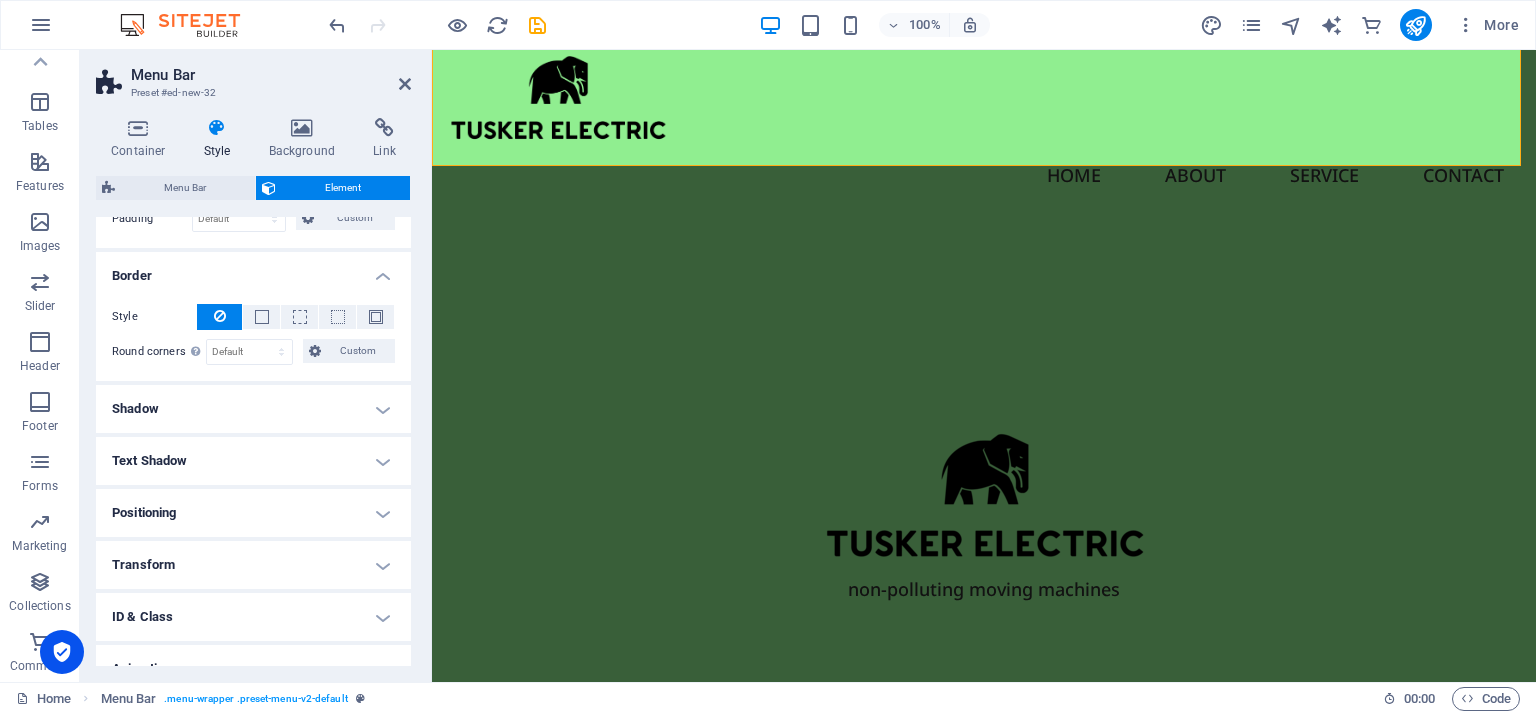 click on "Positioning" at bounding box center (253, 513) 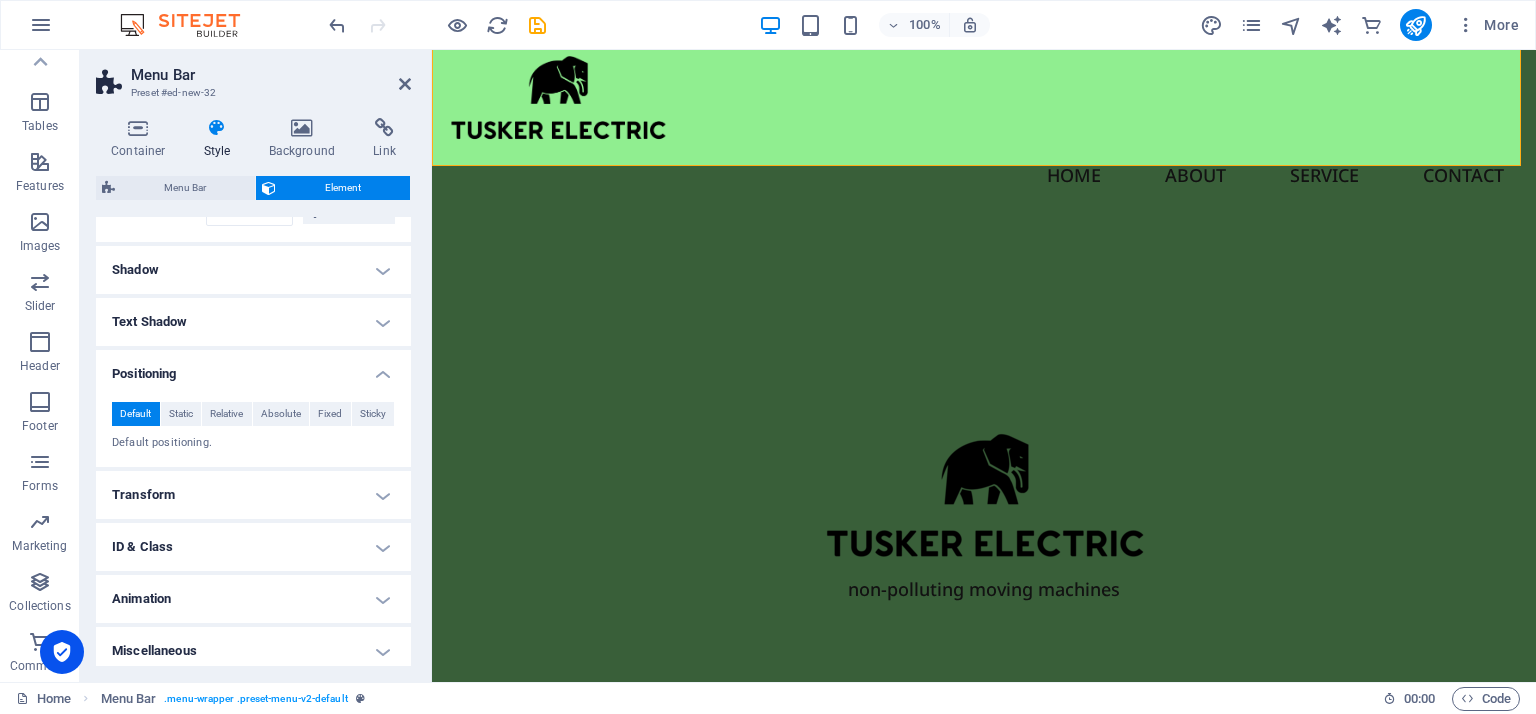 scroll, scrollTop: 415, scrollLeft: 0, axis: vertical 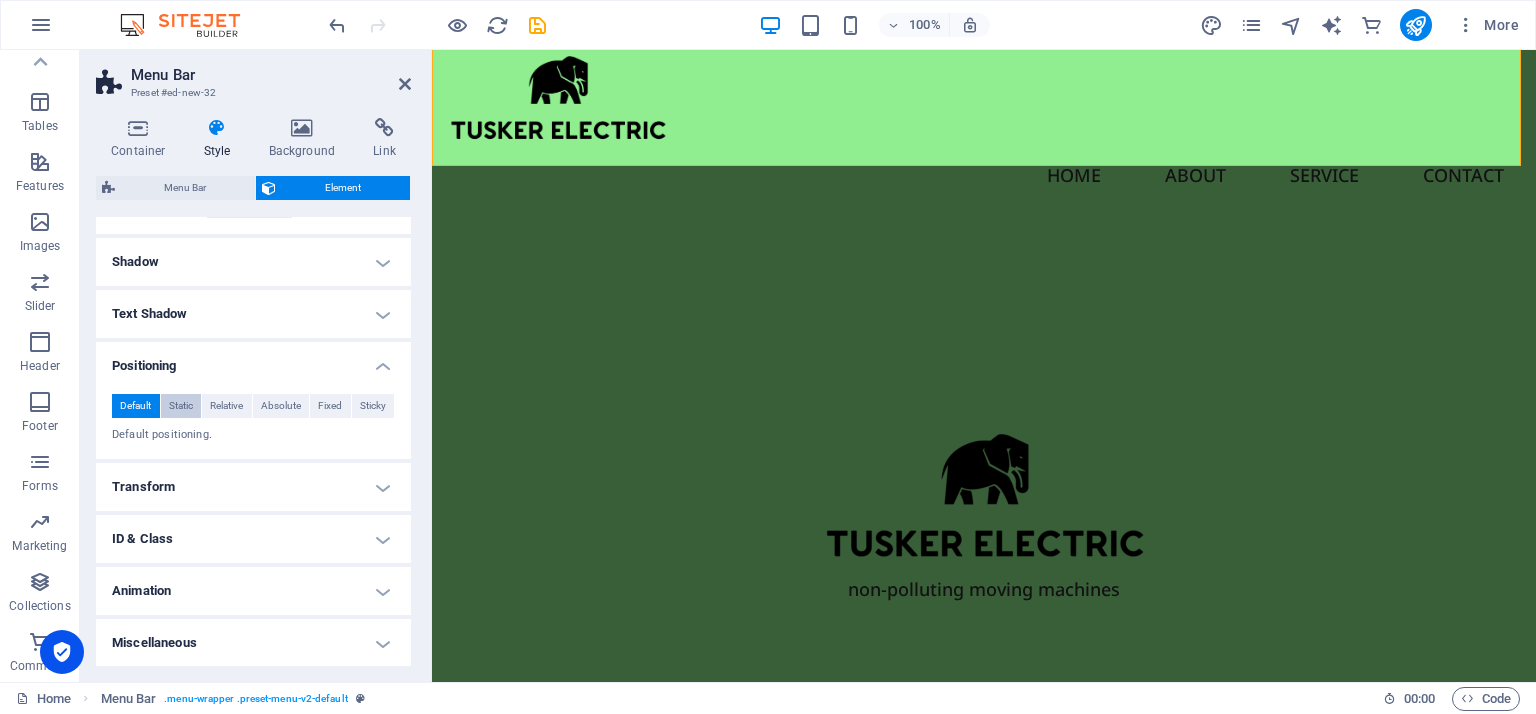 click on "Static" at bounding box center [181, 406] 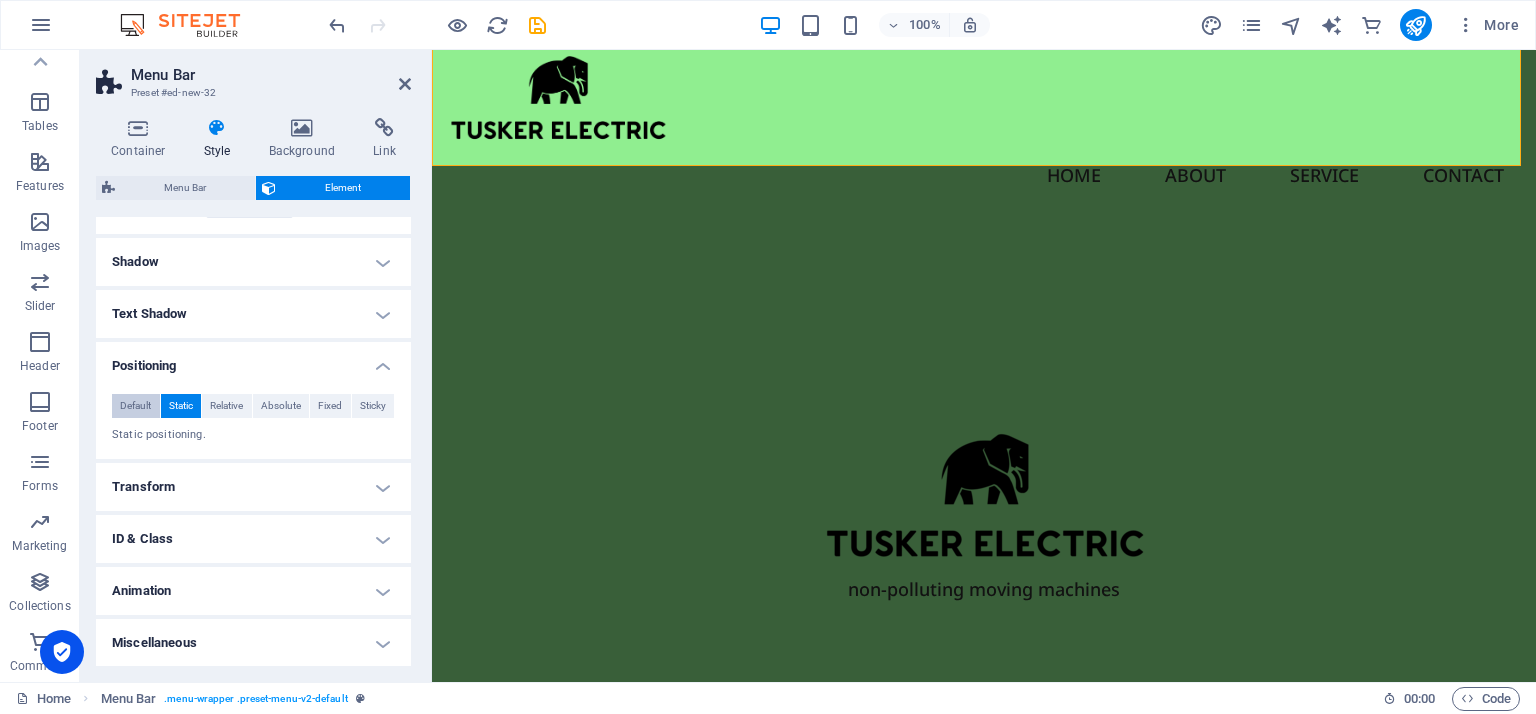 click on "Default" at bounding box center [135, 406] 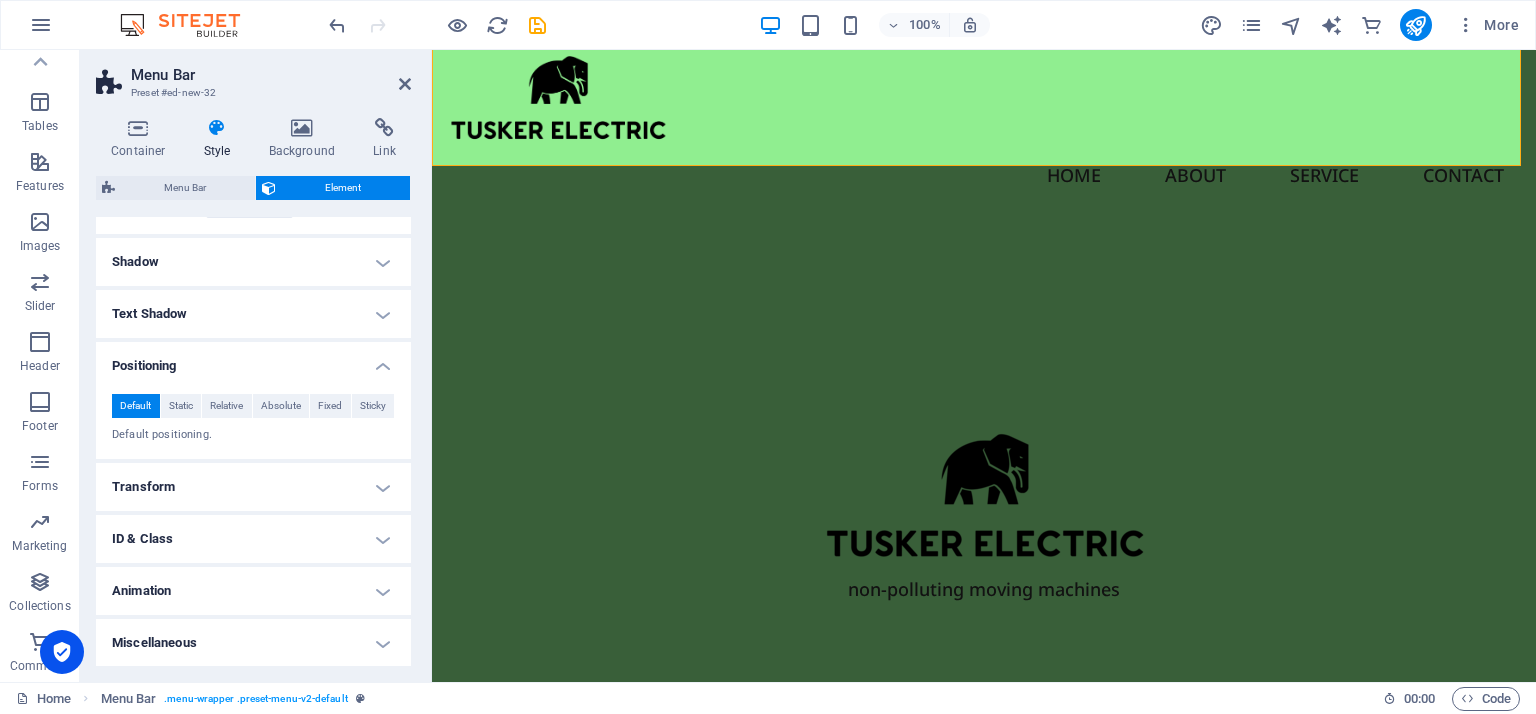 click on "Miscellaneous" at bounding box center [253, 643] 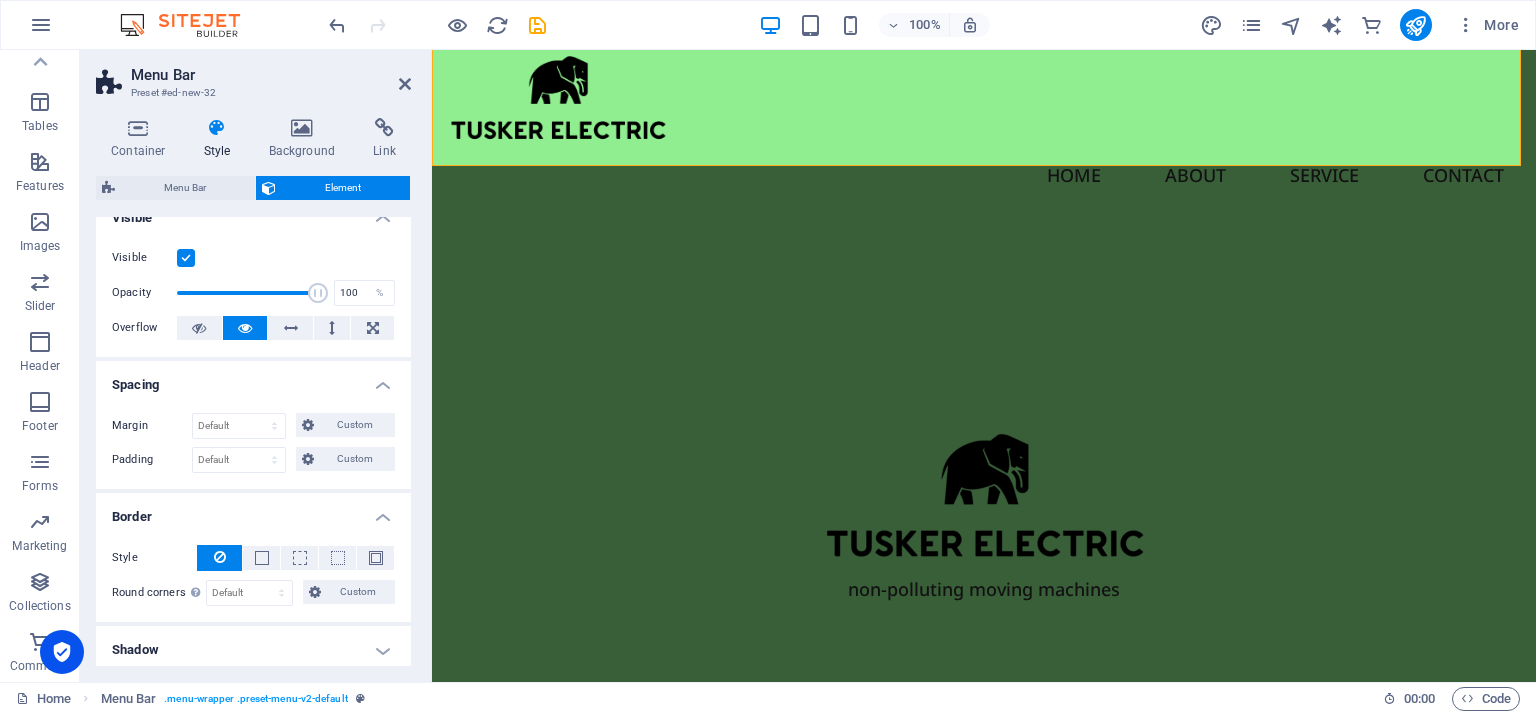 scroll, scrollTop: 0, scrollLeft: 0, axis: both 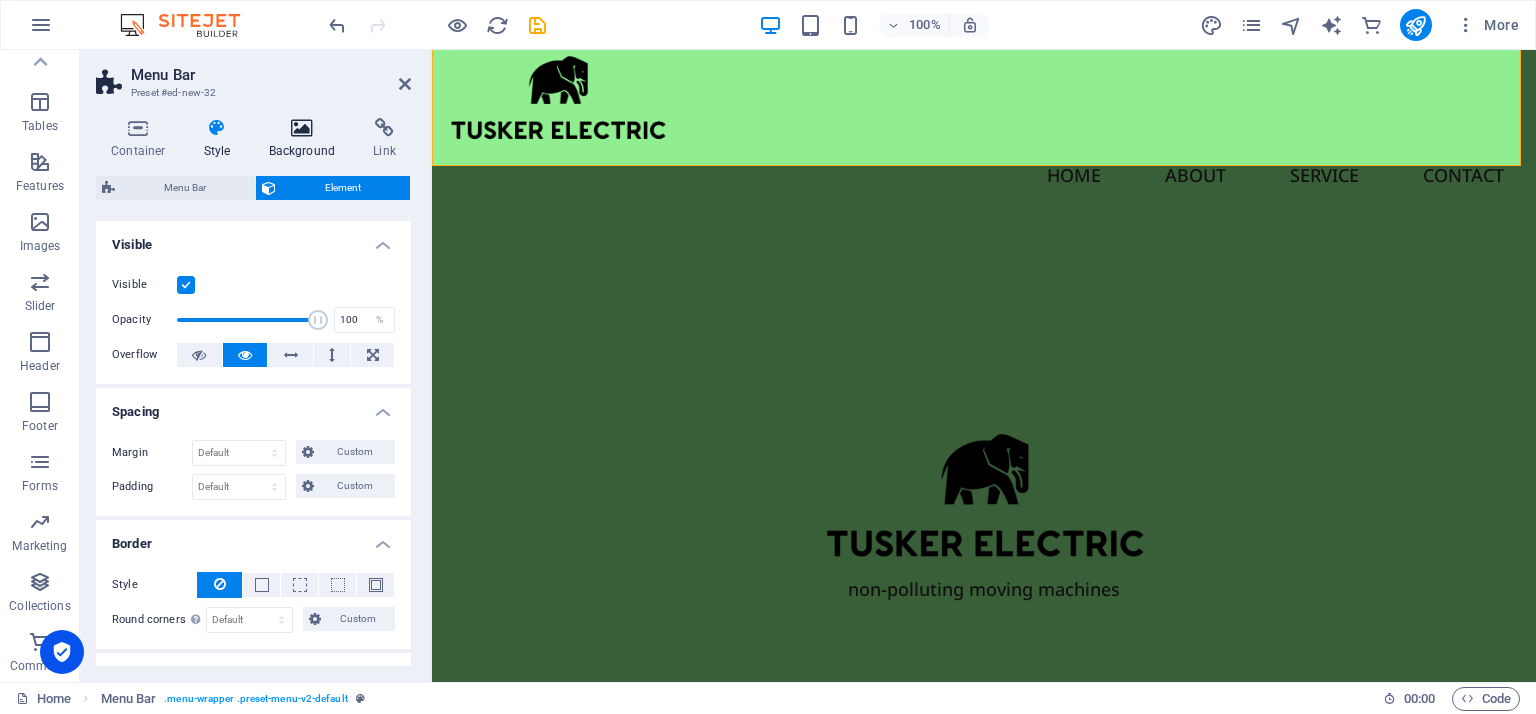click at bounding box center (302, 128) 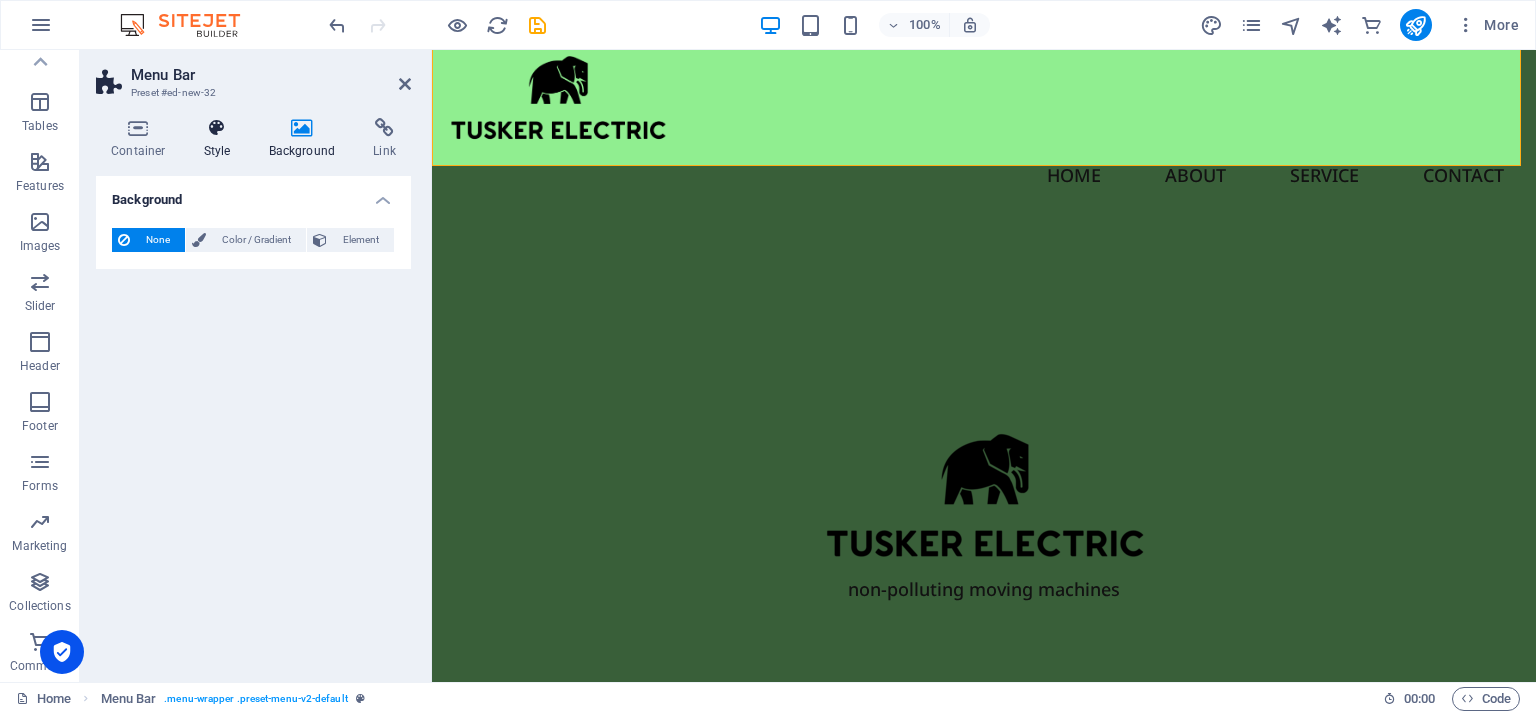 click on "Style" at bounding box center [221, 139] 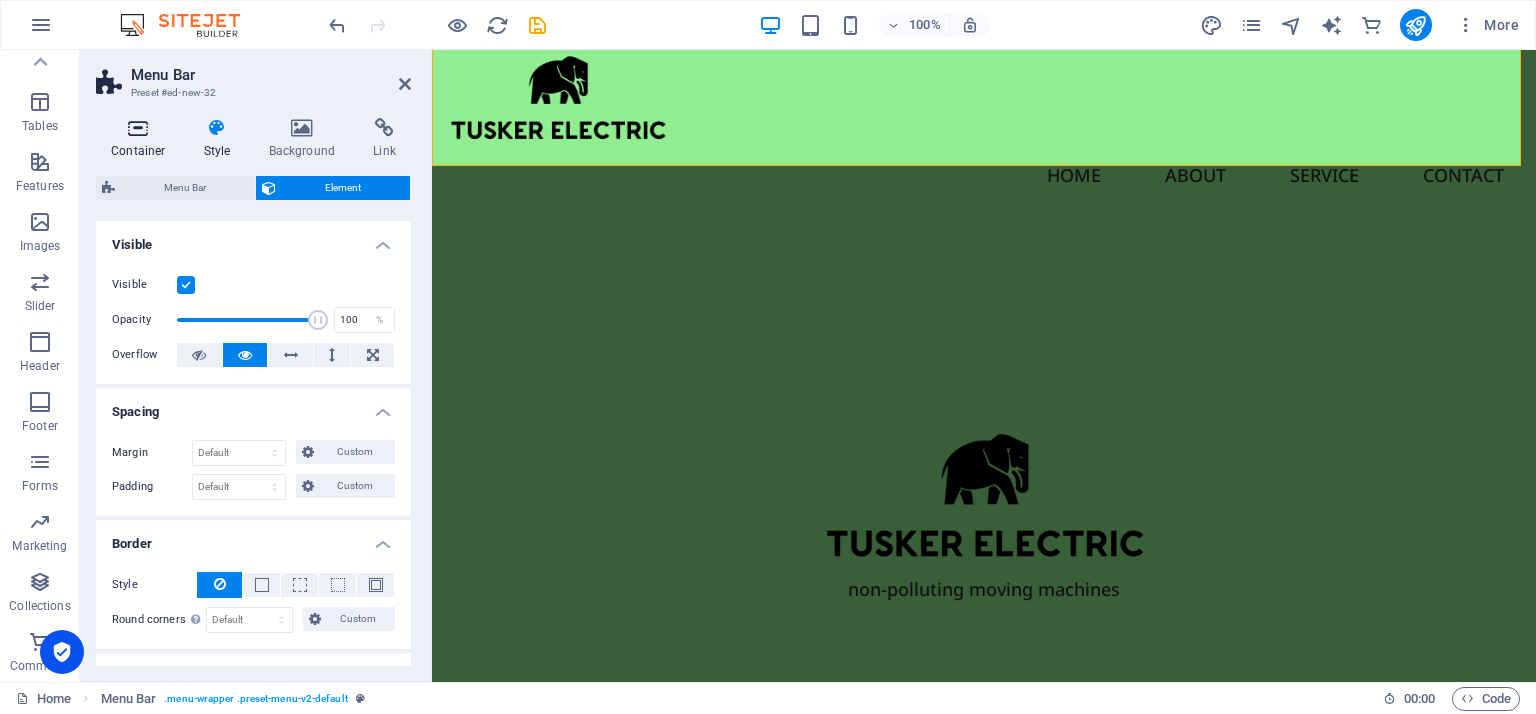 click at bounding box center (138, 128) 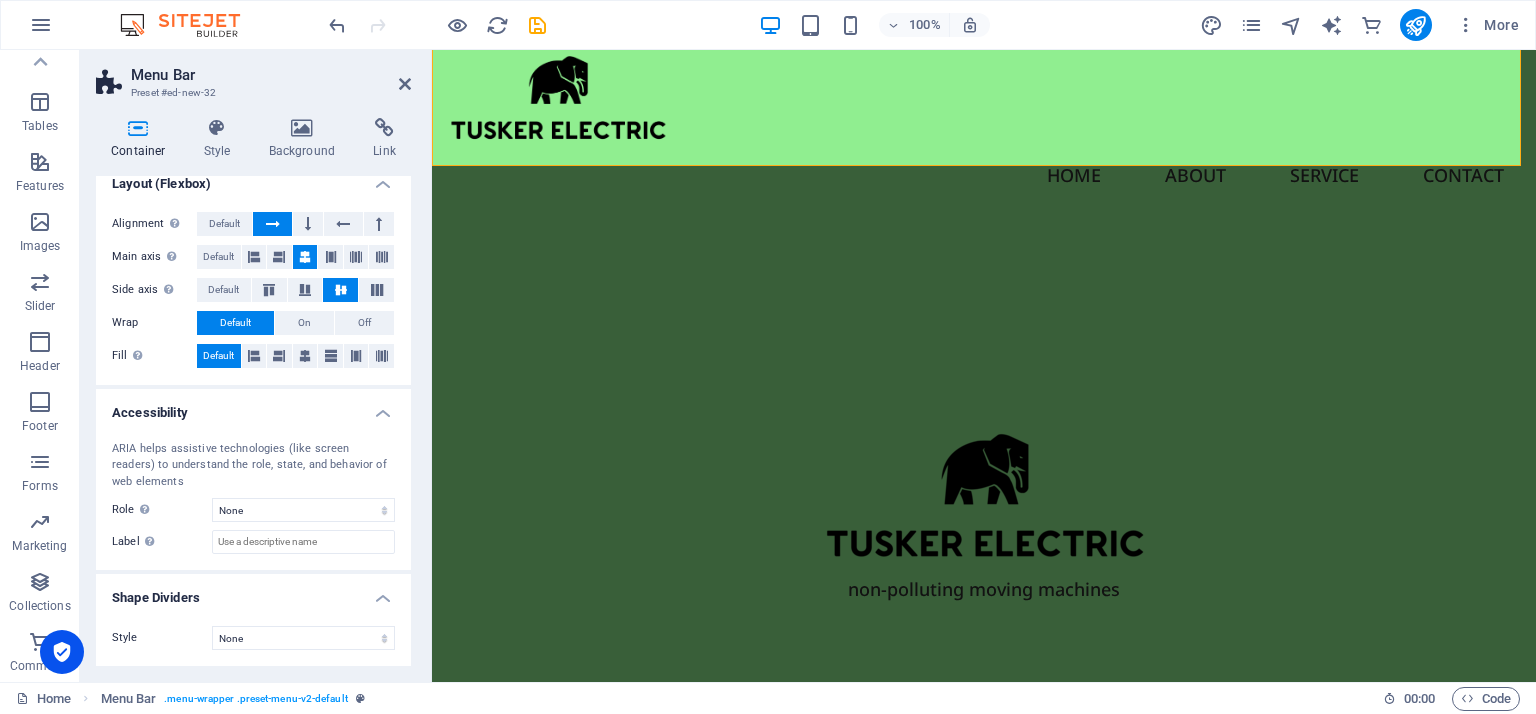 scroll, scrollTop: 0, scrollLeft: 0, axis: both 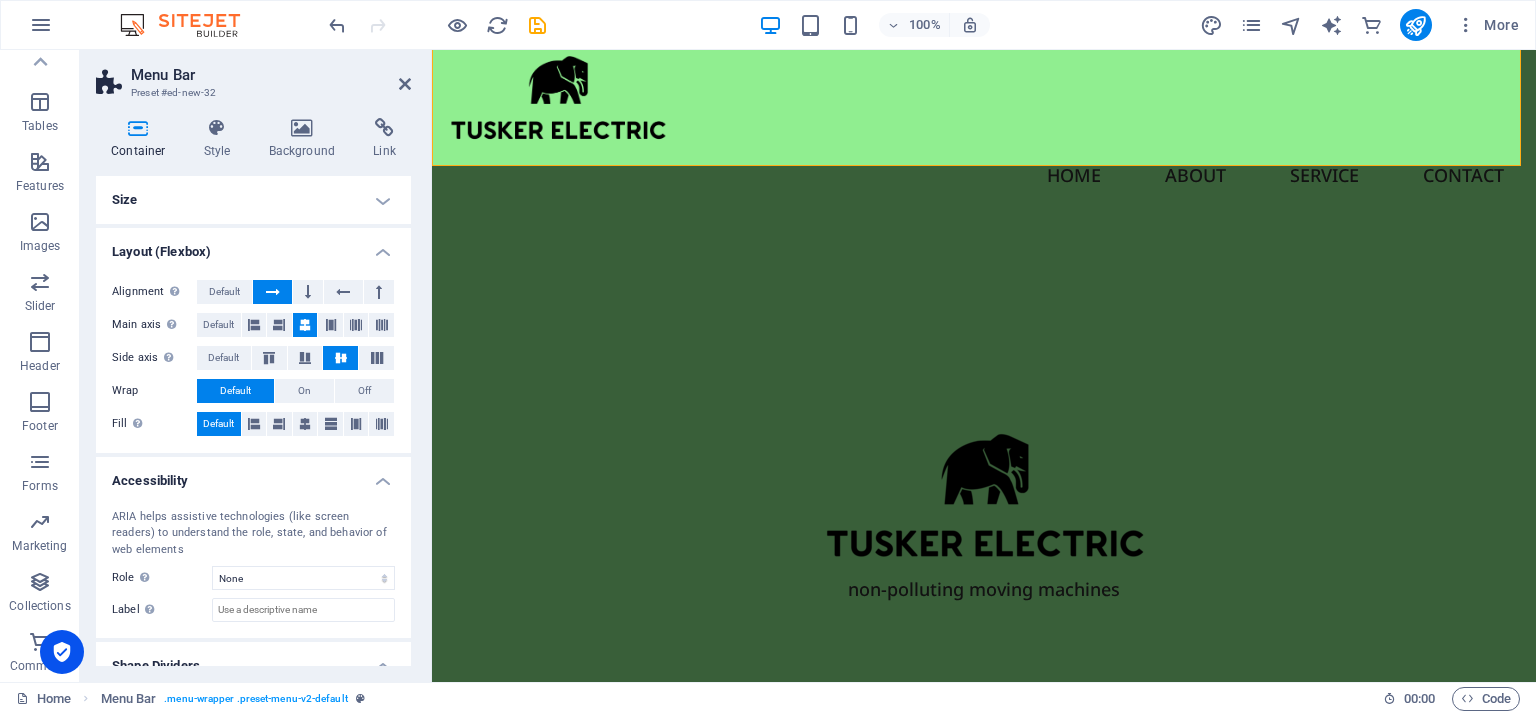 click on "Size" at bounding box center (253, 200) 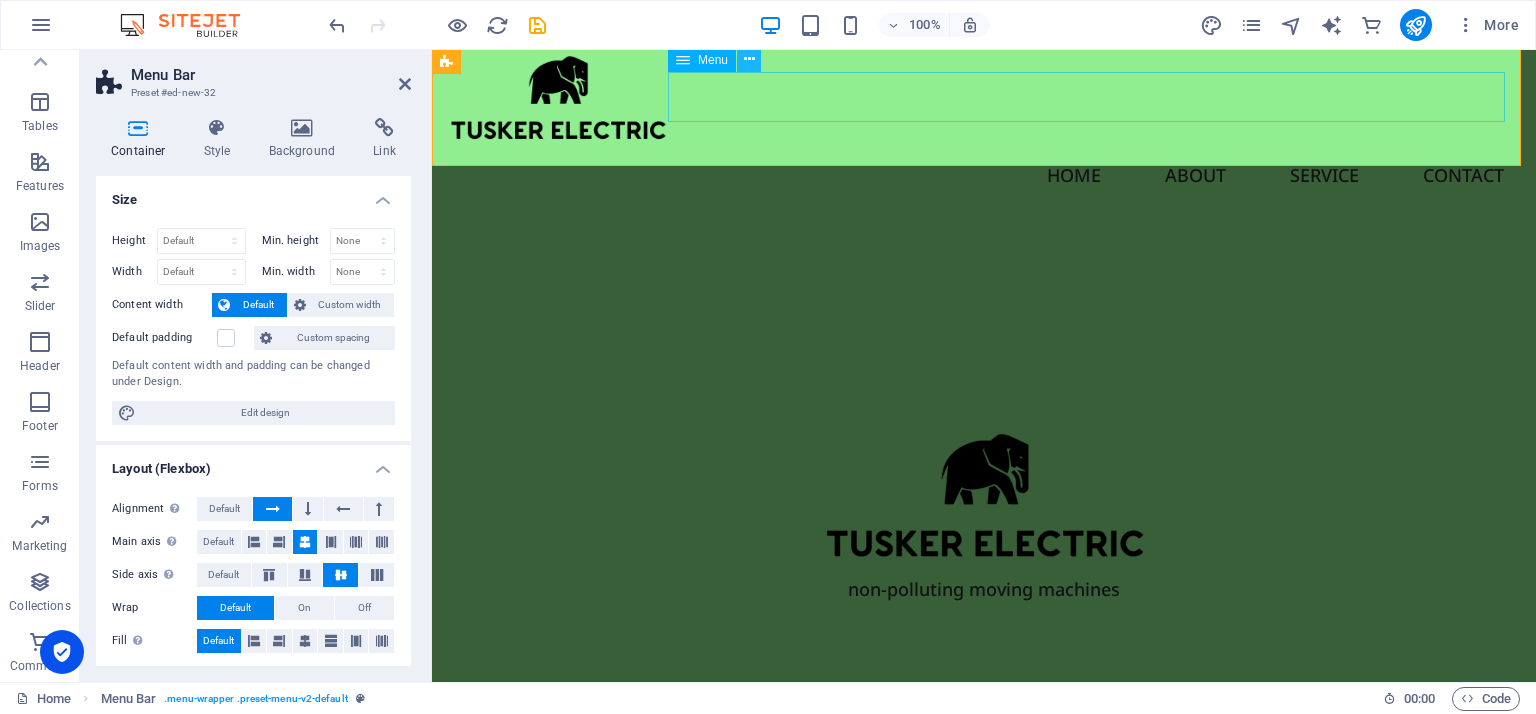 click at bounding box center (749, 59) 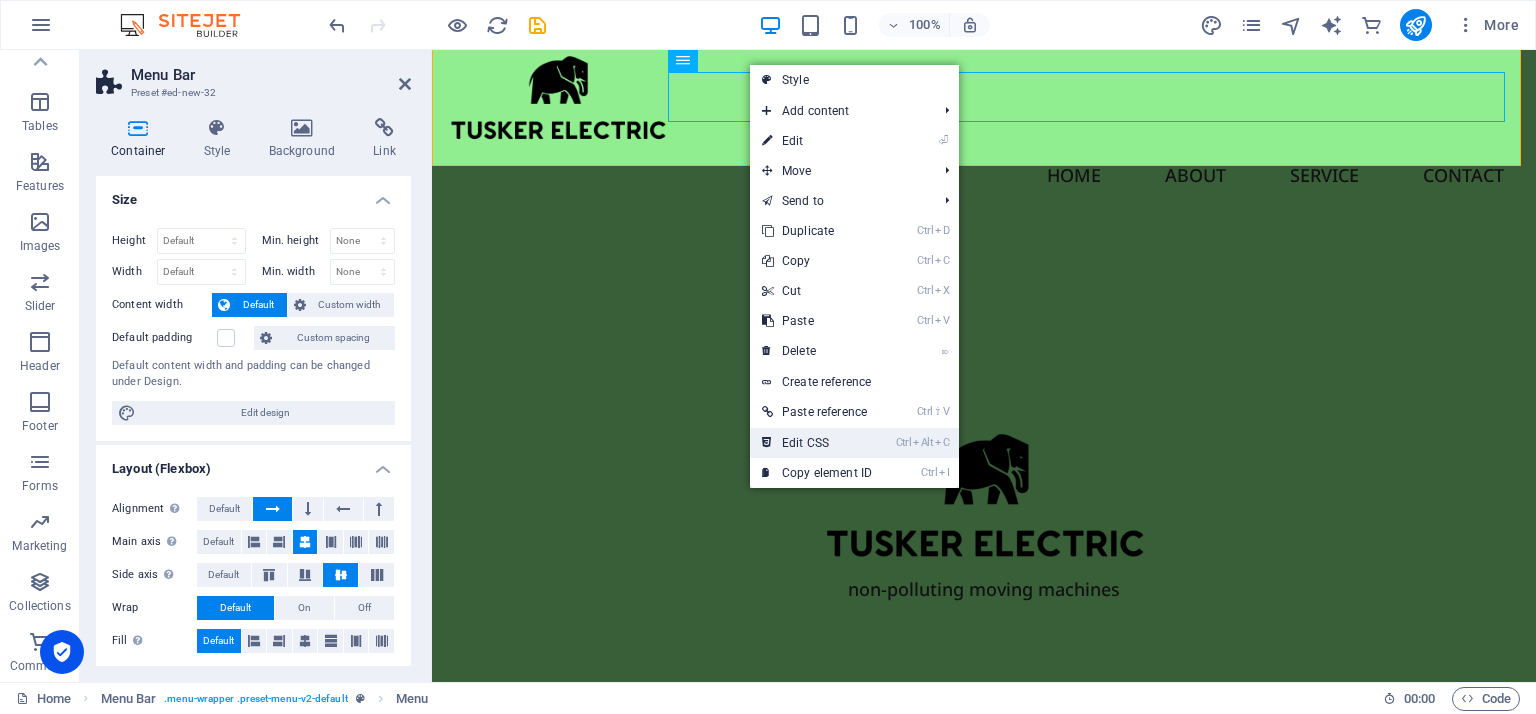 click on "Ctrl Alt C  Edit CSS" at bounding box center (817, 443) 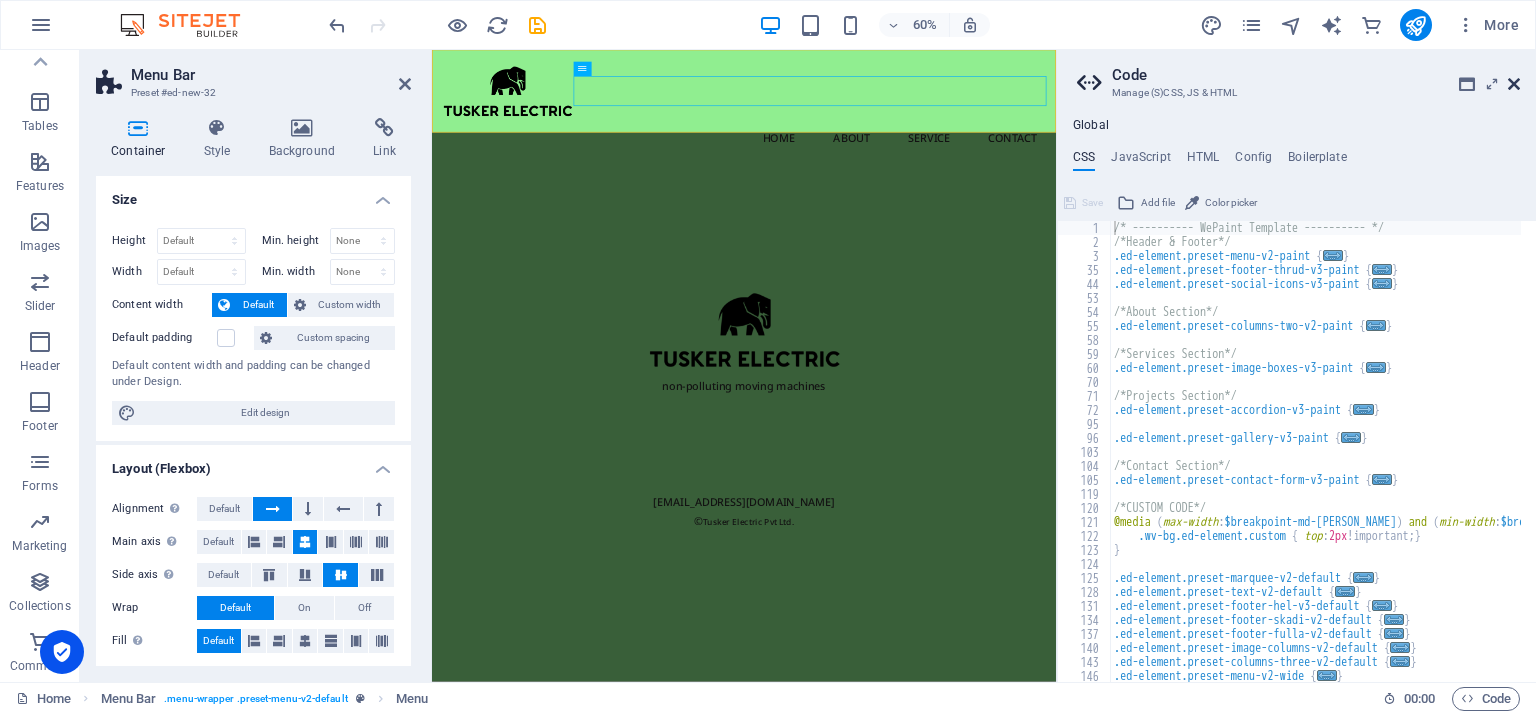 click at bounding box center (1514, 84) 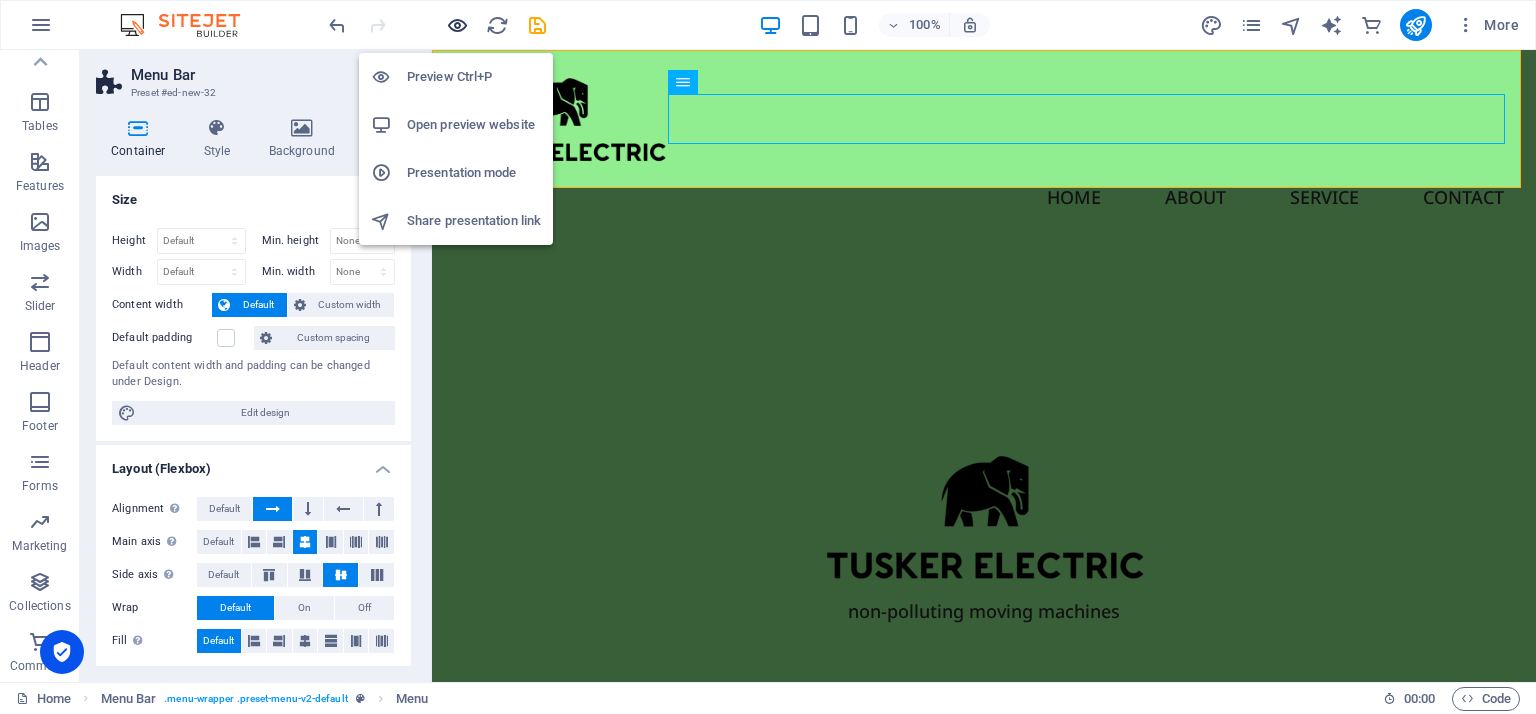 click at bounding box center [457, 25] 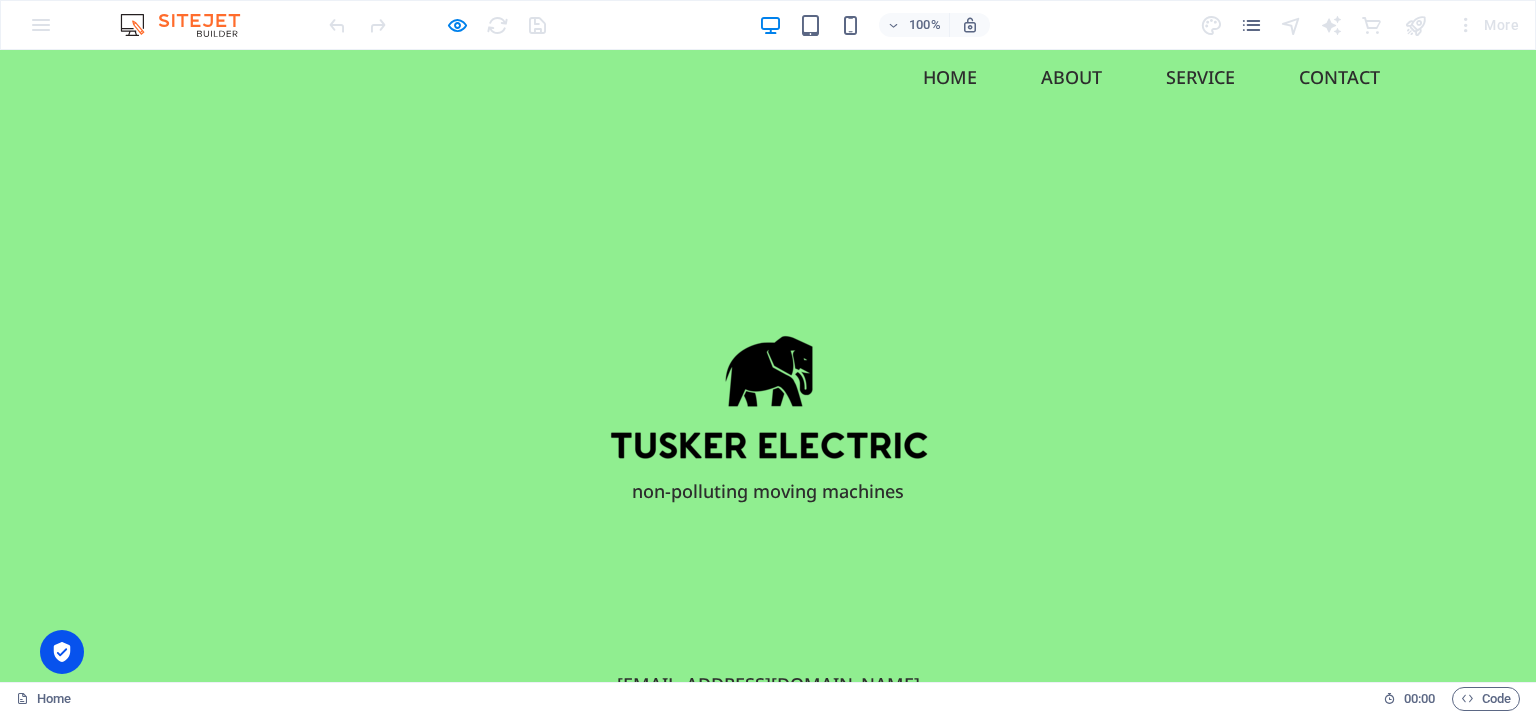 scroll, scrollTop: 0, scrollLeft: 0, axis: both 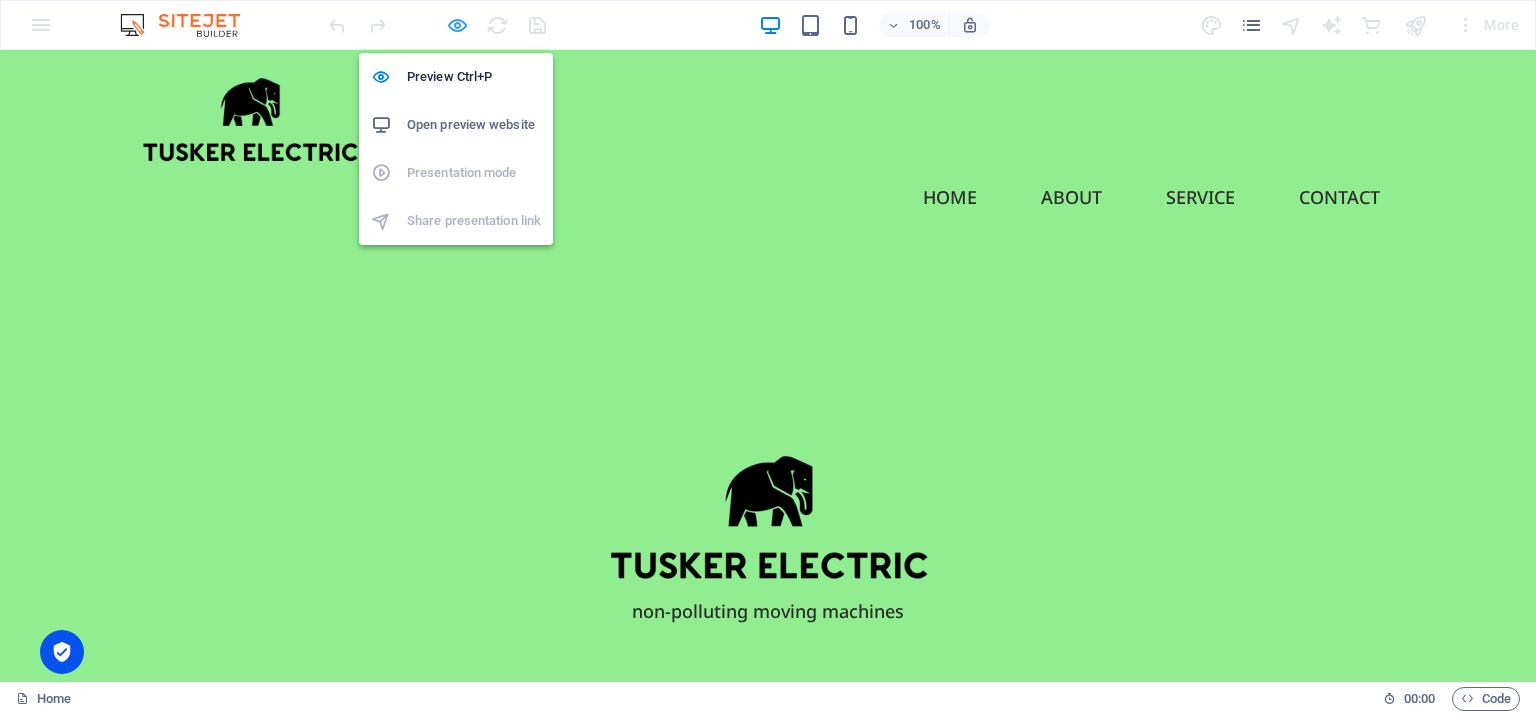 click at bounding box center (457, 25) 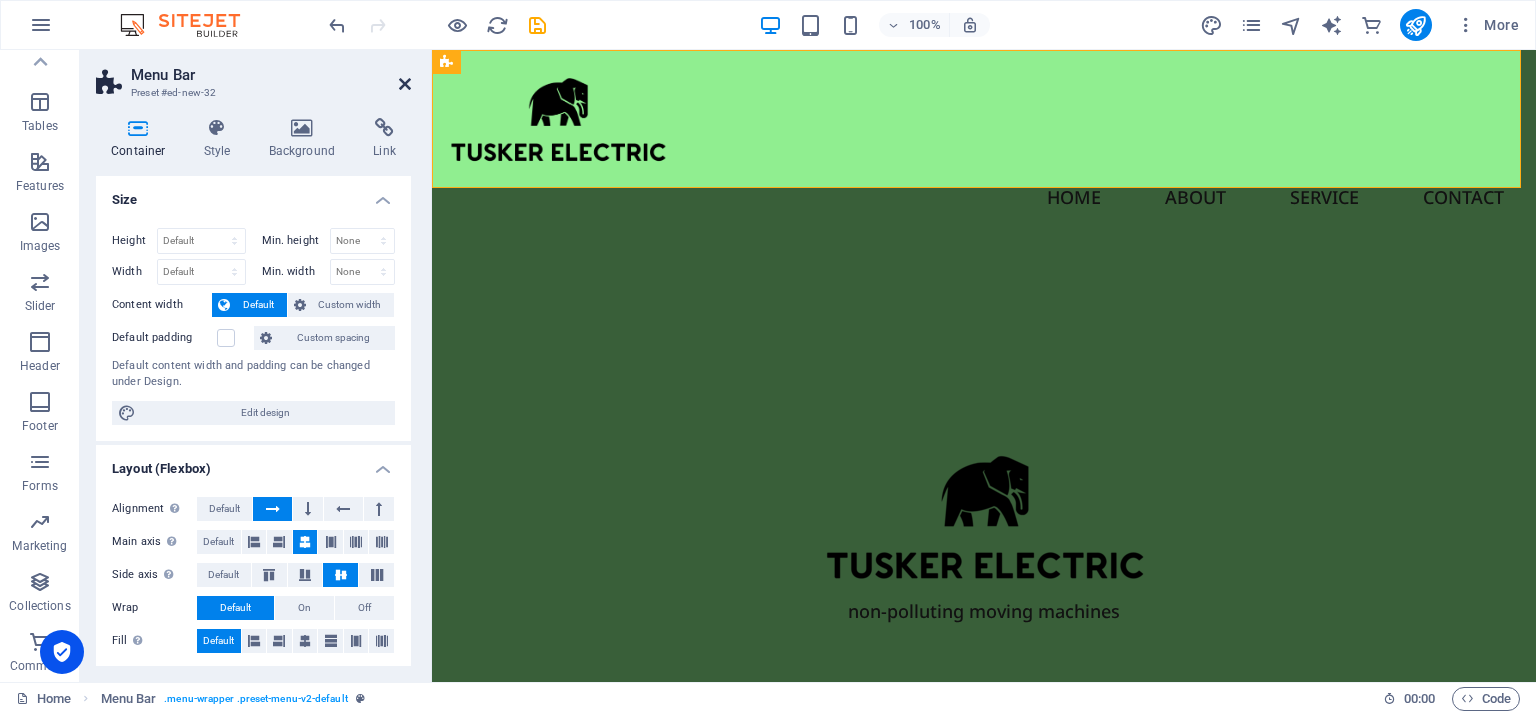 click at bounding box center (405, 84) 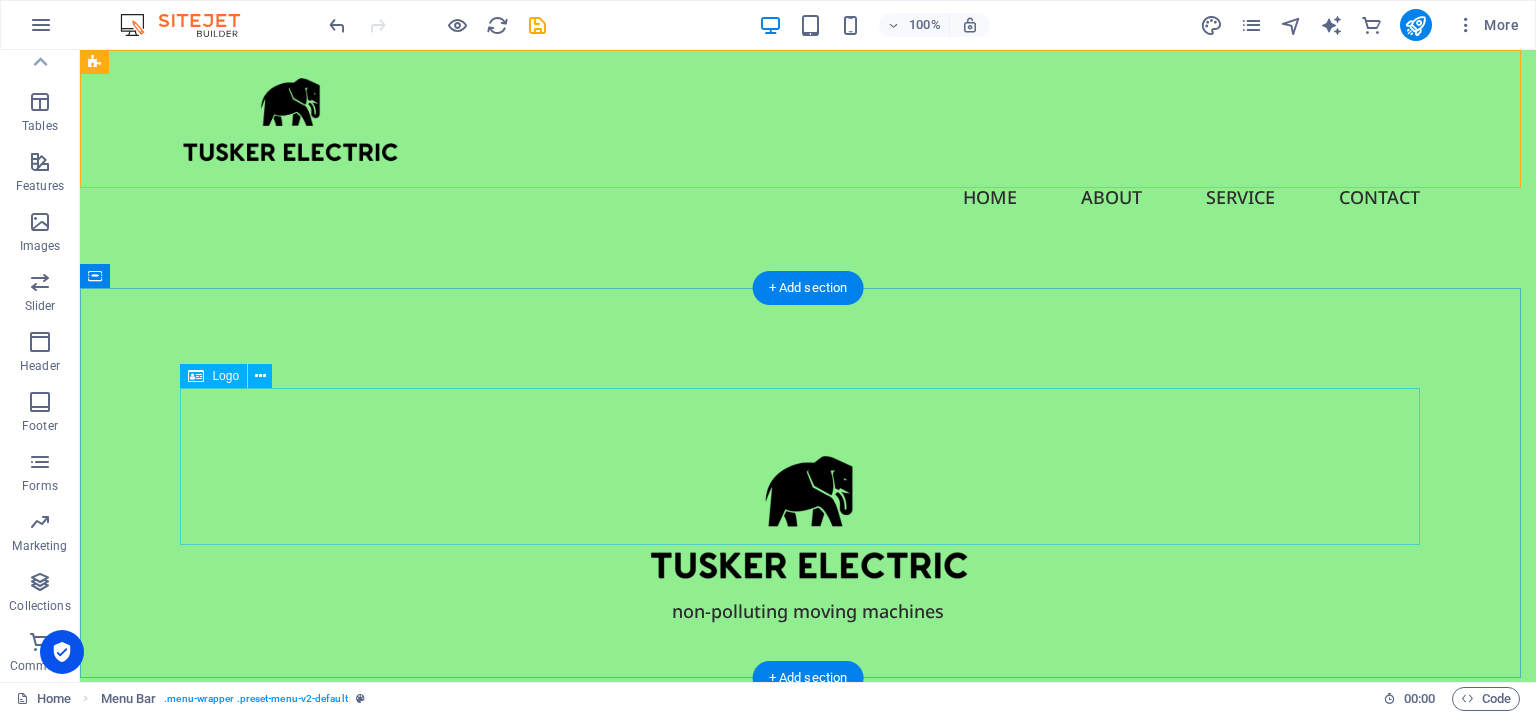scroll, scrollTop: 120, scrollLeft: 0, axis: vertical 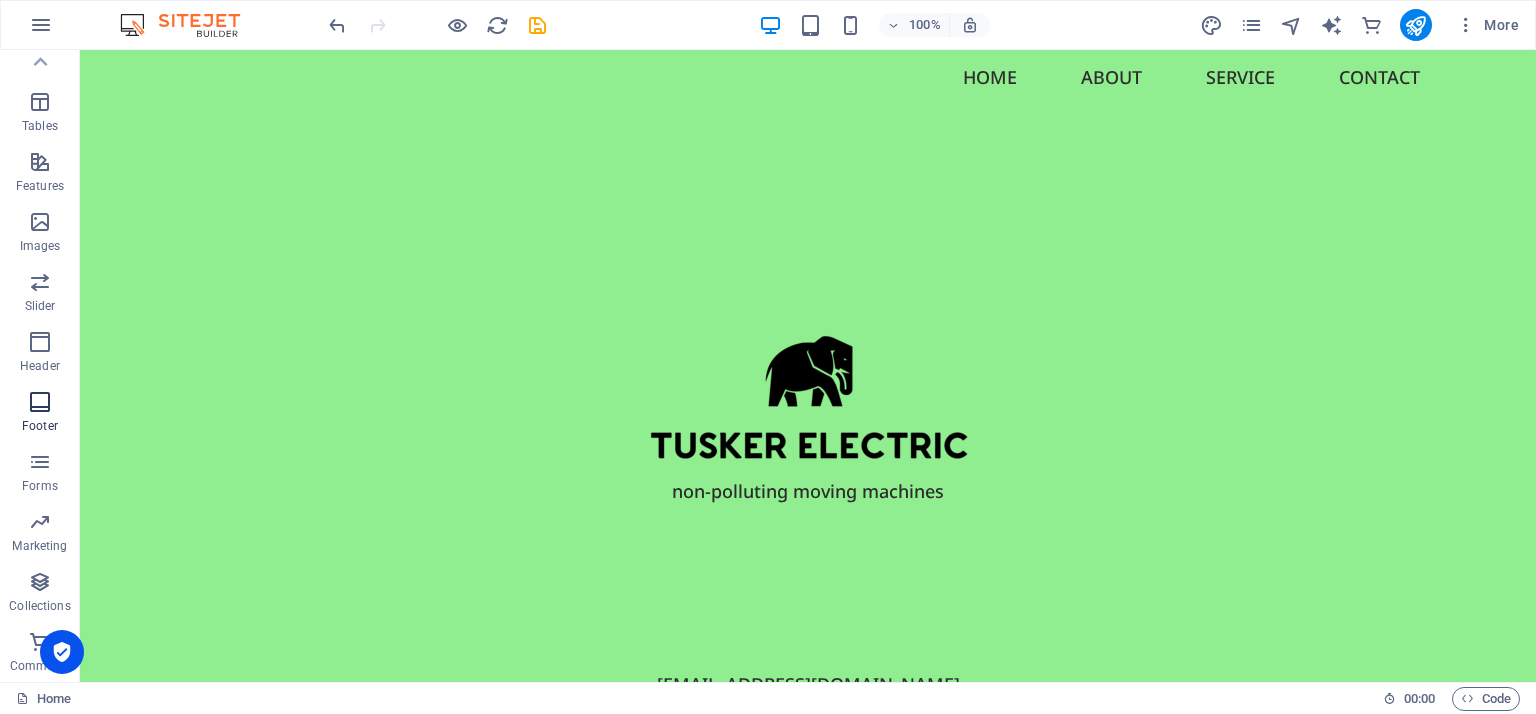 click at bounding box center [40, 402] 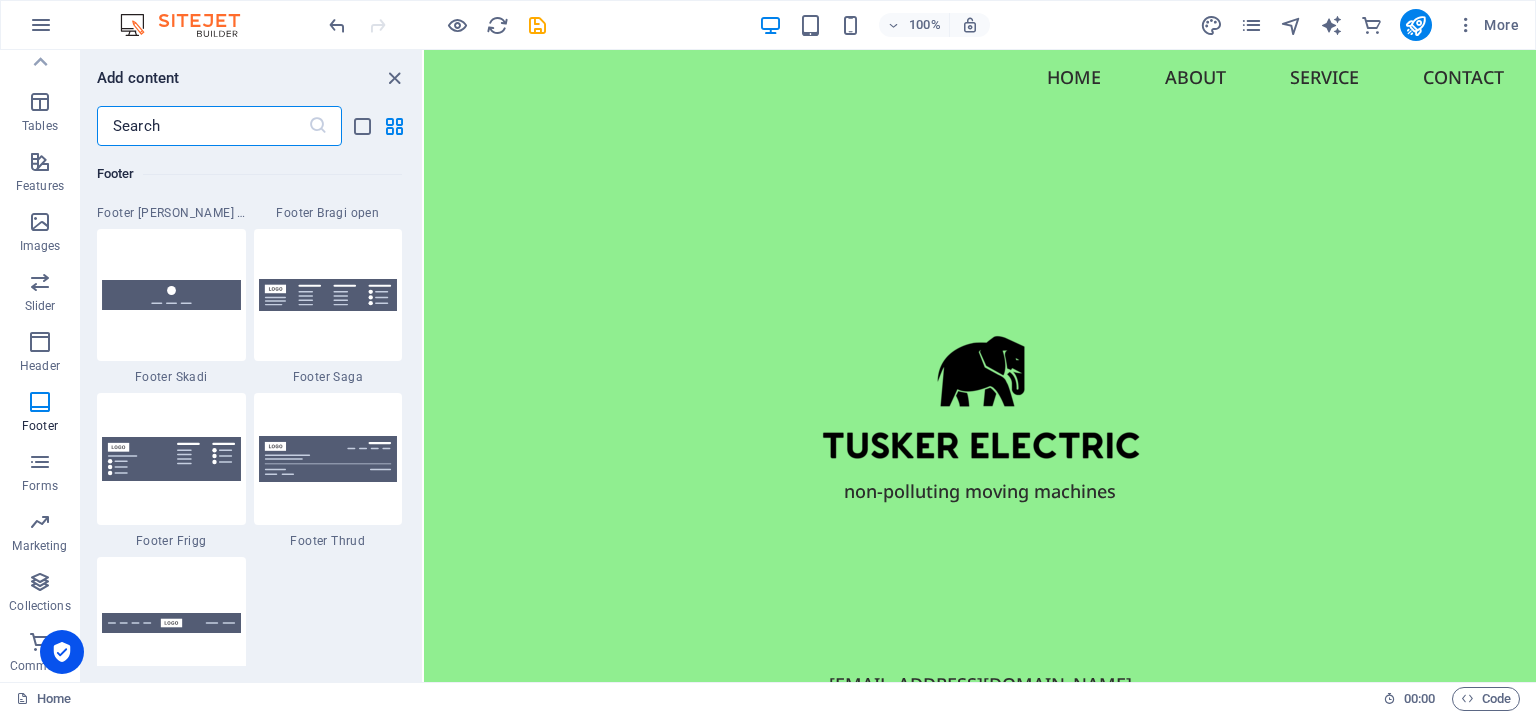 scroll, scrollTop: 13868, scrollLeft: 0, axis: vertical 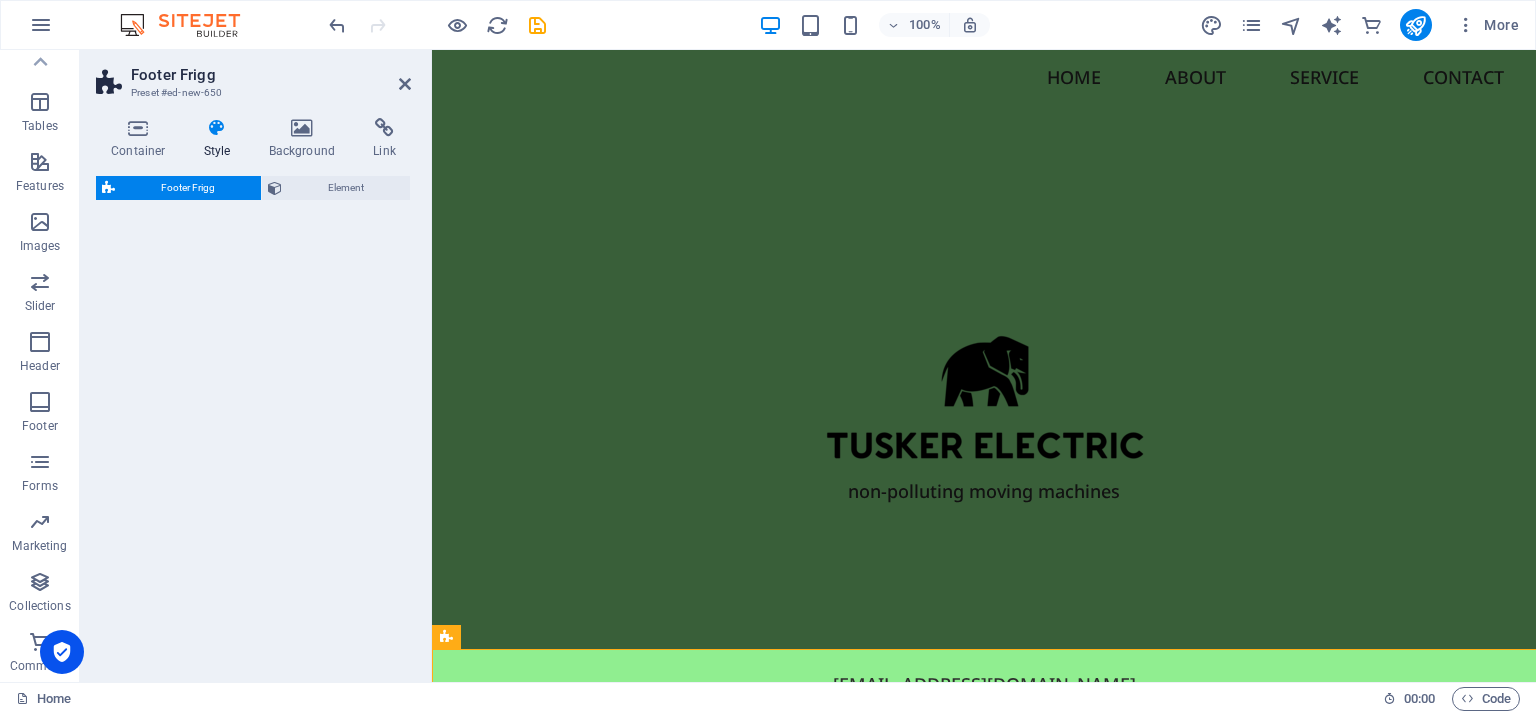 select on "rem" 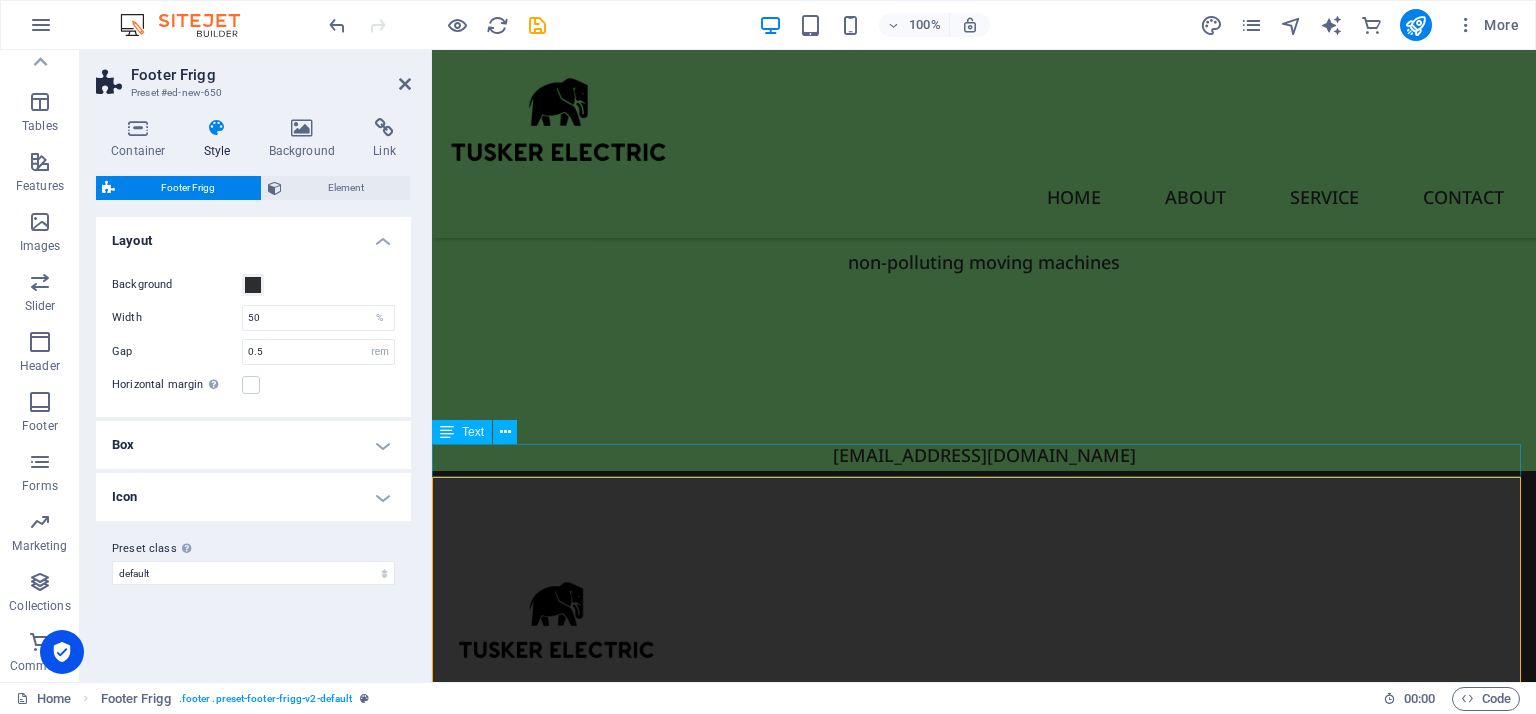scroll, scrollTop: 285, scrollLeft: 0, axis: vertical 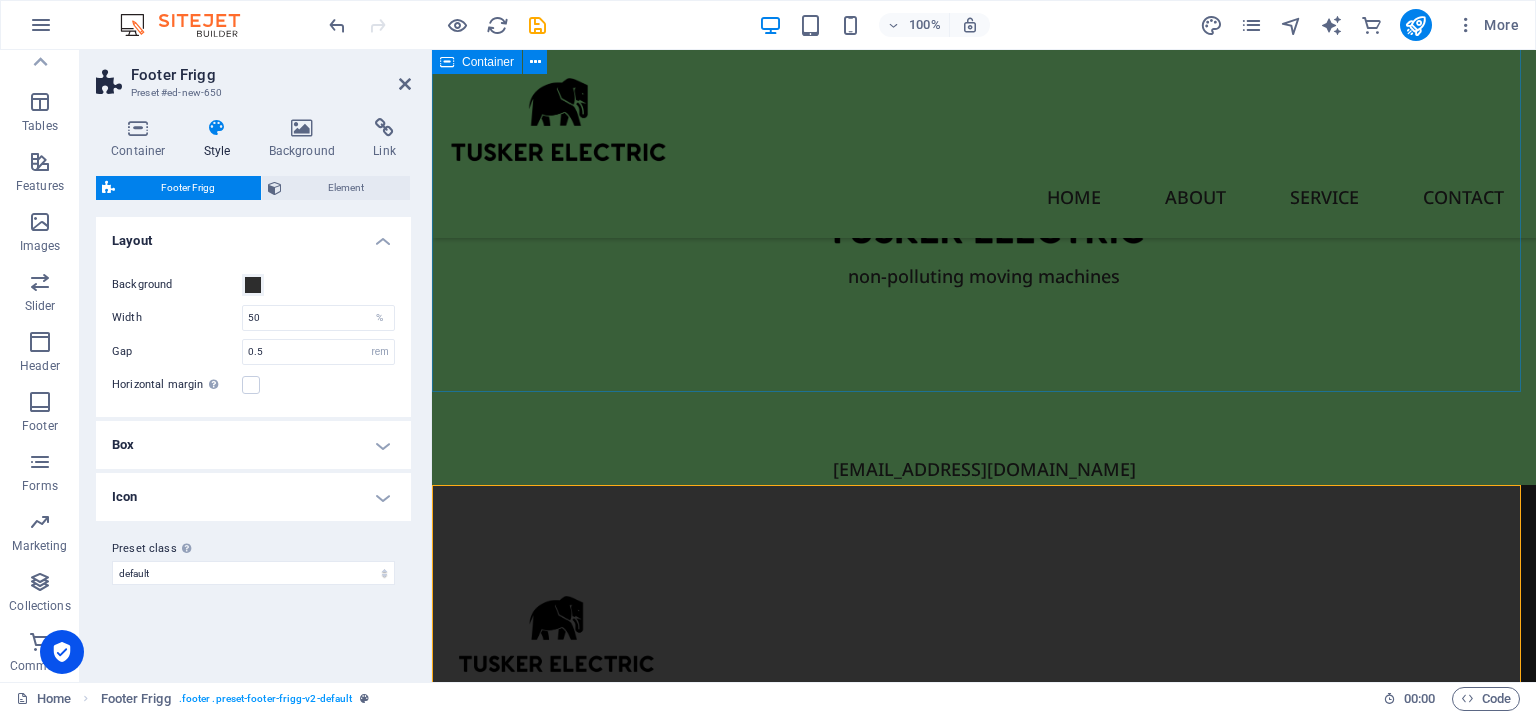 click on "non-polluting moving machines" at bounding box center [984, 197] 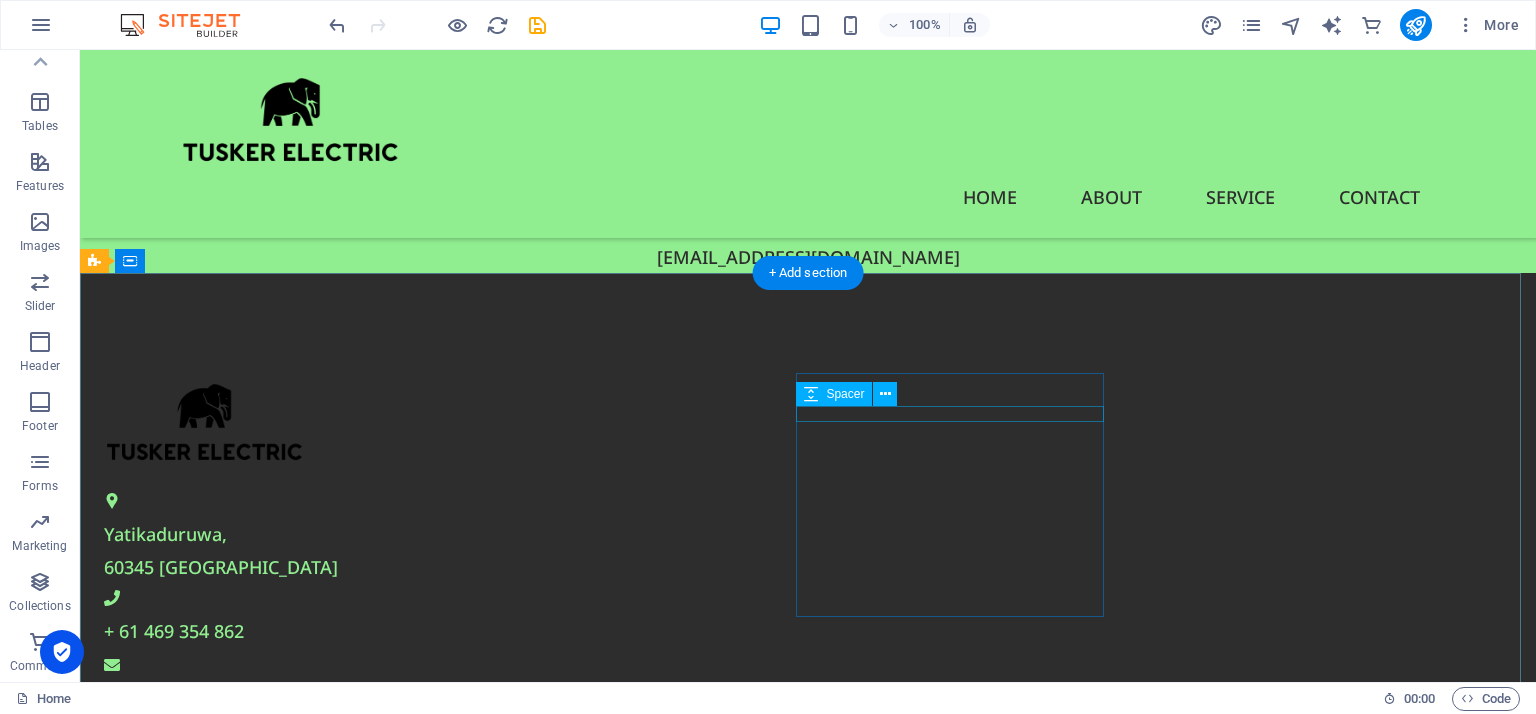 scroll, scrollTop: 564, scrollLeft: 0, axis: vertical 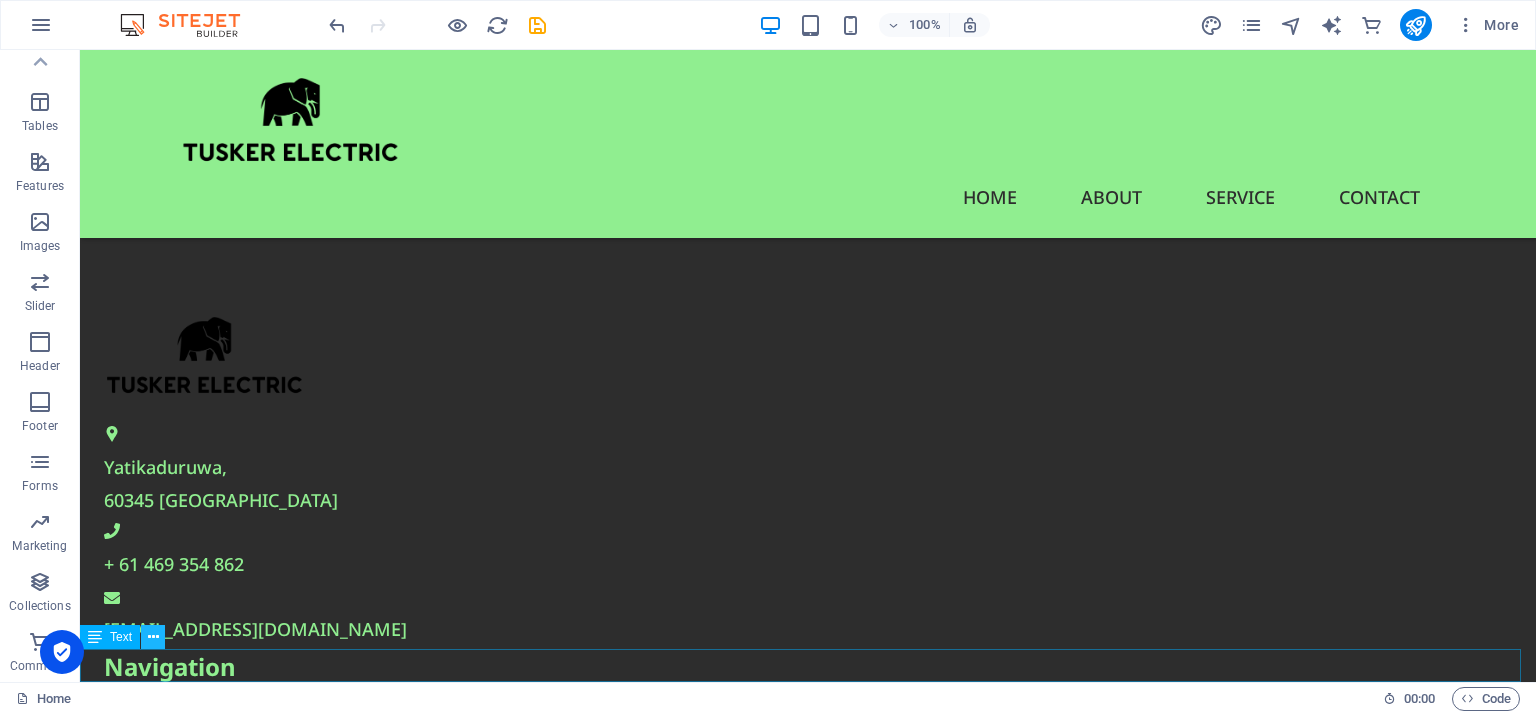 click at bounding box center [153, 637] 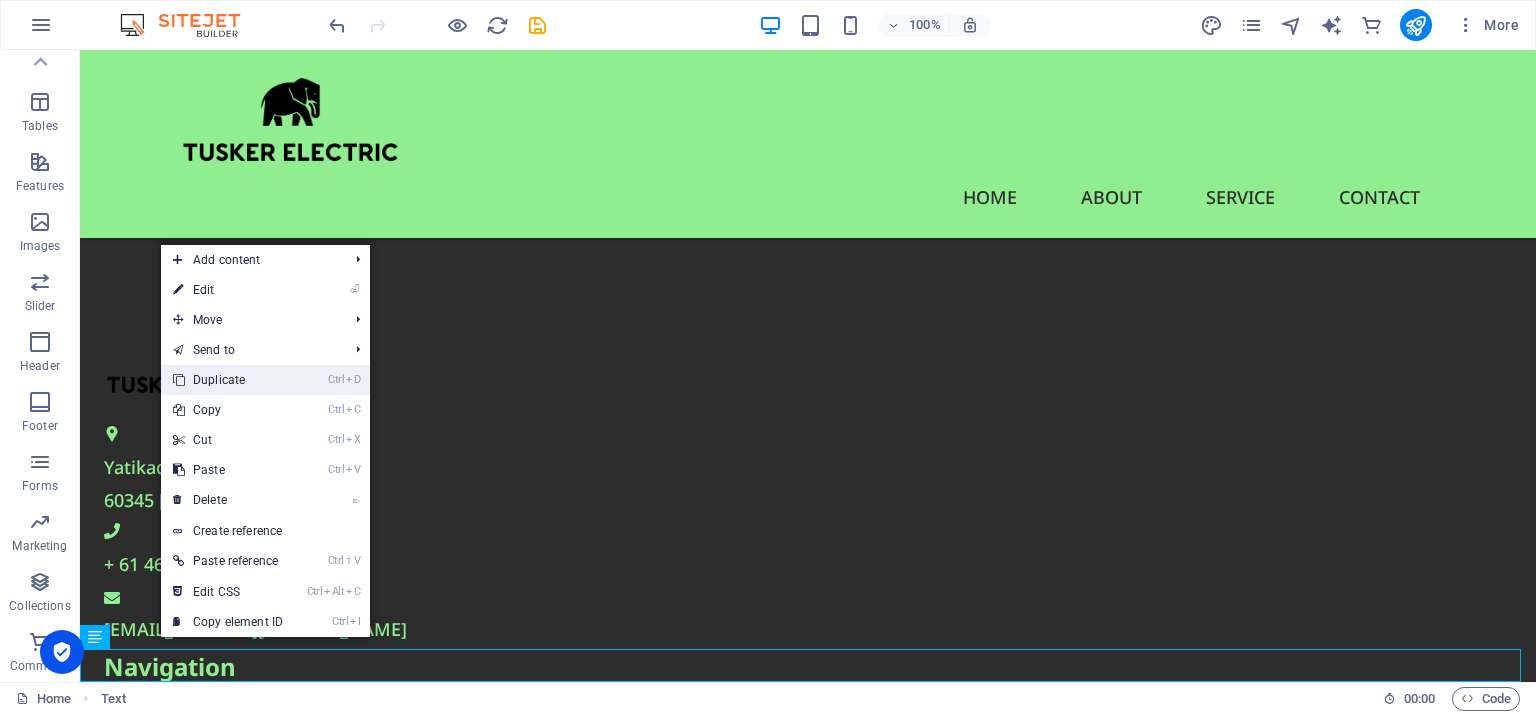 click on "Ctrl D  Duplicate" at bounding box center (228, 380) 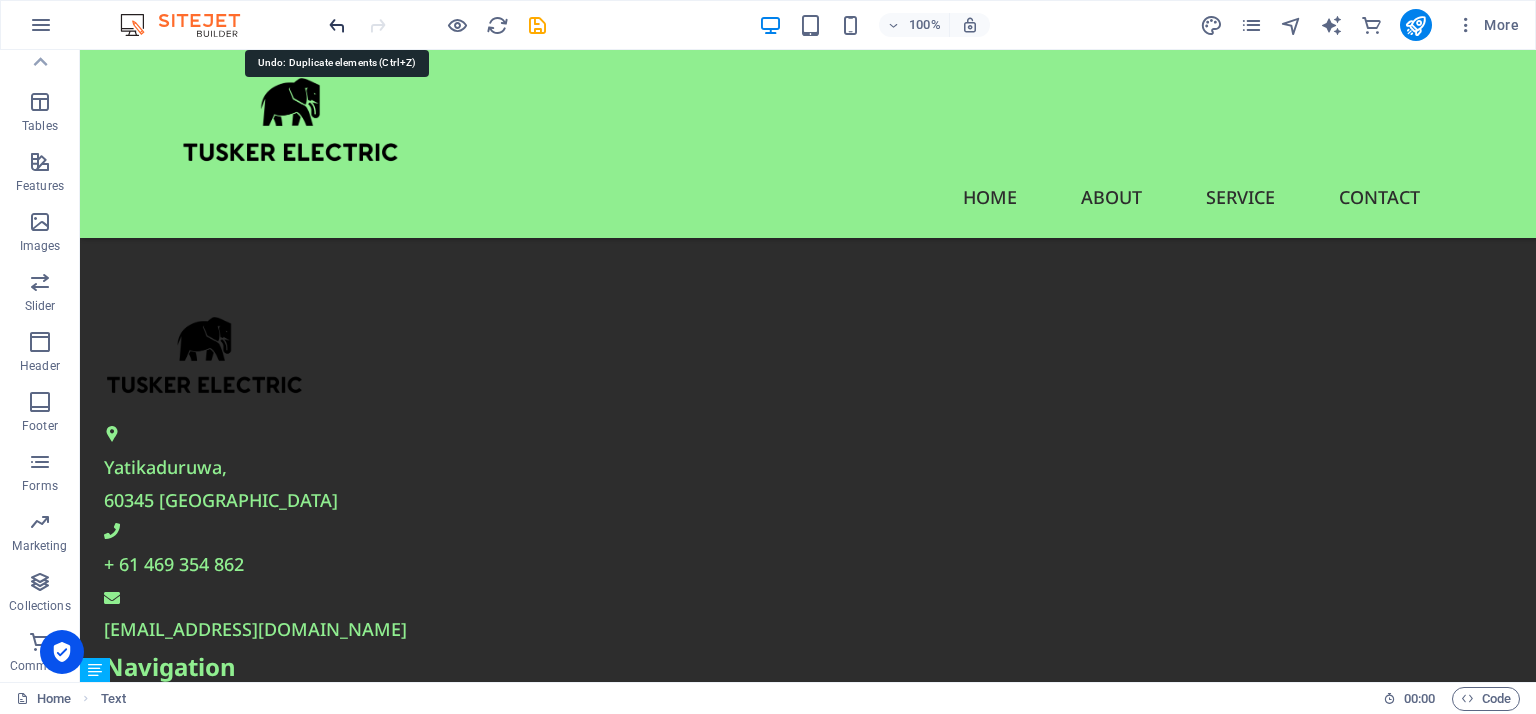 click at bounding box center (337, 25) 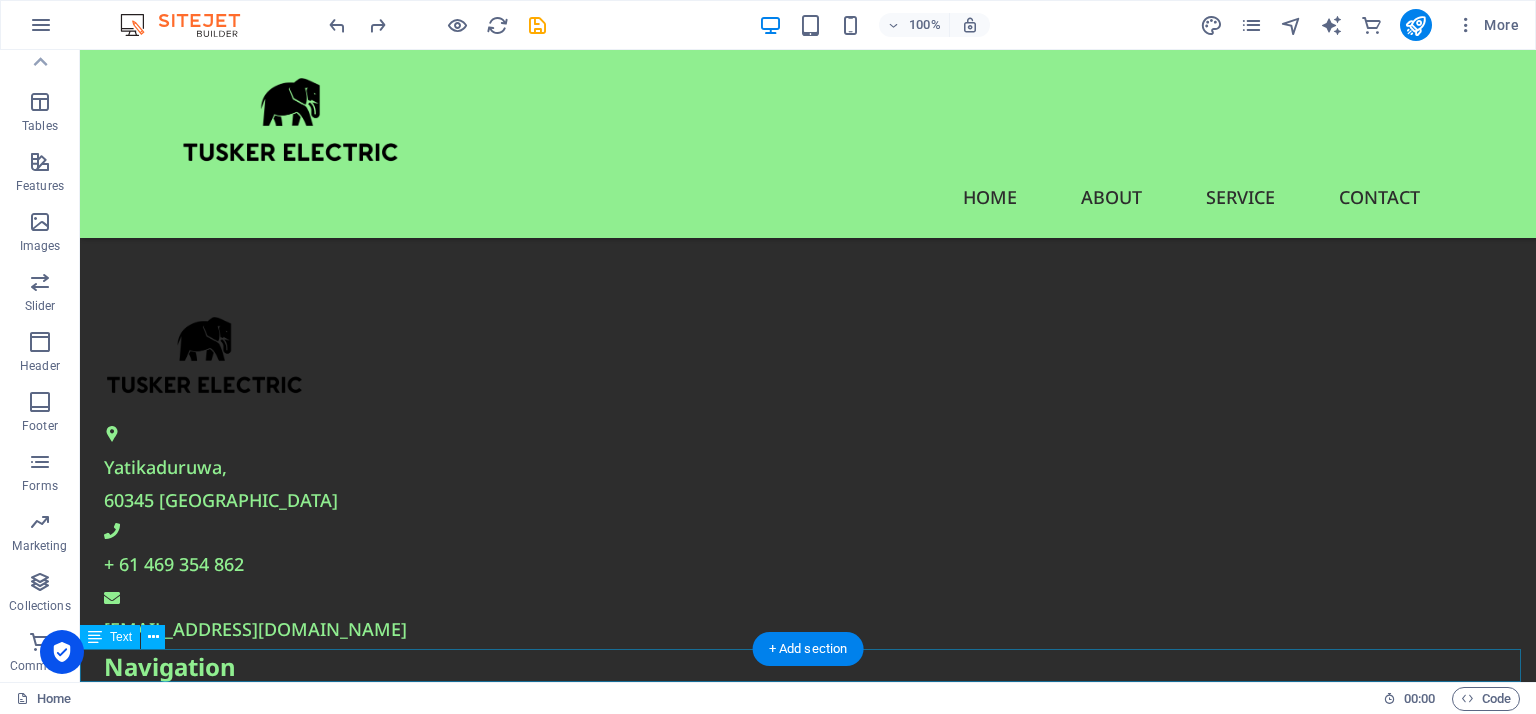 click on "©  Tusker Electric Pvt Ltd." at bounding box center (808, 1257) 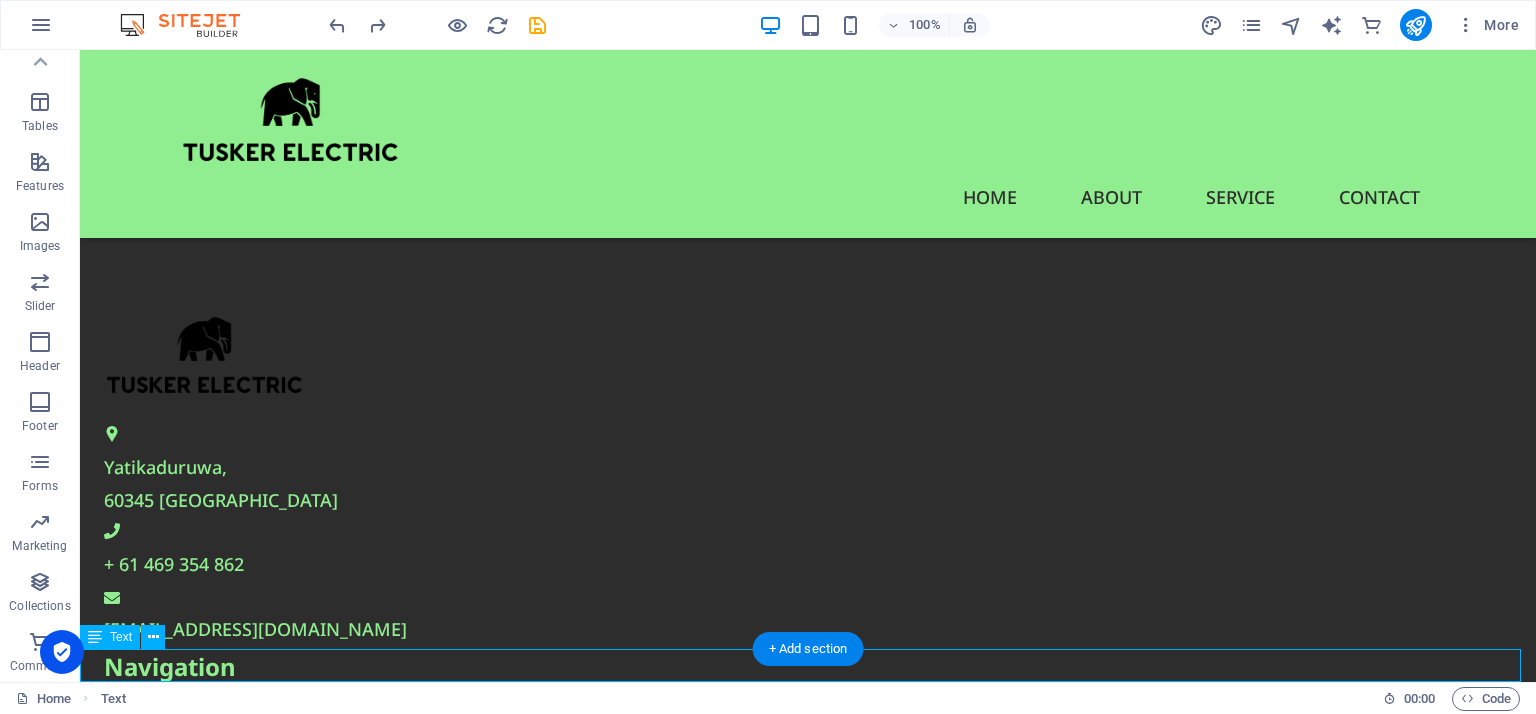 click on "©  Tusker Electric Pvt Ltd." at bounding box center (808, 1257) 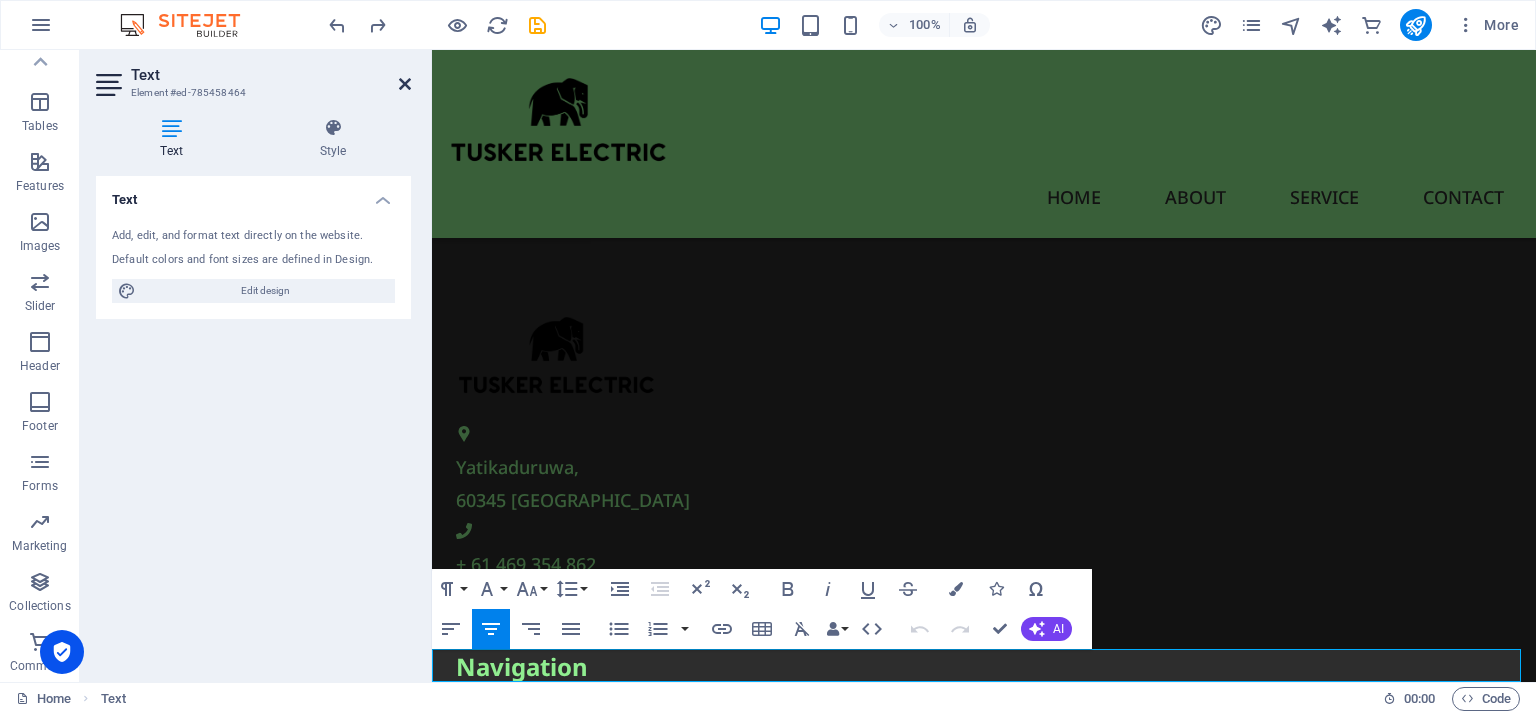 click at bounding box center [405, 84] 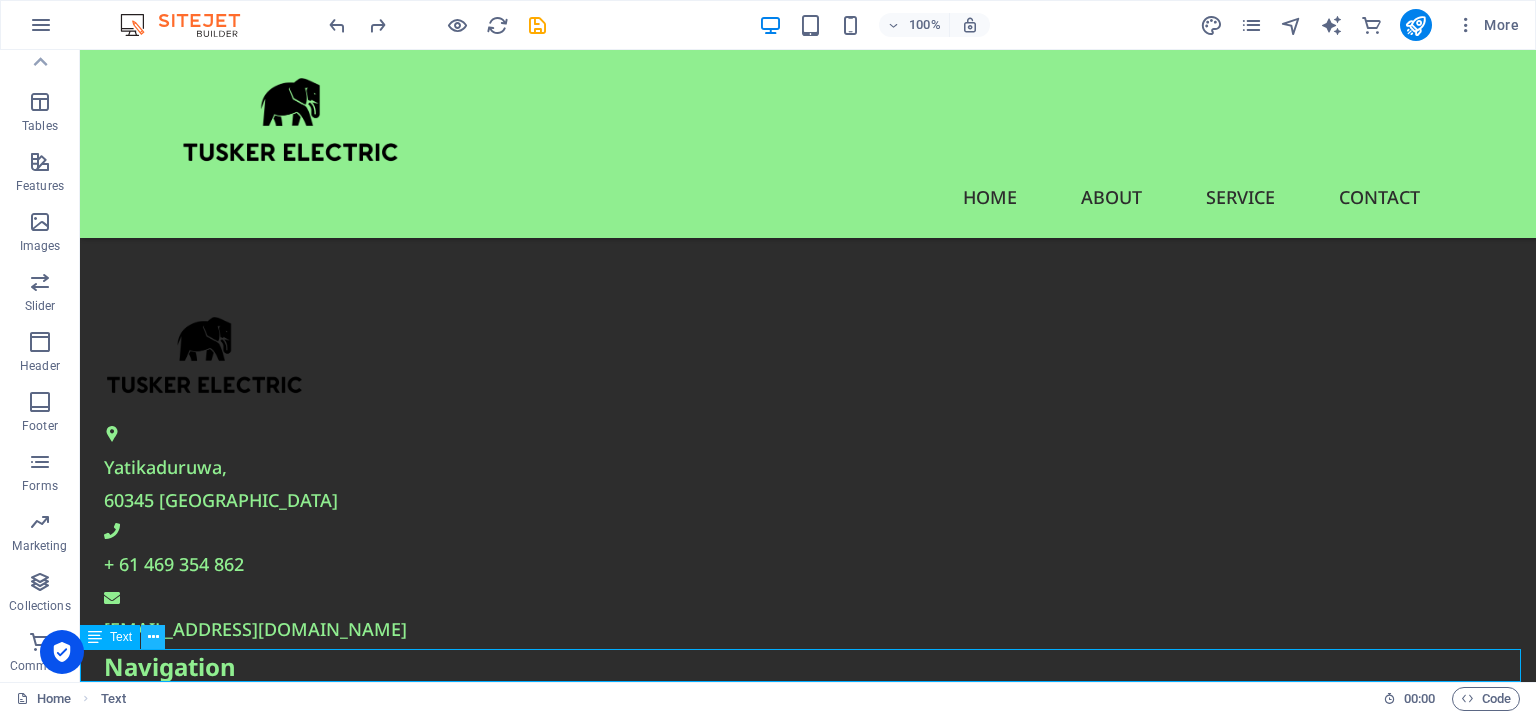 click at bounding box center [153, 637] 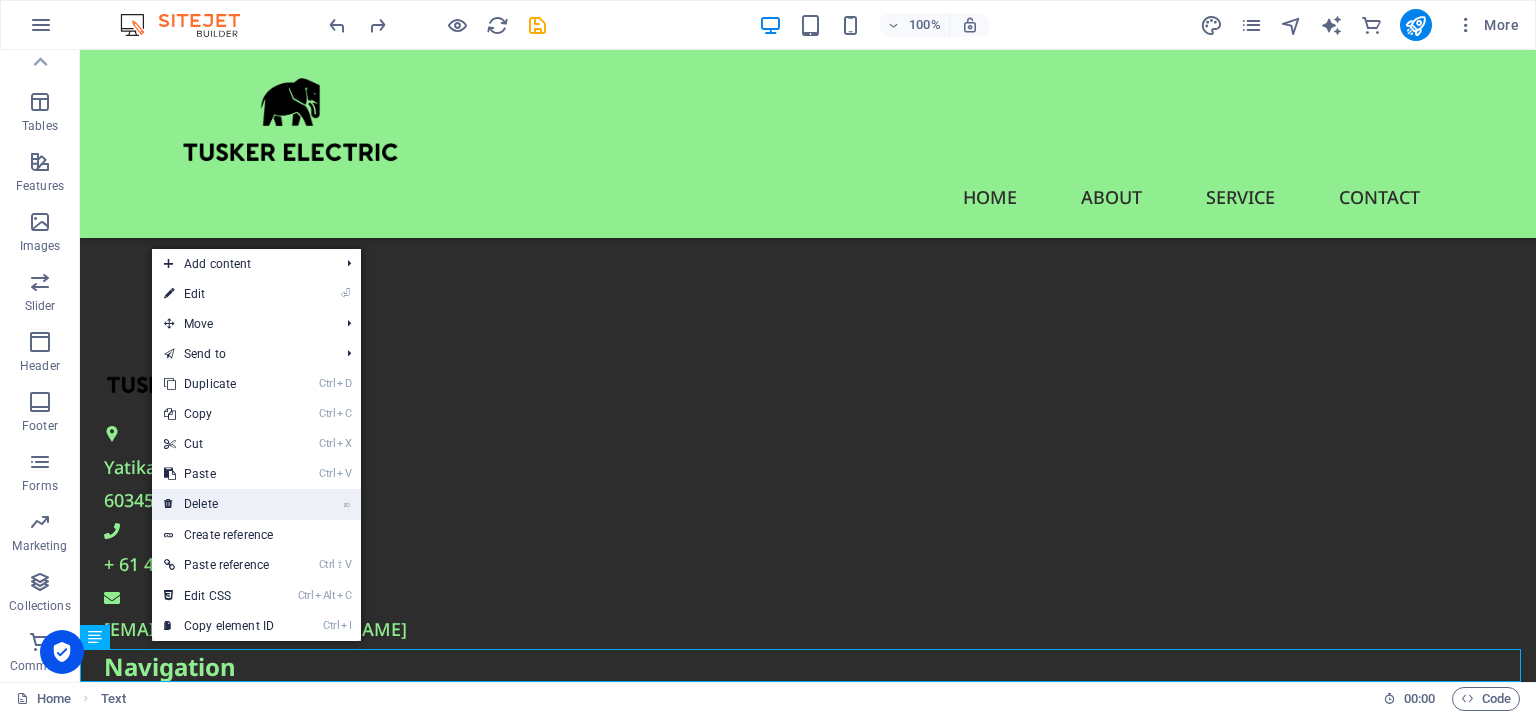 click on "⌦  Delete" at bounding box center (219, 504) 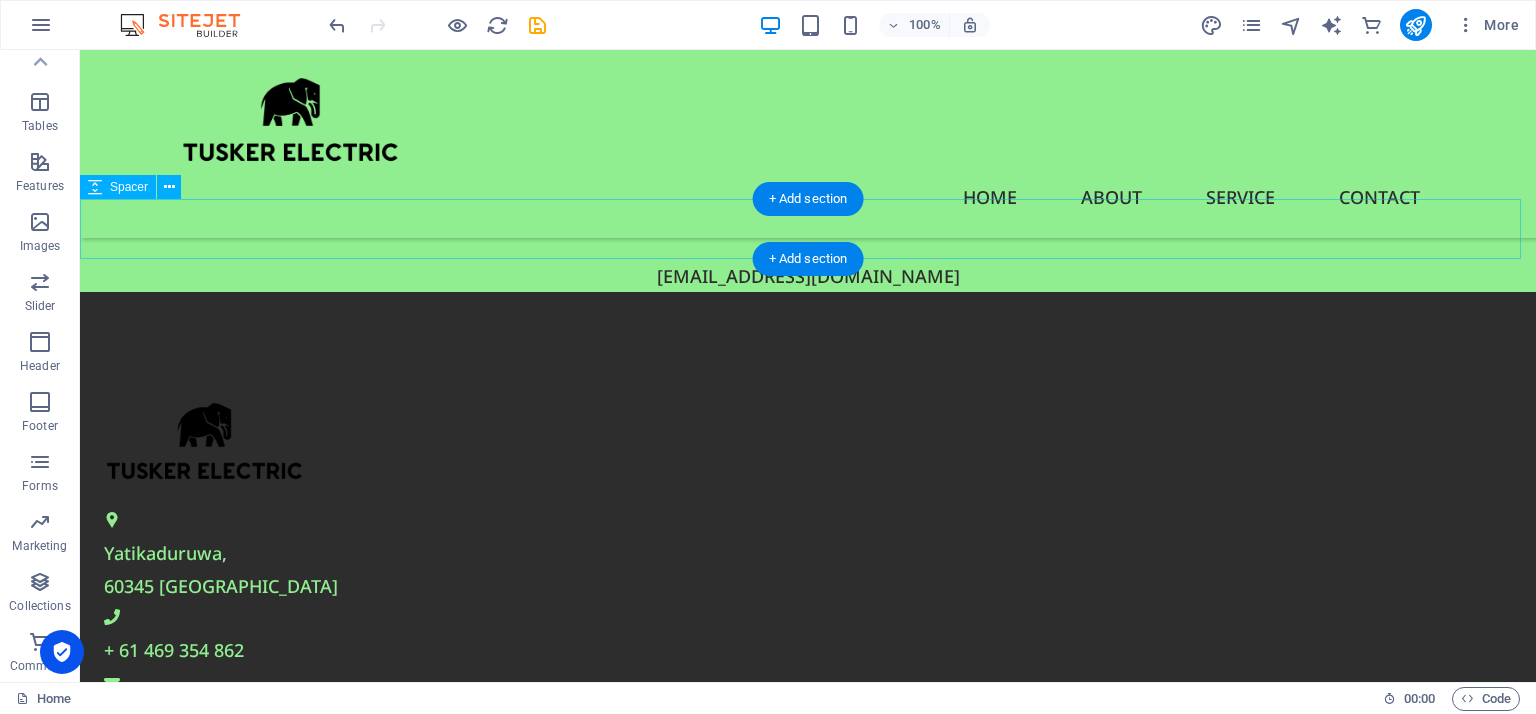 scroll, scrollTop: 479, scrollLeft: 0, axis: vertical 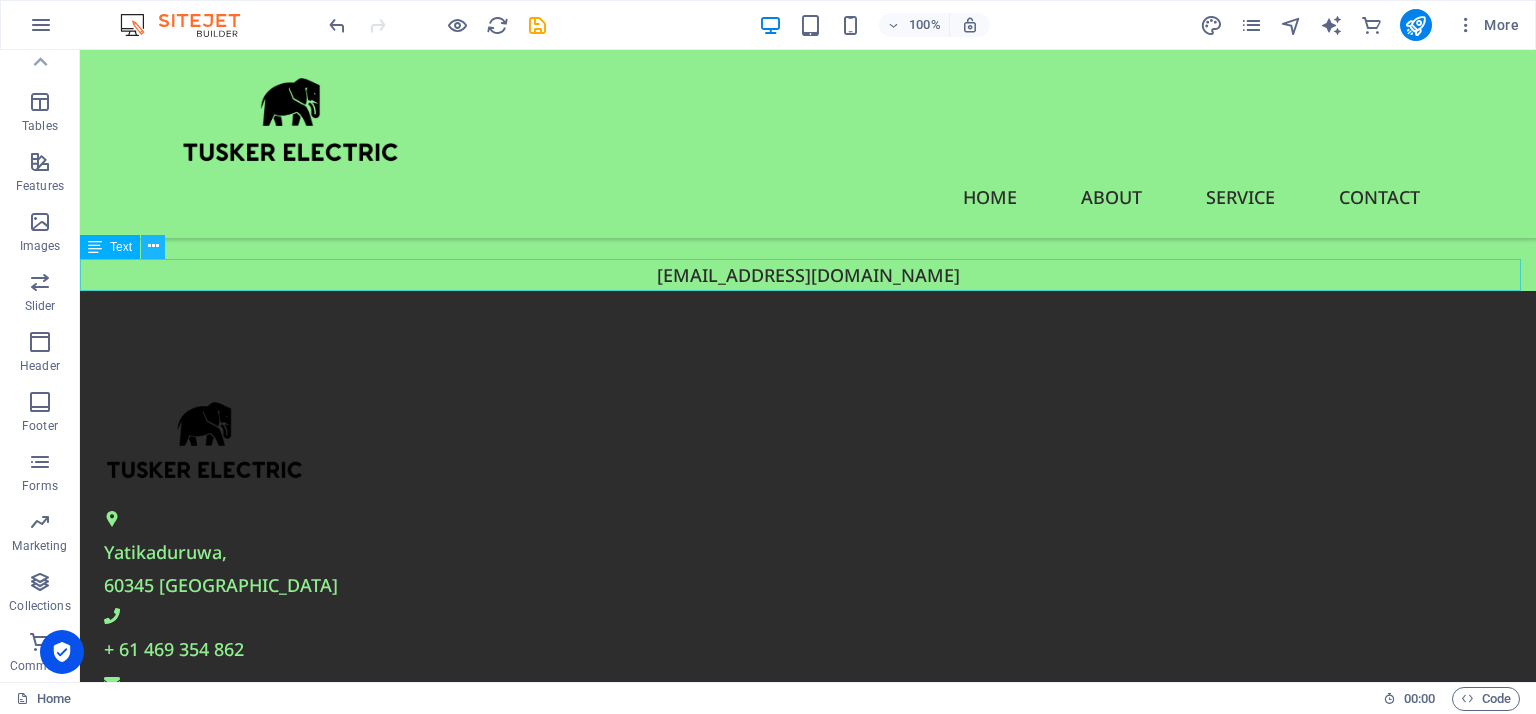click at bounding box center [153, 246] 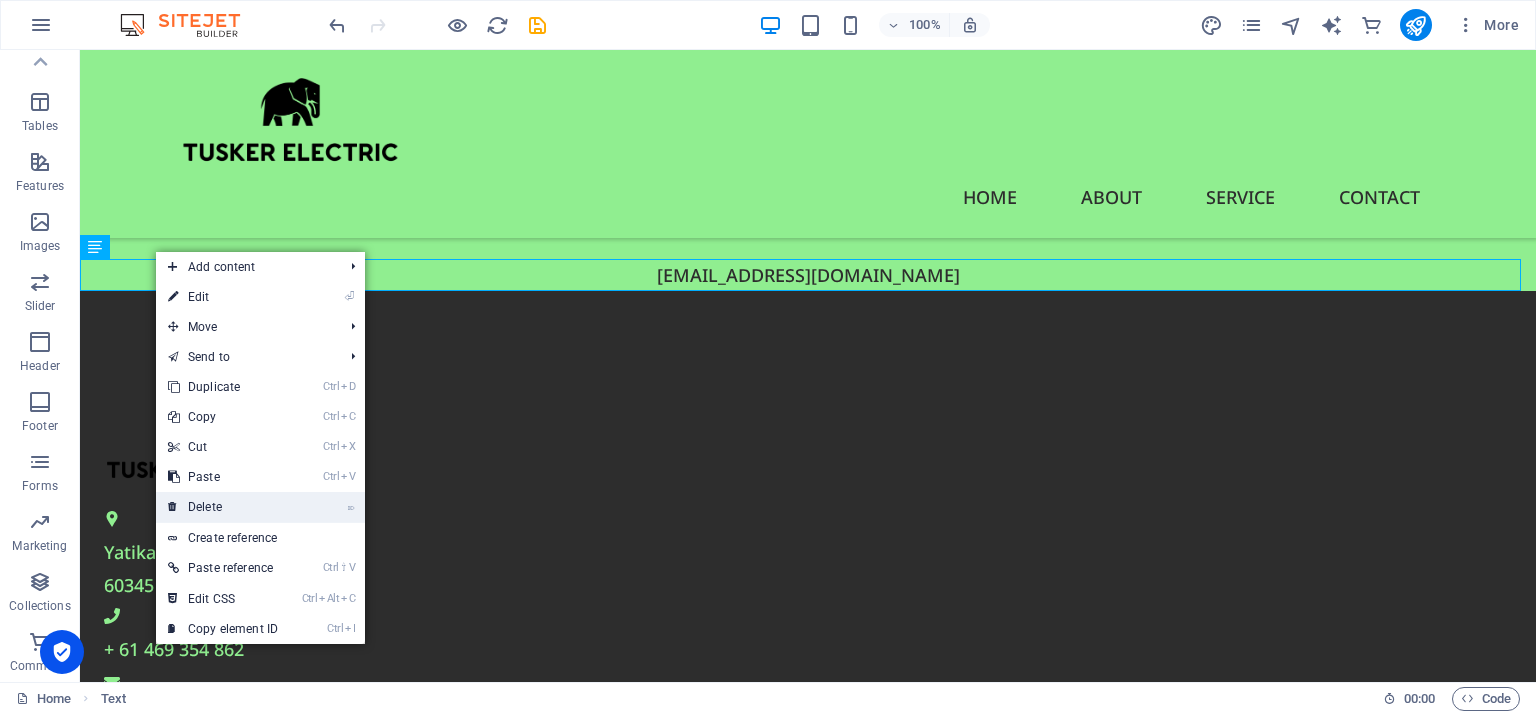 click on "⌦  Delete" at bounding box center (223, 507) 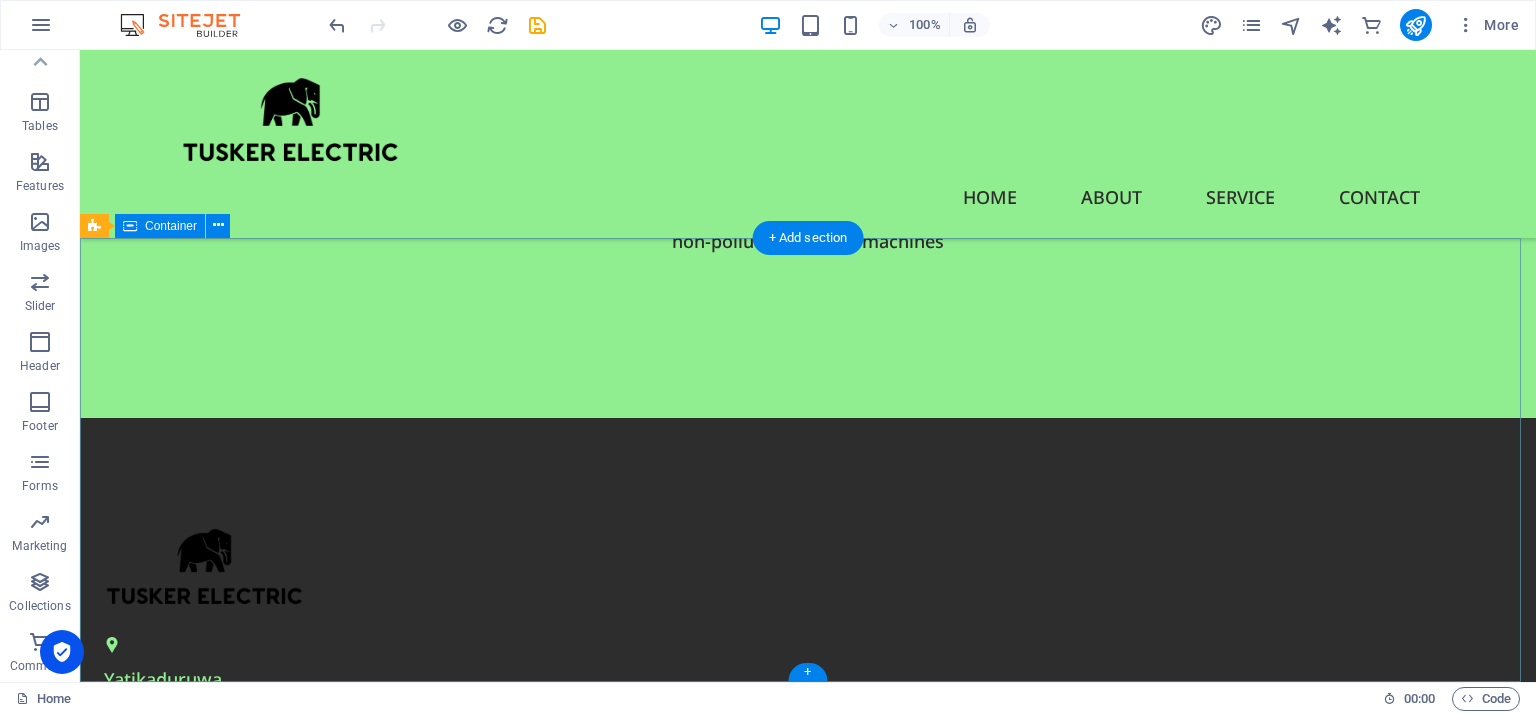 scroll, scrollTop: 500, scrollLeft: 0, axis: vertical 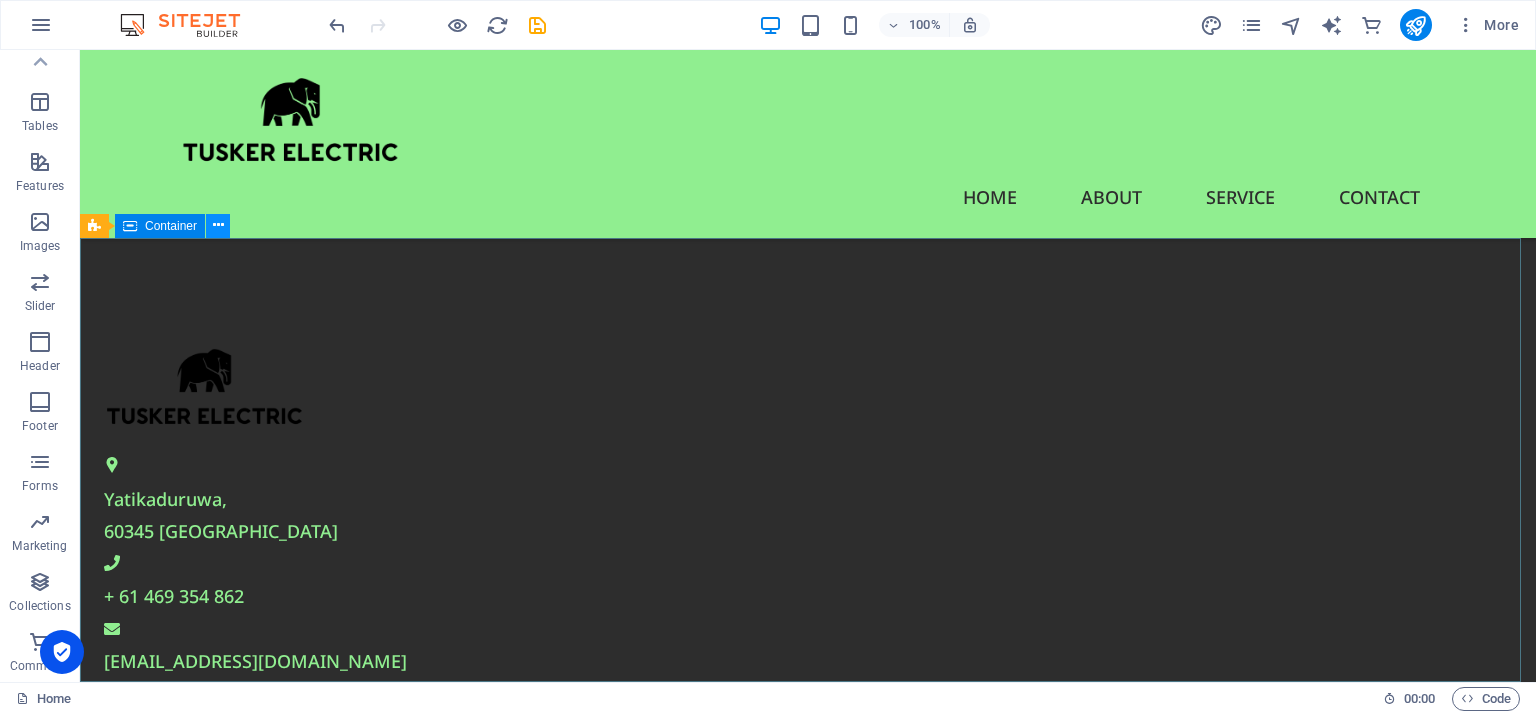click at bounding box center (218, 226) 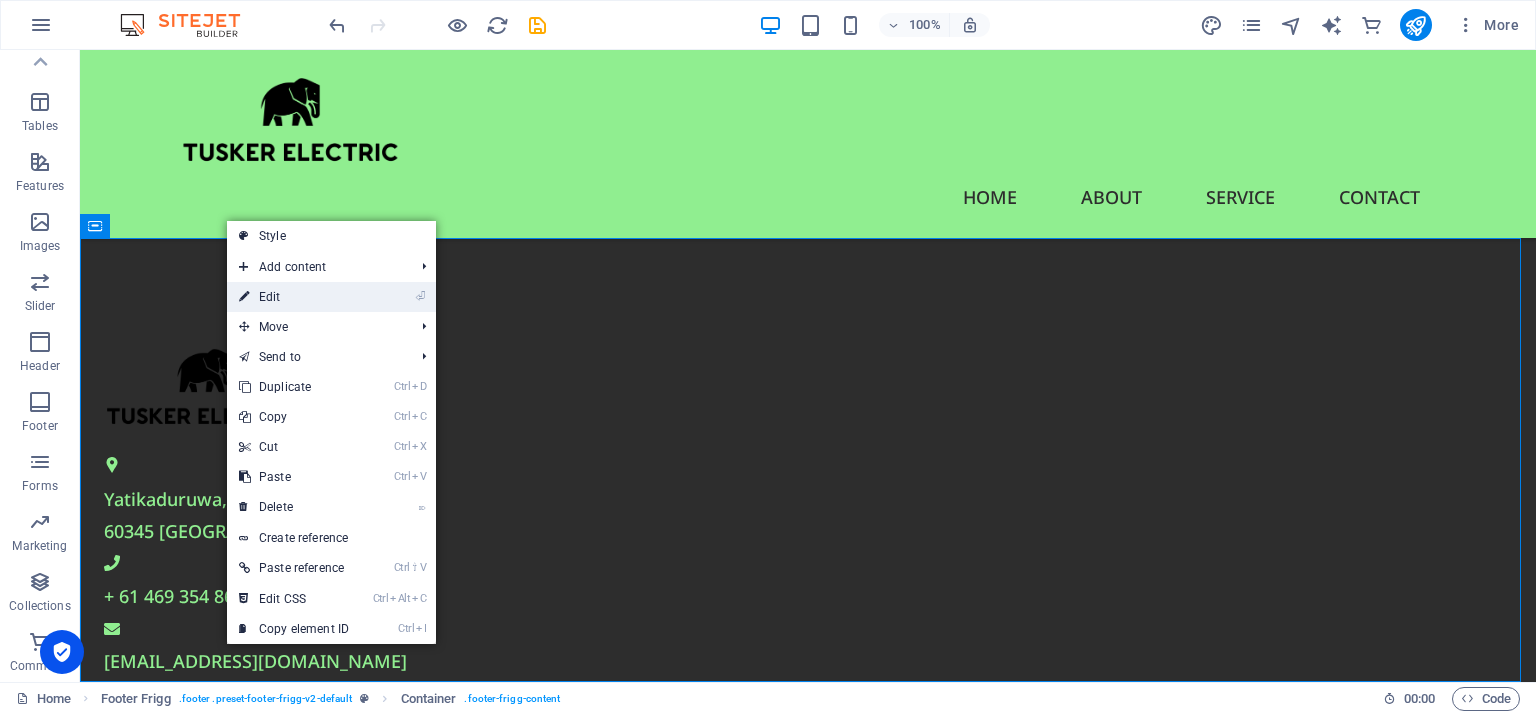 click on "⏎  Edit" at bounding box center [294, 297] 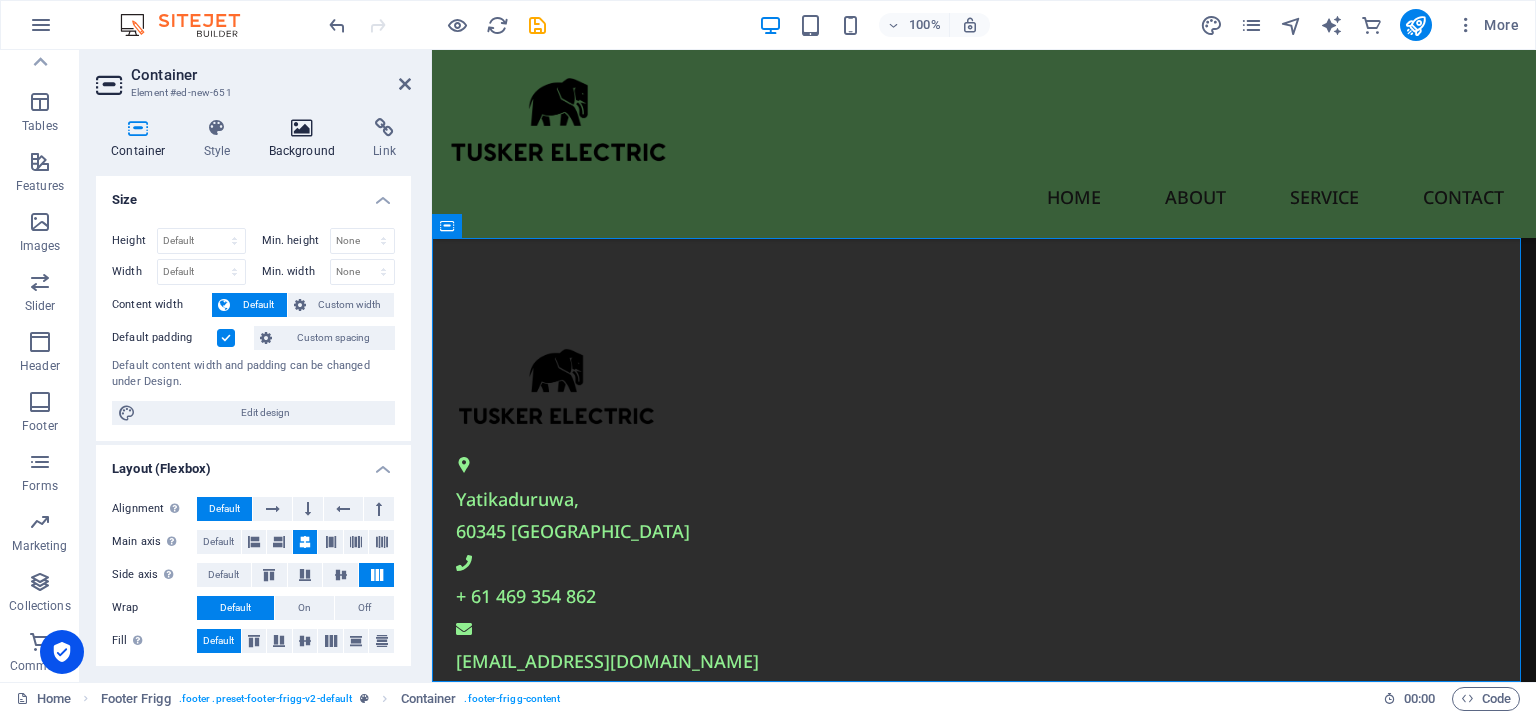 click on "Background" at bounding box center [306, 139] 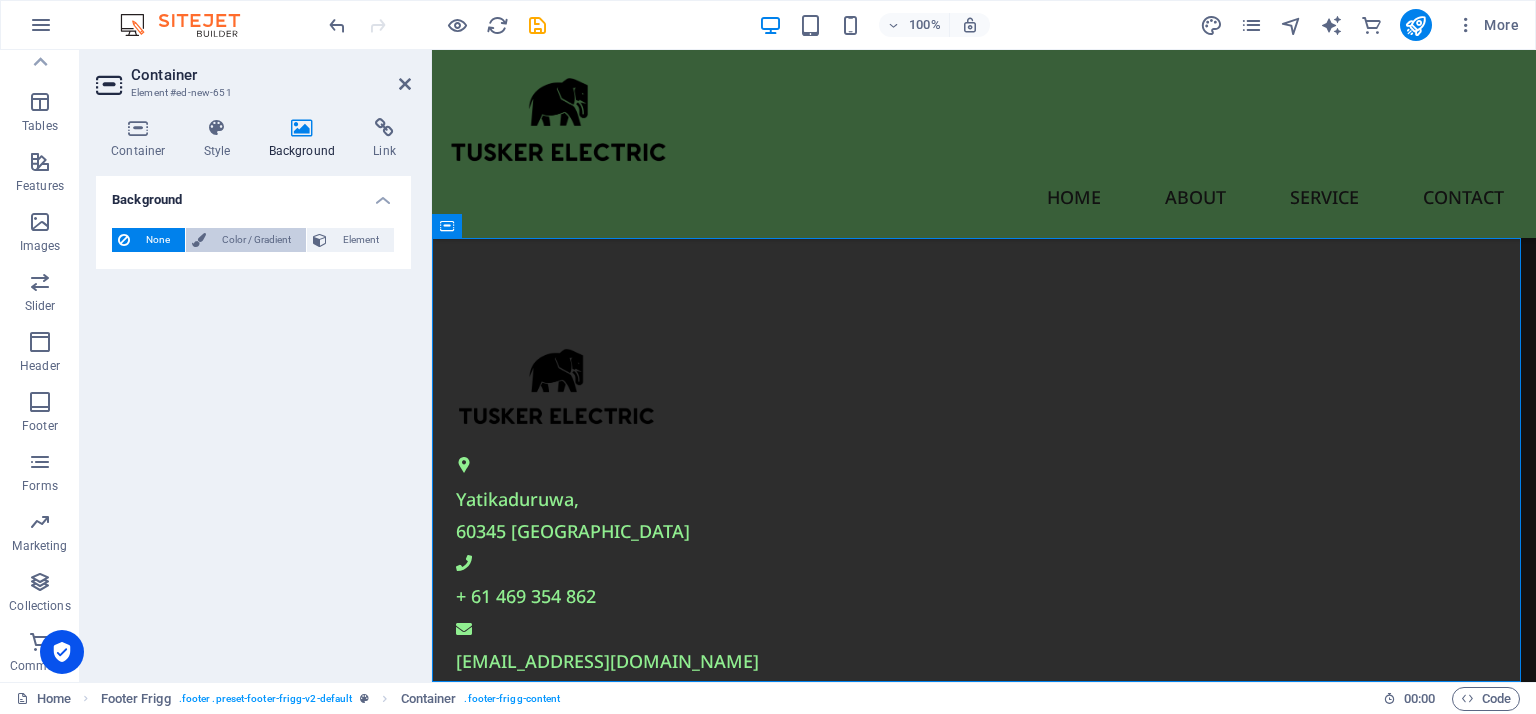 click on "Color / Gradient" at bounding box center [256, 240] 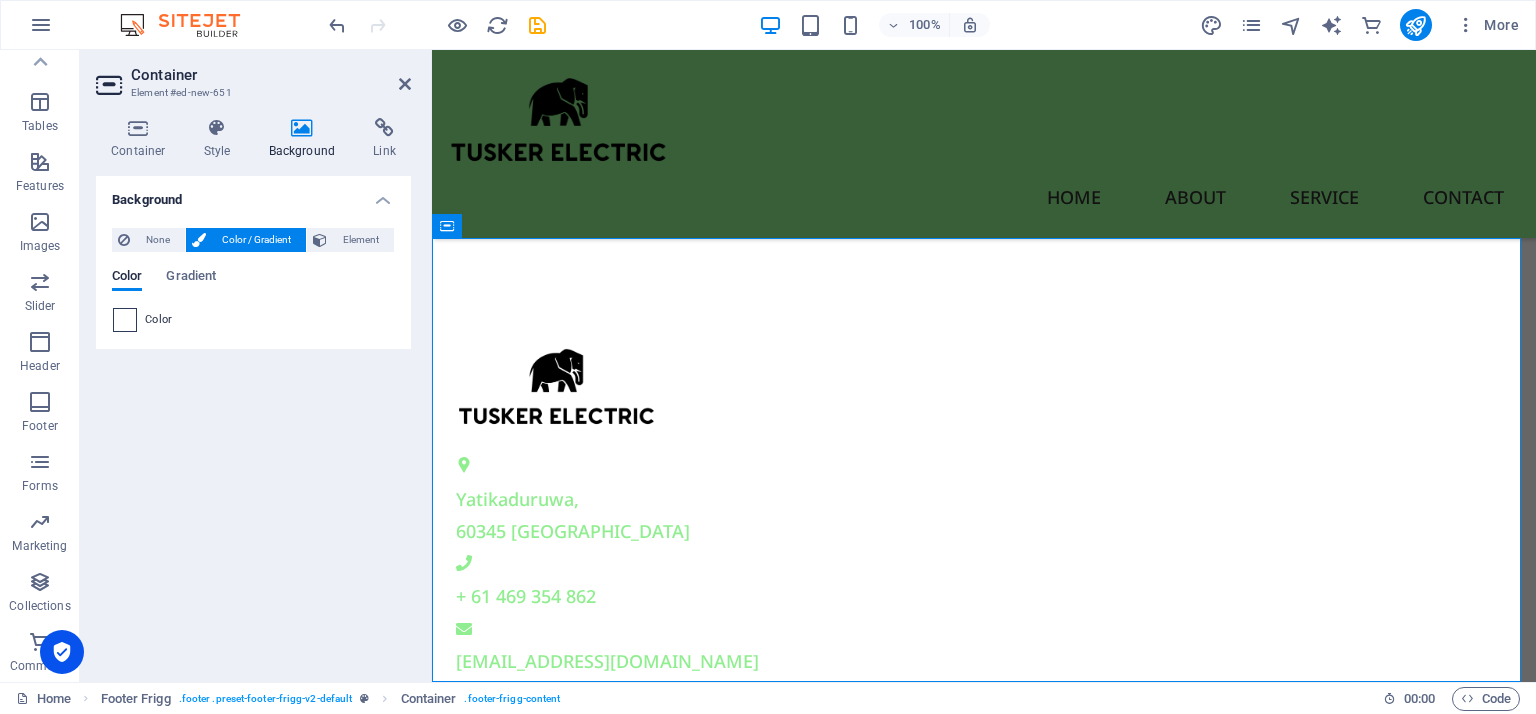 click at bounding box center (125, 320) 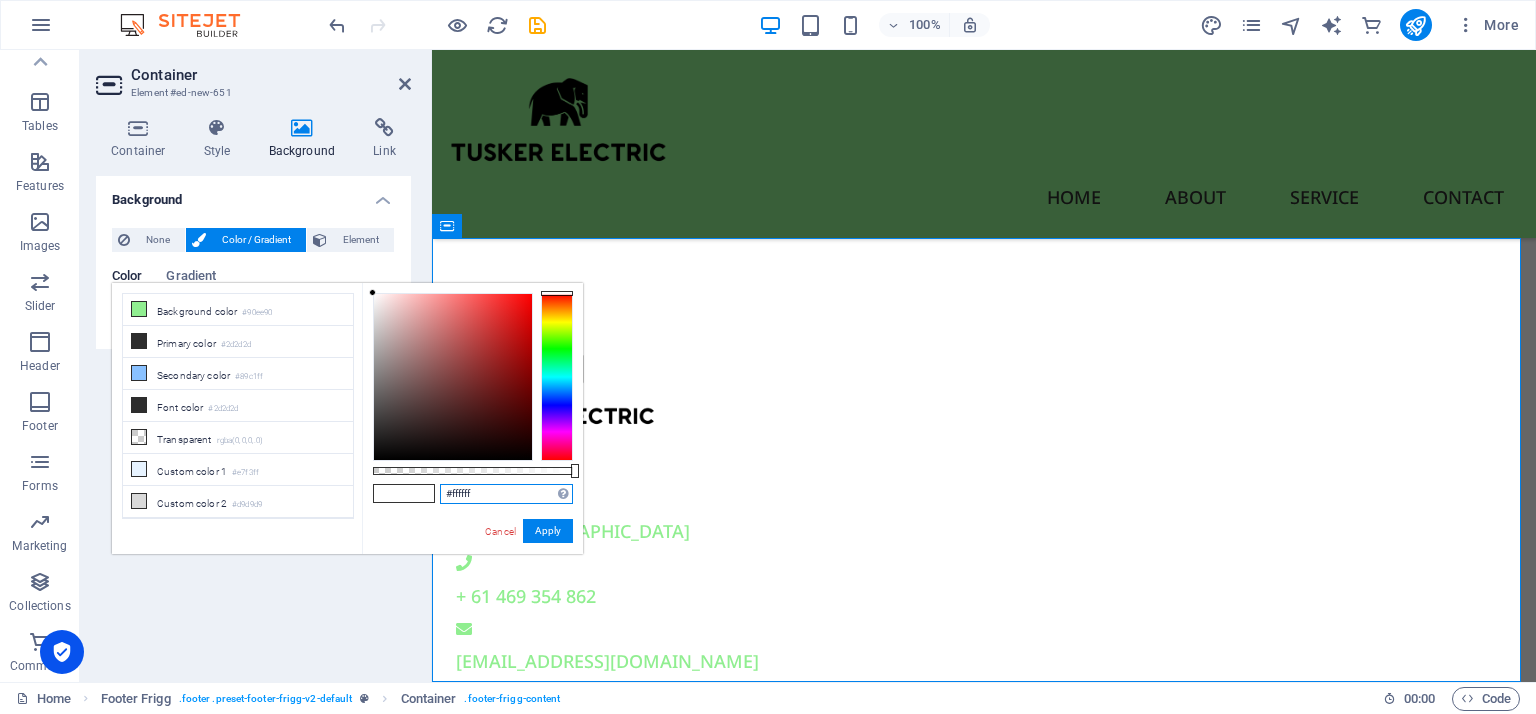 click on "#ffffff" at bounding box center [506, 494] 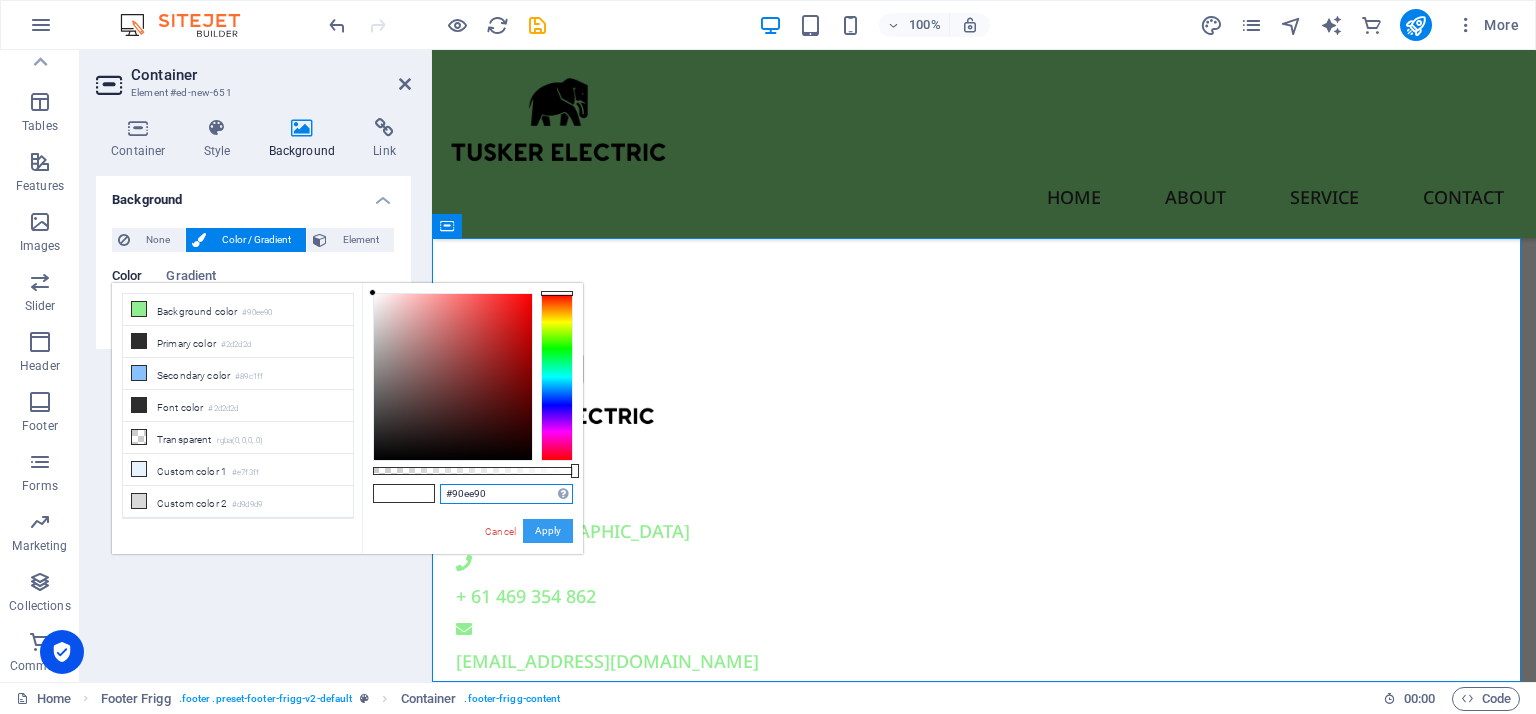 type on "#90ee90" 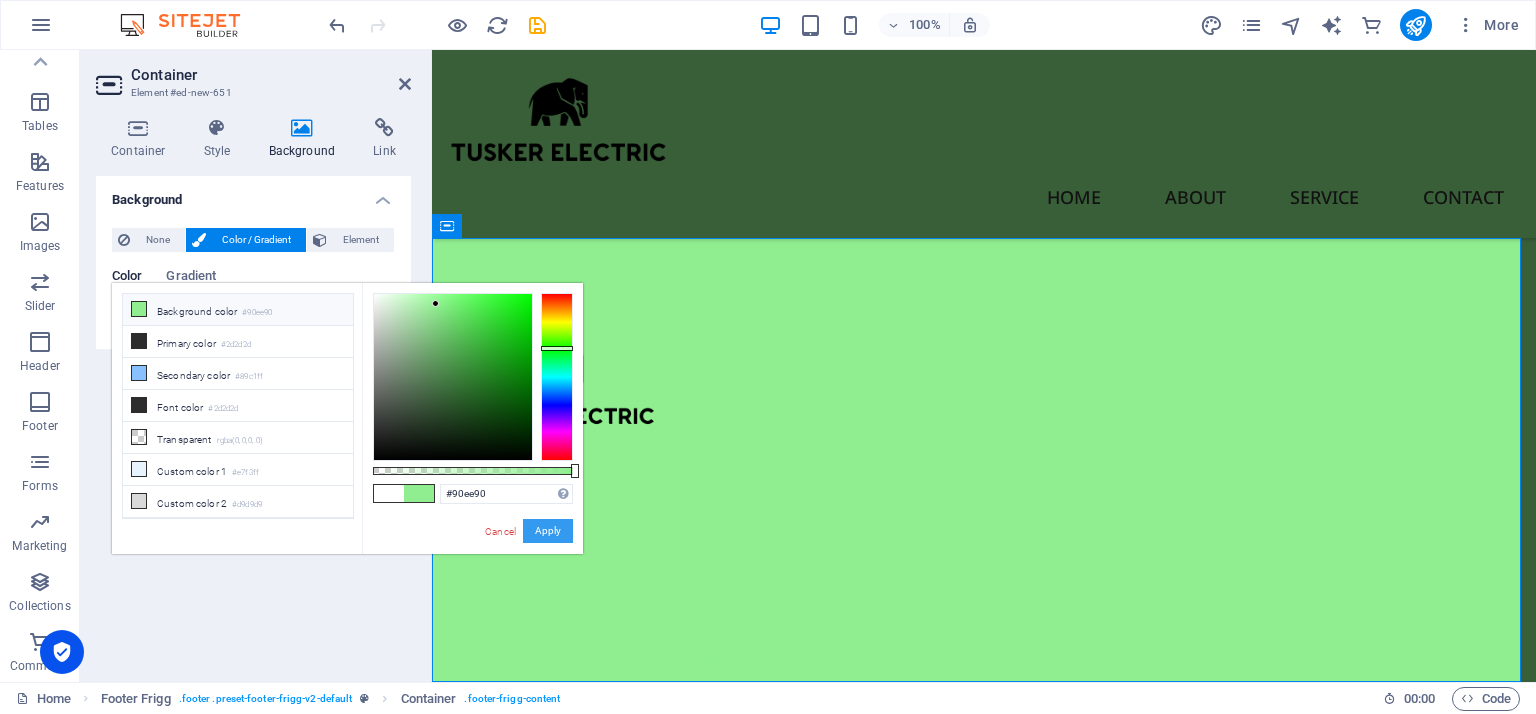 click on "Apply" at bounding box center (548, 531) 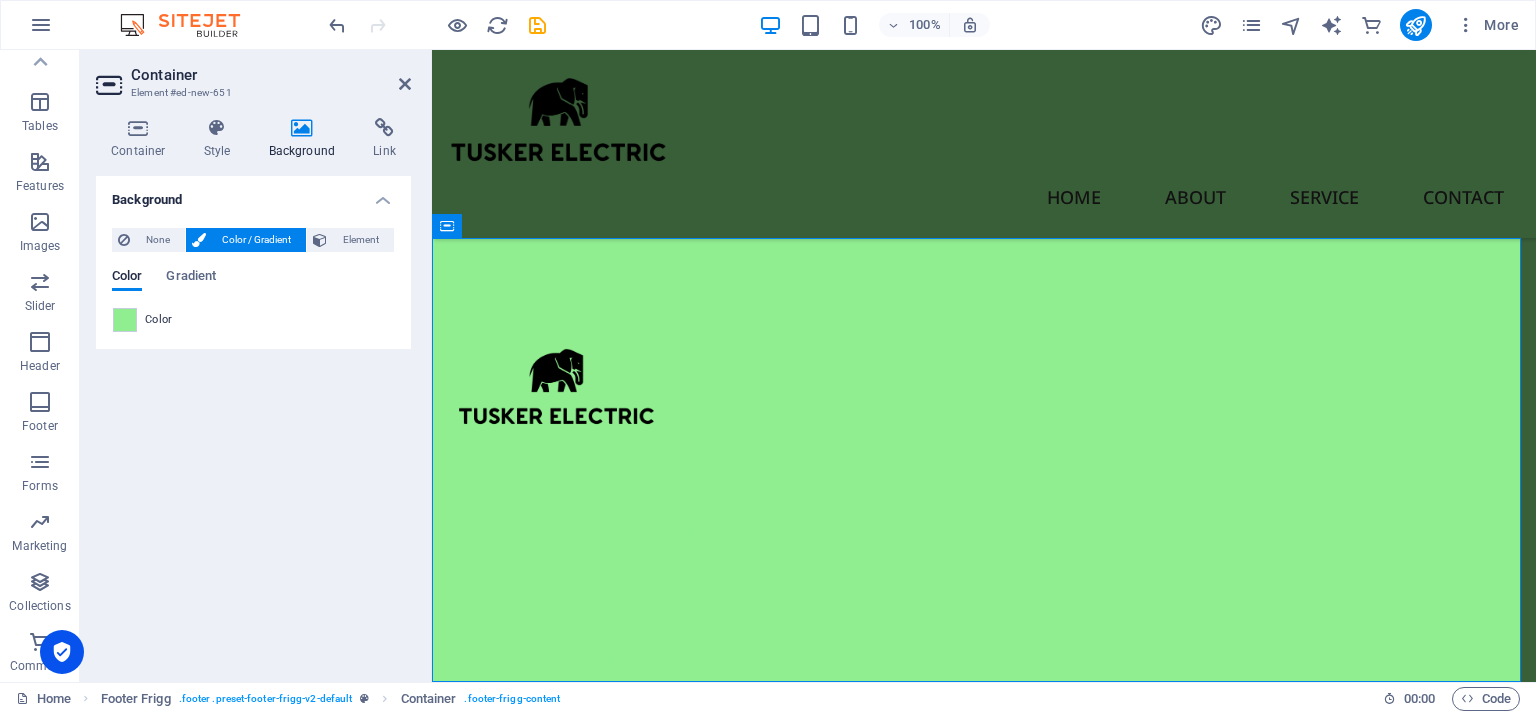 click on "Background None Color / Gradient Element Stretch background to full-width Color overlay Places an overlay over the background to colorize it Parallax 0 % Image Image slider Map Video YouTube Vimeo HTML Color Gradient Color A parent element contains a background. Edit background on parent element" at bounding box center (253, 421) 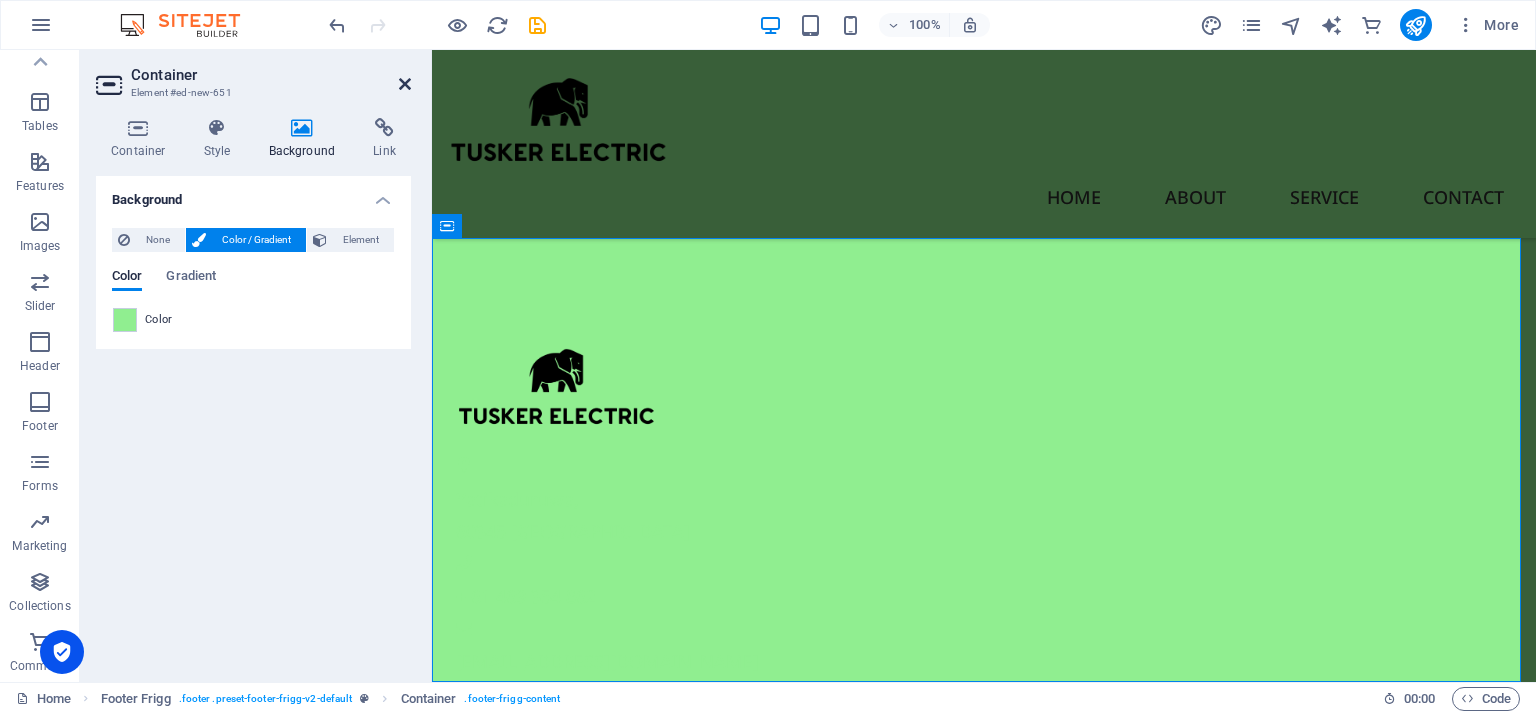 click at bounding box center [405, 84] 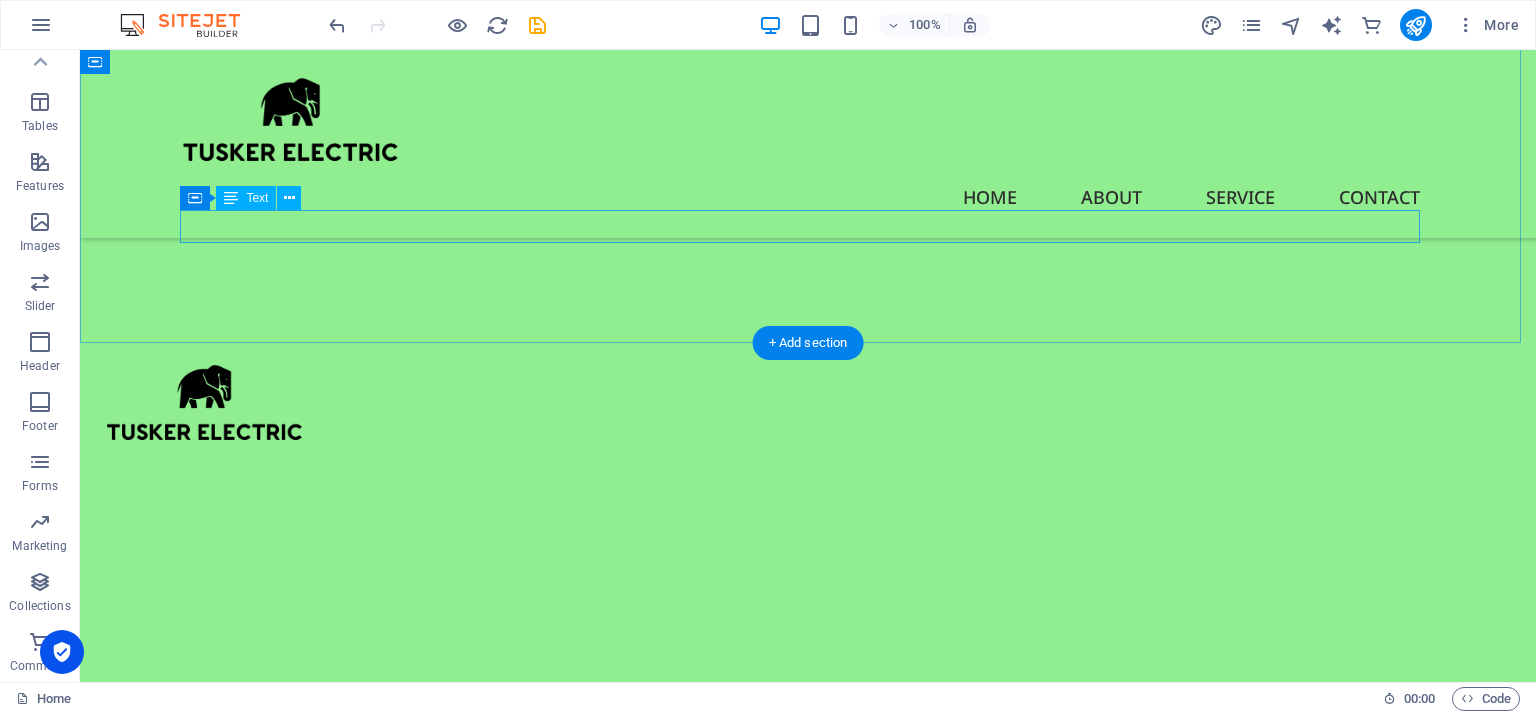 scroll, scrollTop: 500, scrollLeft: 0, axis: vertical 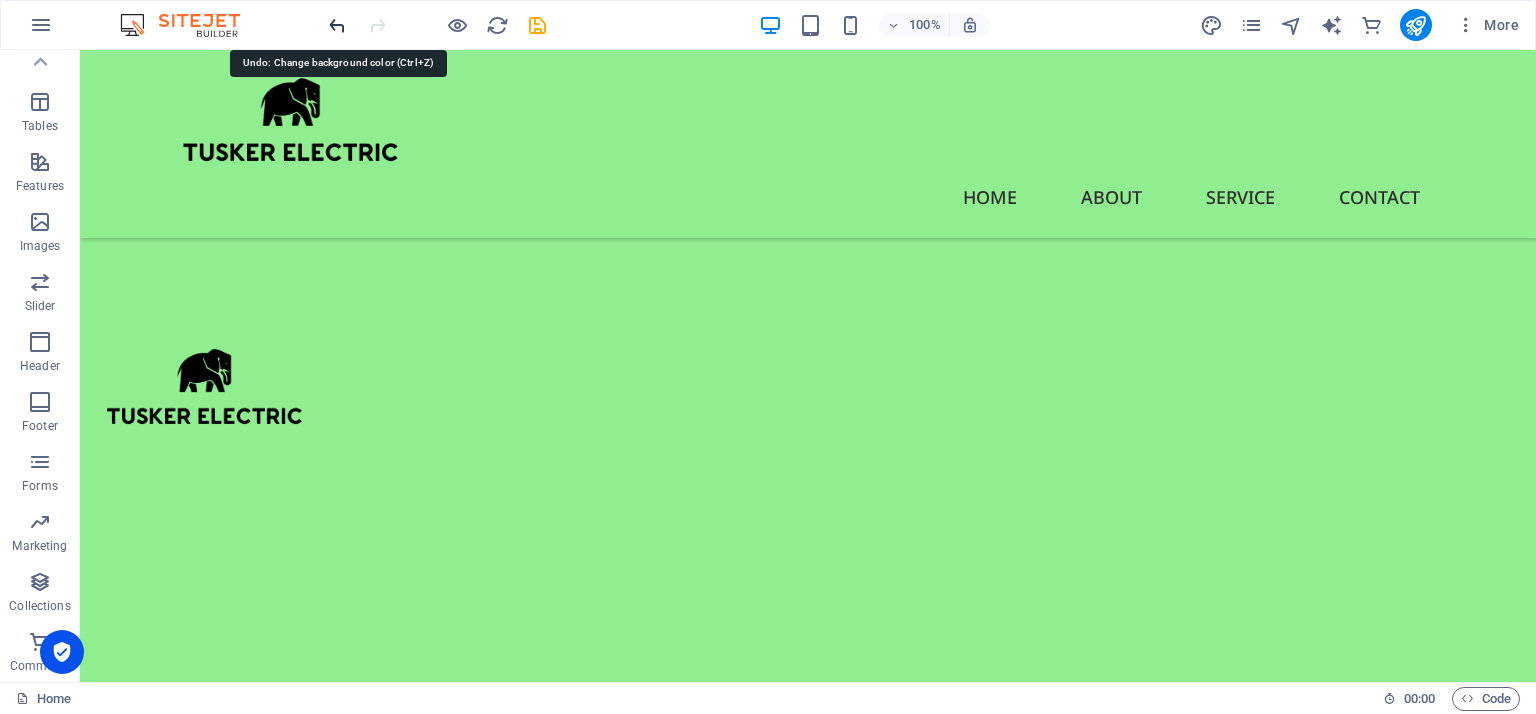 click at bounding box center (337, 25) 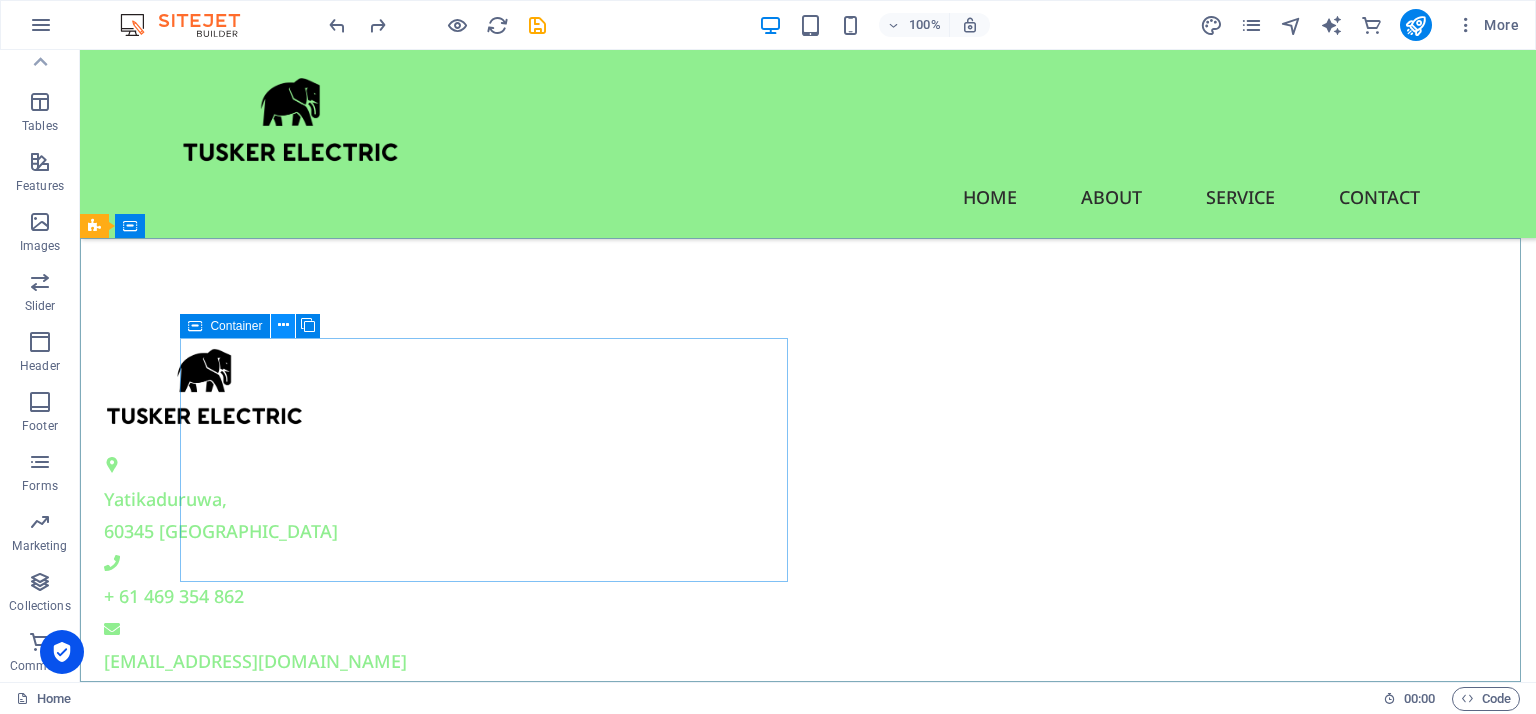 click at bounding box center [283, 325] 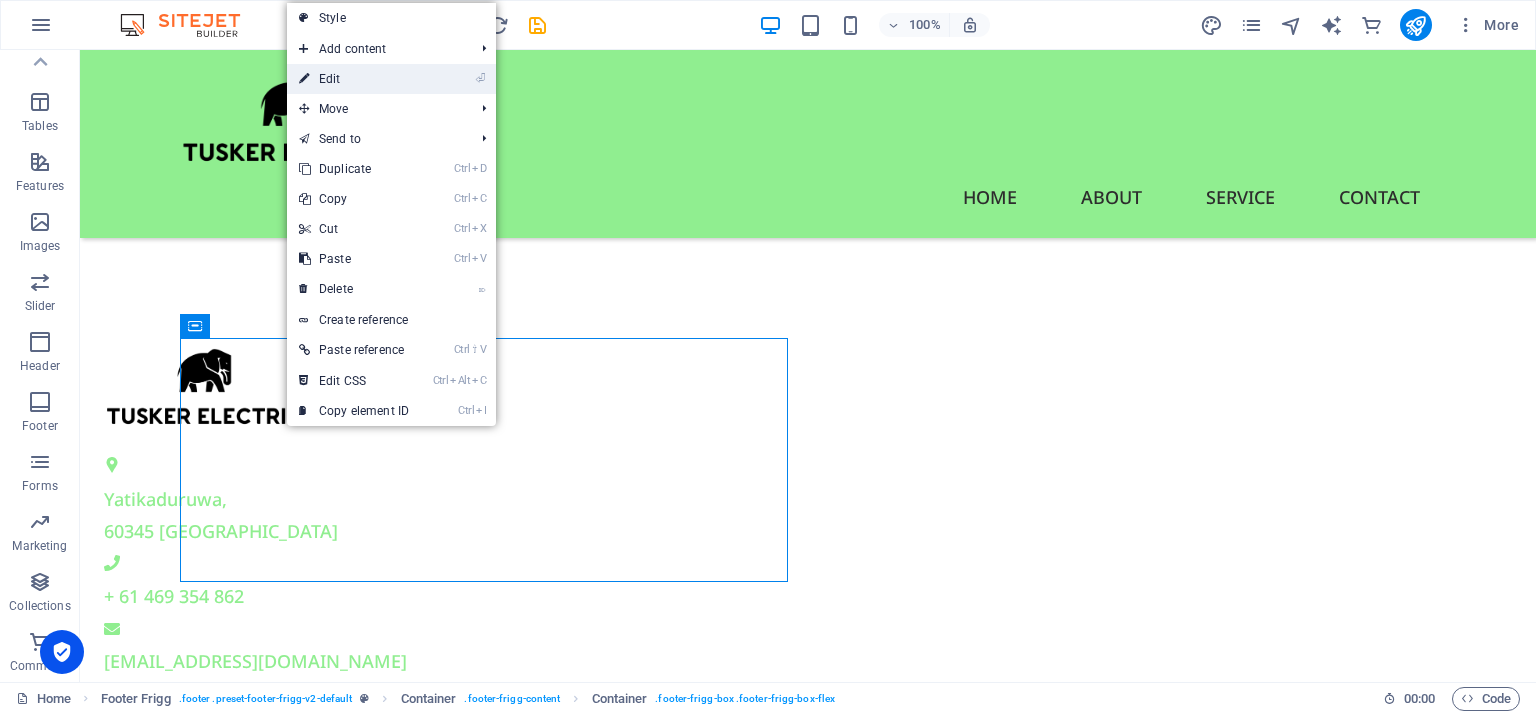 click on "⏎  Edit" at bounding box center (354, 79) 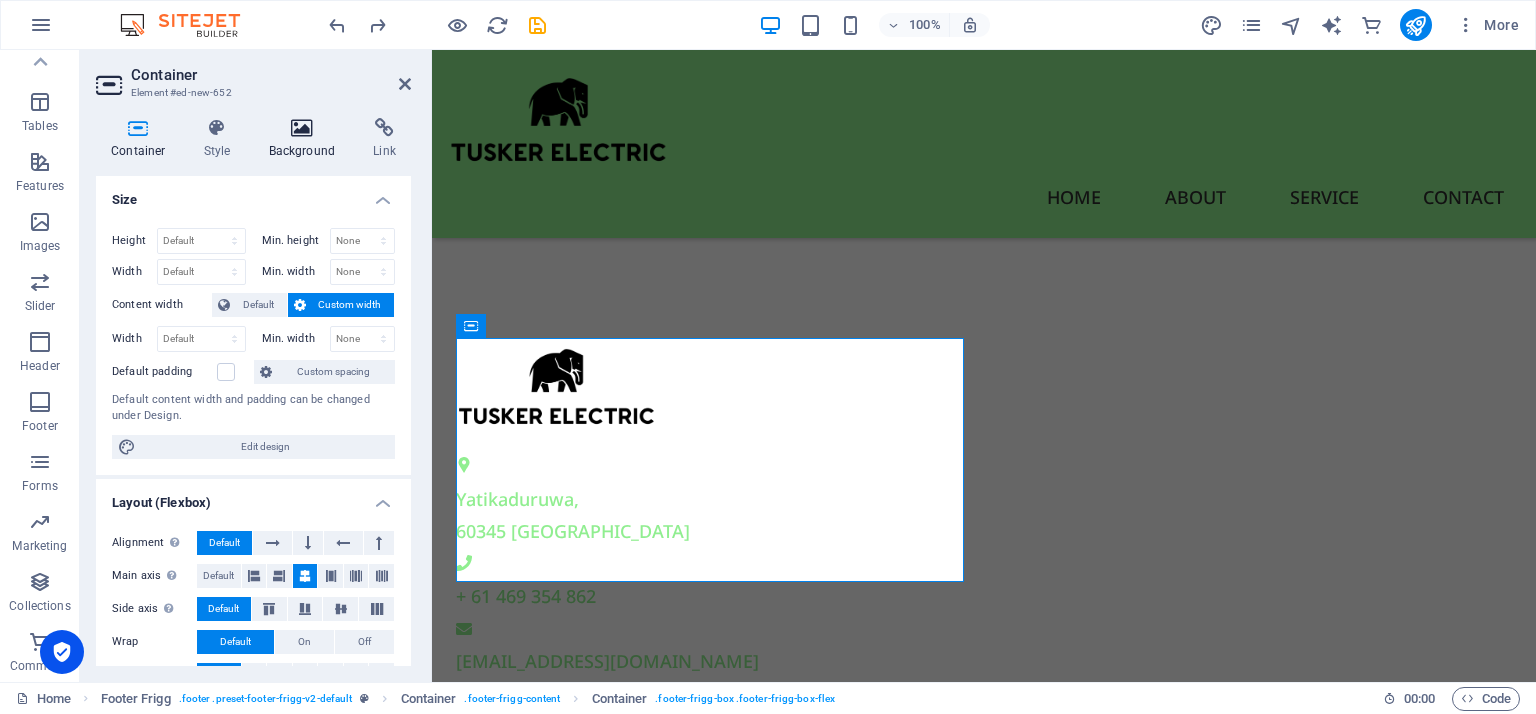 click at bounding box center (302, 128) 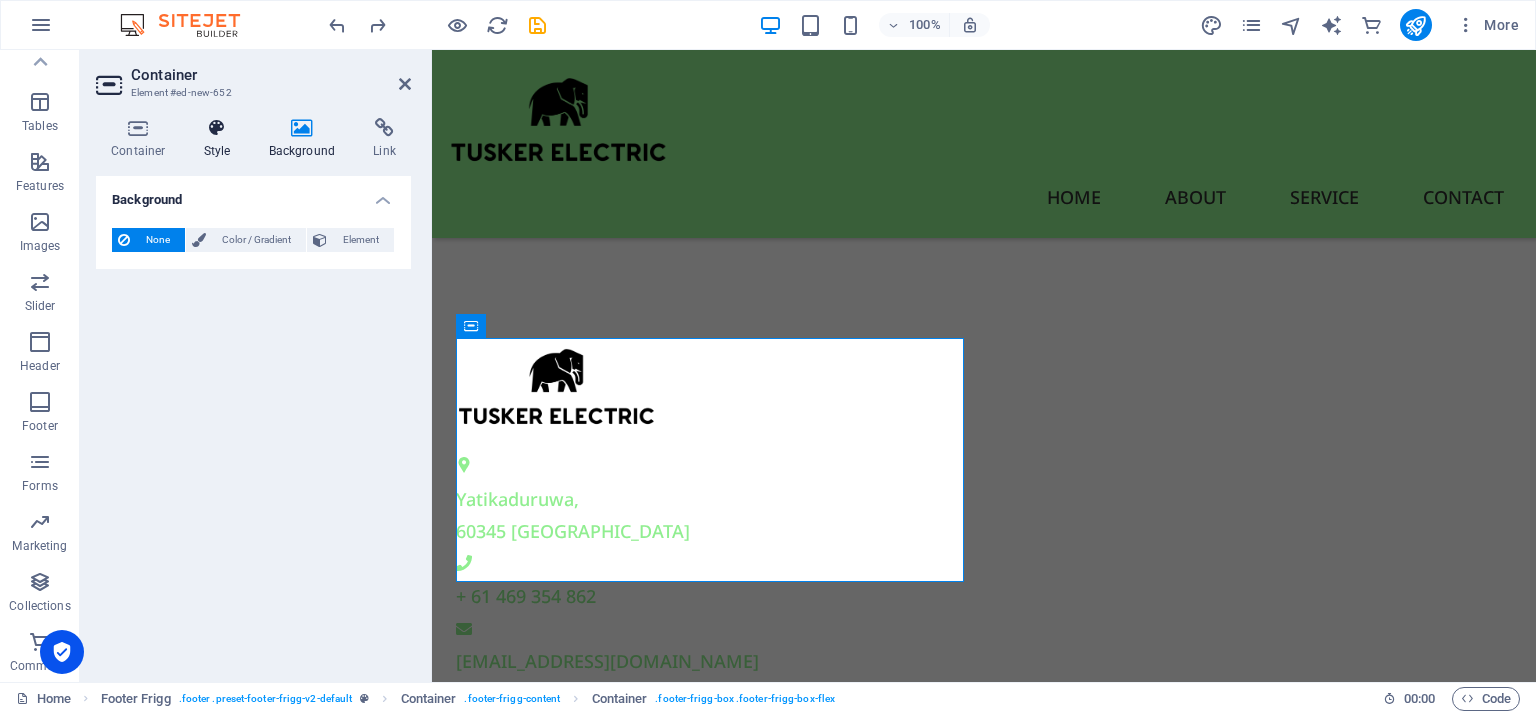 click at bounding box center (217, 128) 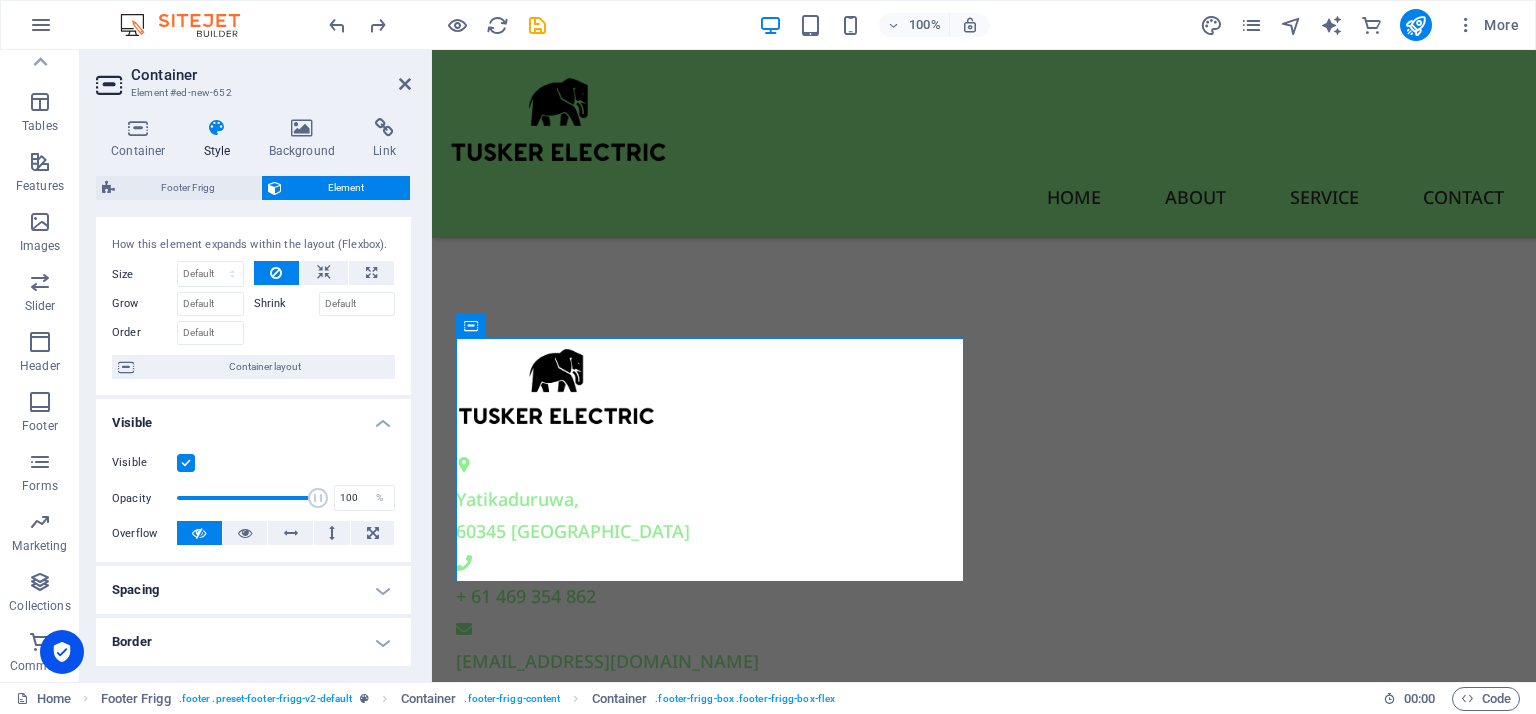 scroll, scrollTop: 0, scrollLeft: 0, axis: both 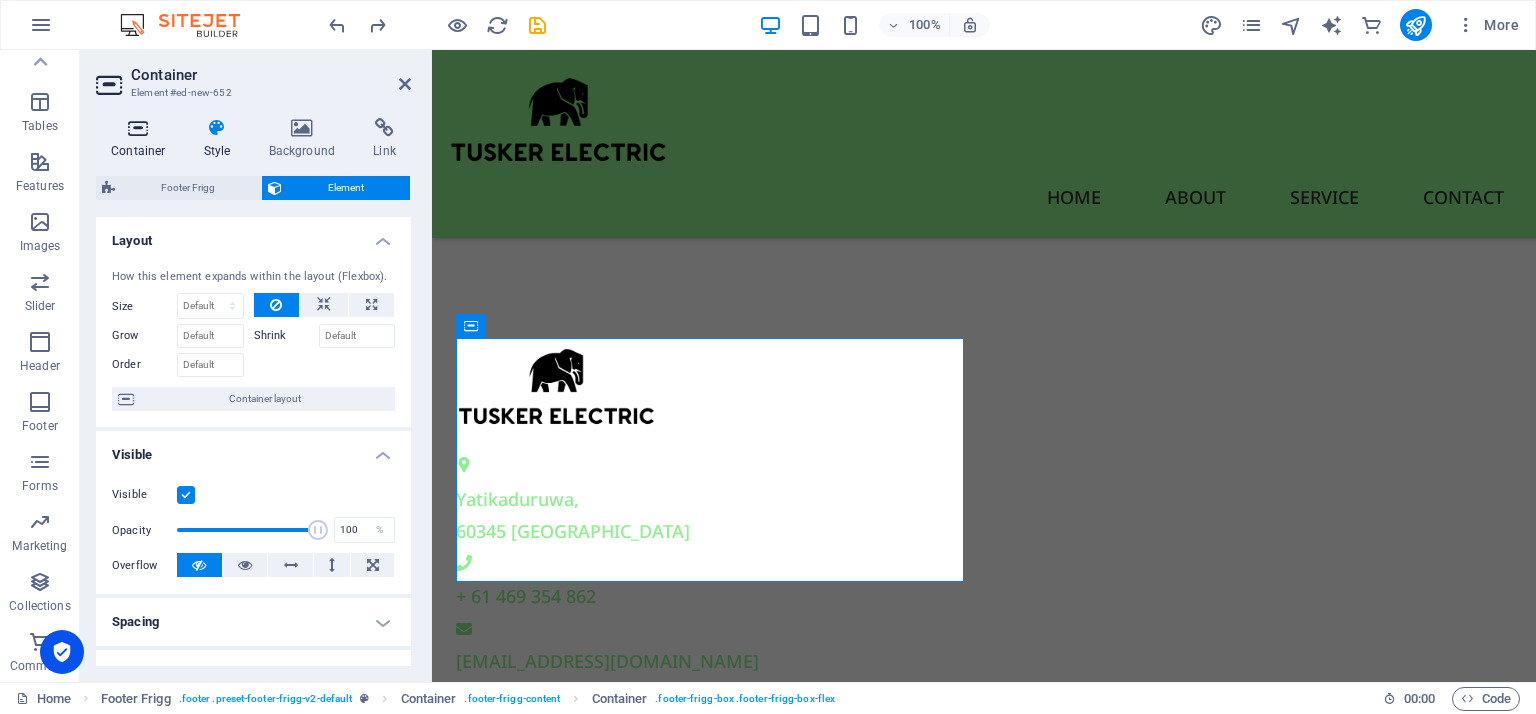 click at bounding box center [138, 128] 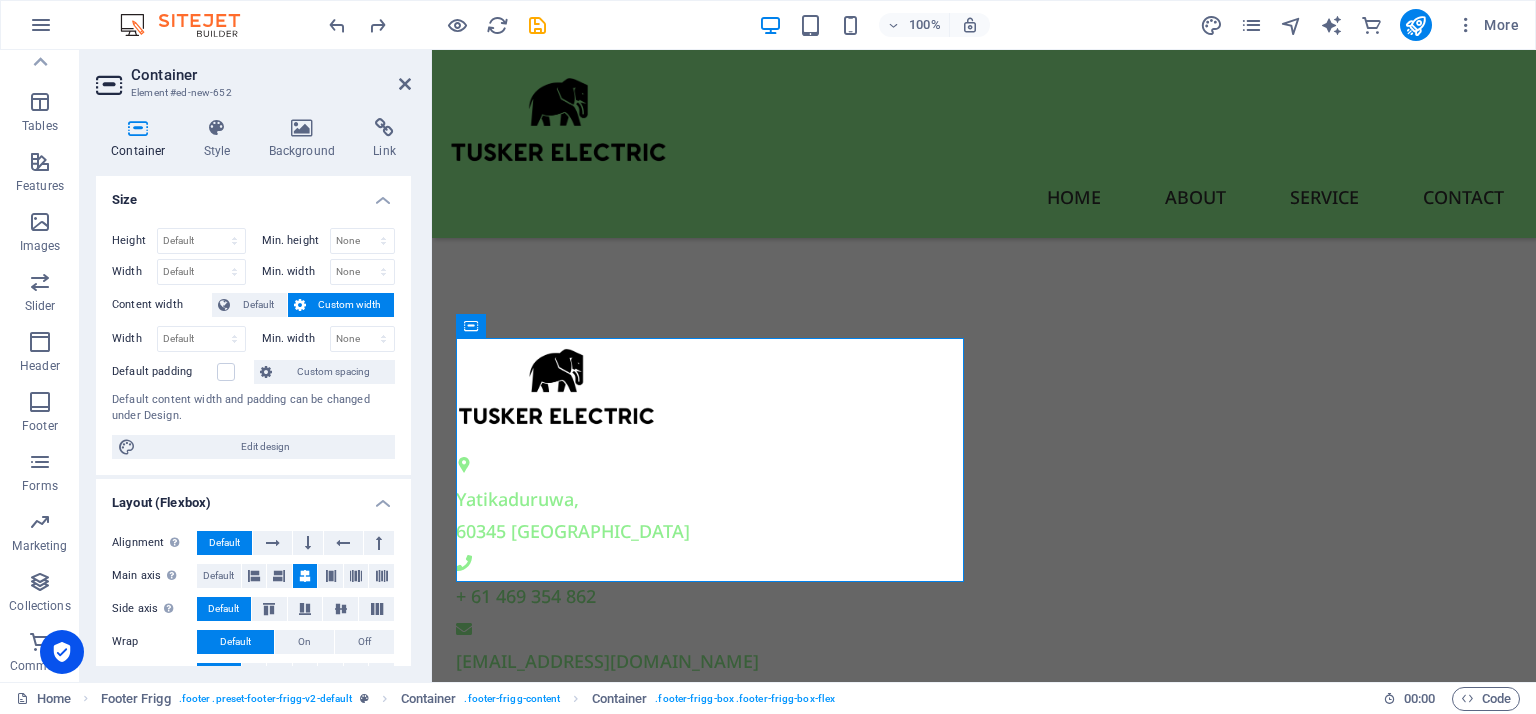 scroll, scrollTop: 317, scrollLeft: 0, axis: vertical 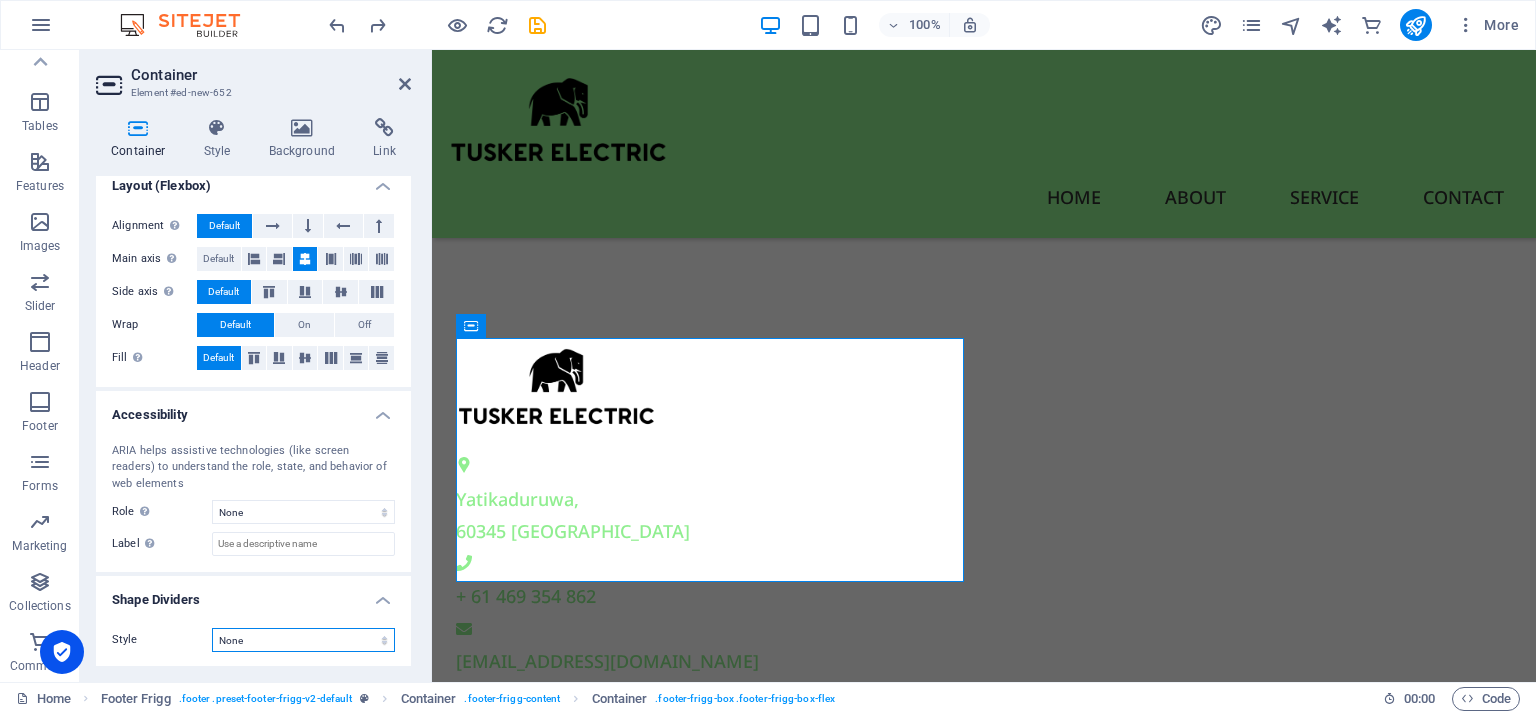 click on "None Triangle Square Diagonal Polygon 1 Polygon 2 Zigzag Multiple Zigzags Waves Multiple Waves Half Circle Circle Circle Shadow Blocks Hexagons Clouds Multiple Clouds Fan Pyramids Book Paint Drip Fire Shredded Paper Arrow" at bounding box center (303, 640) 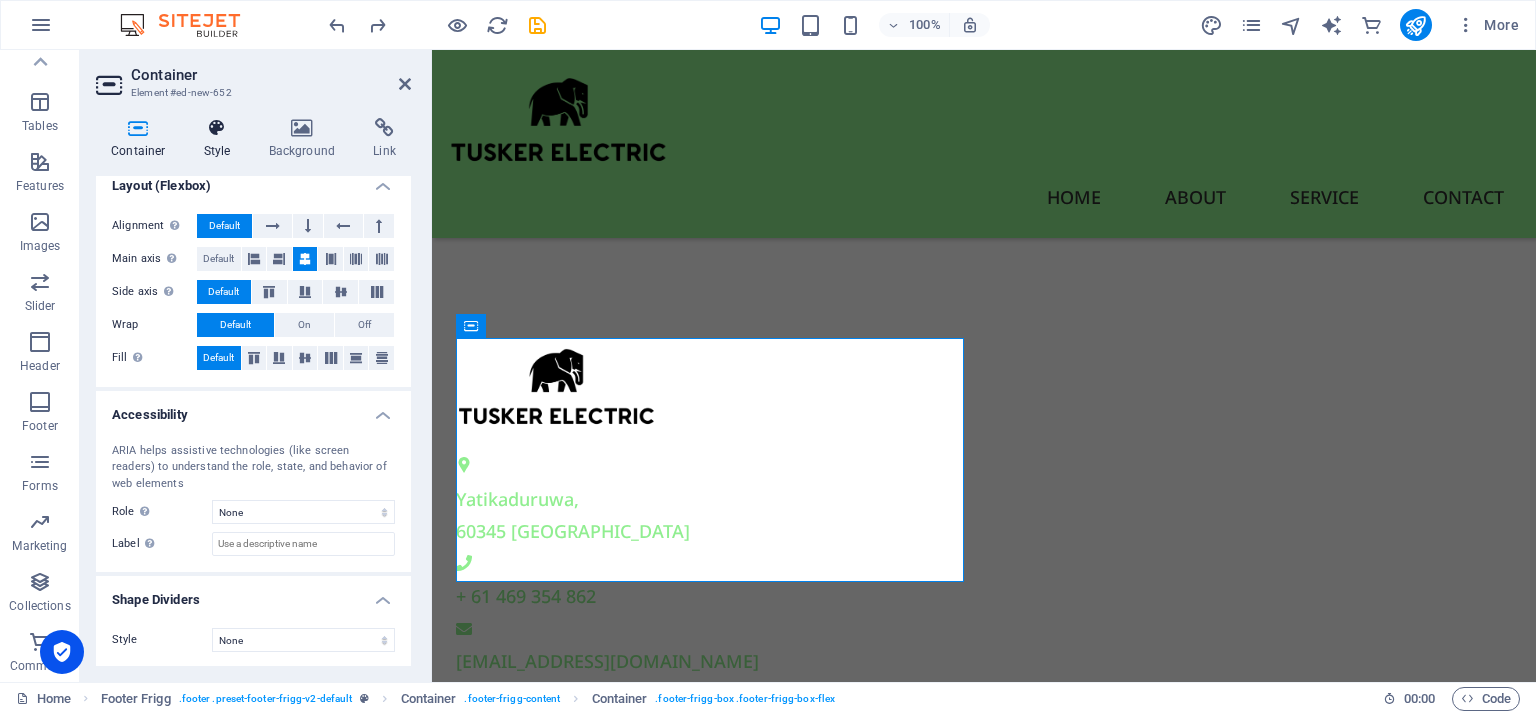 click on "Style" at bounding box center [221, 139] 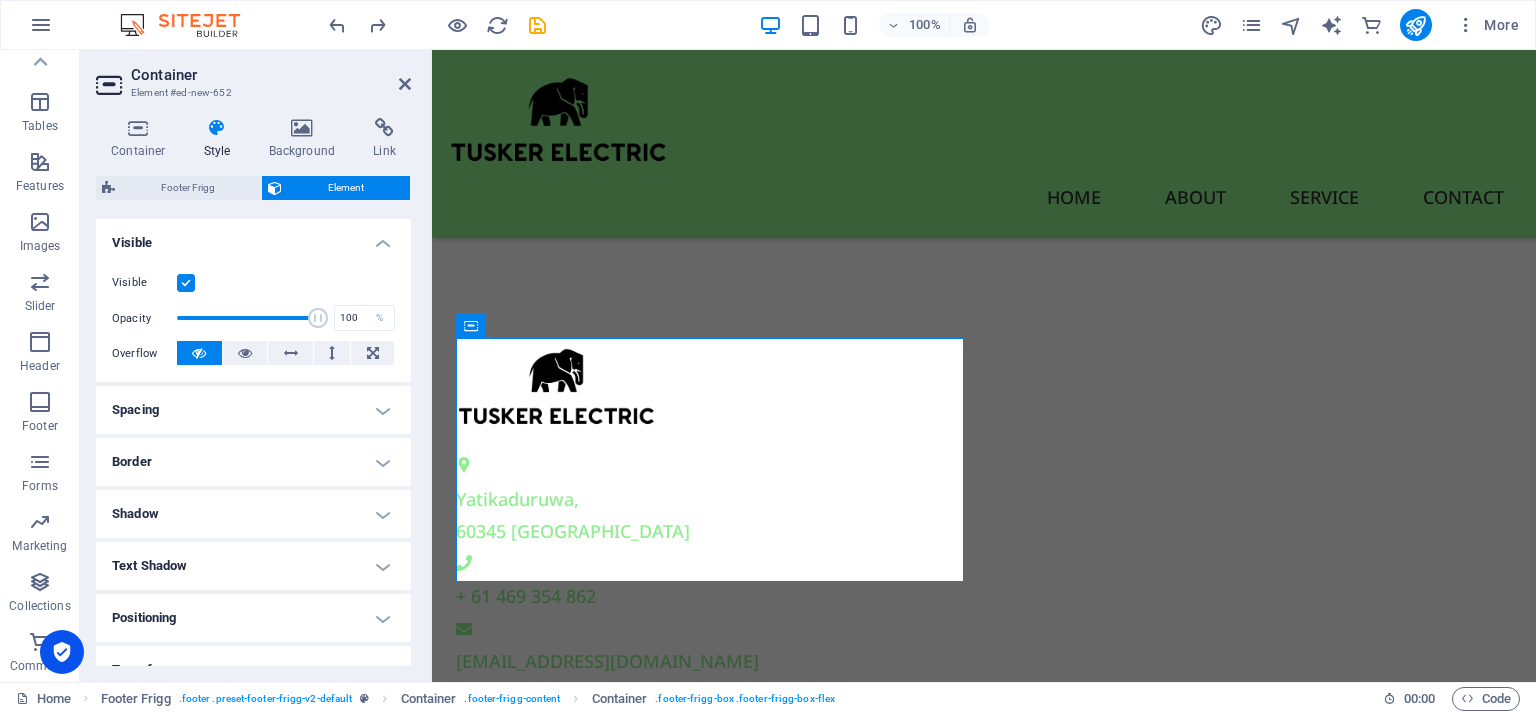 scroll, scrollTop: 207, scrollLeft: 0, axis: vertical 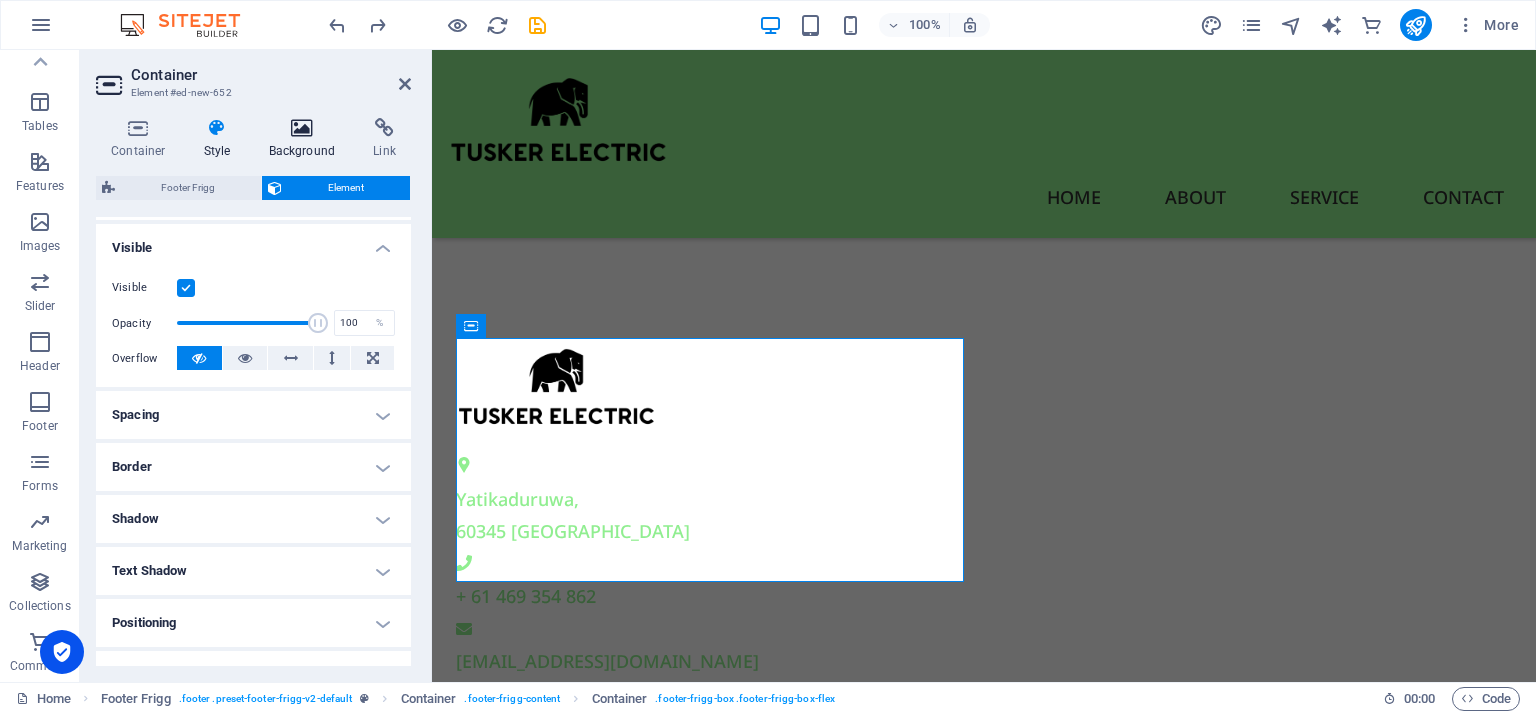 click at bounding box center [302, 128] 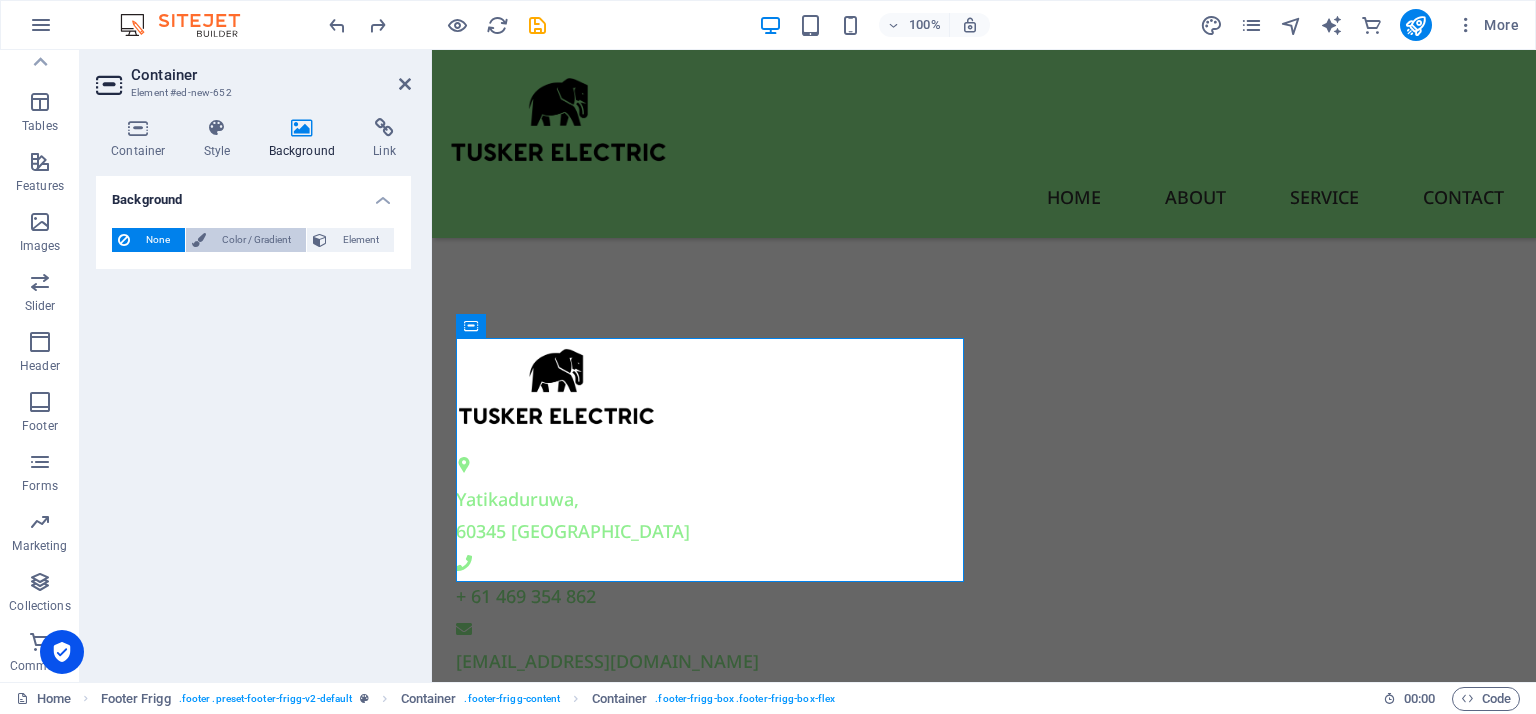 click on "Color / Gradient" at bounding box center [256, 240] 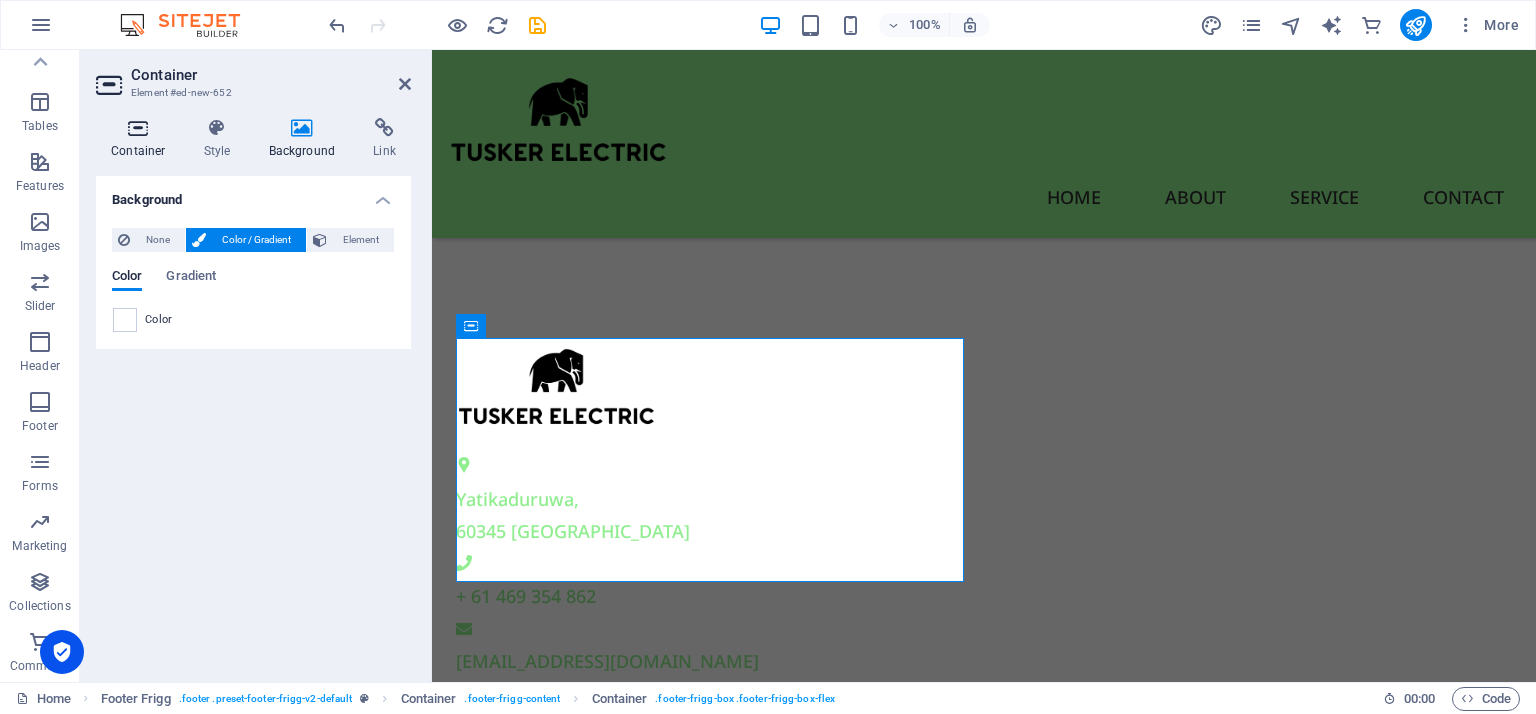 click at bounding box center (138, 128) 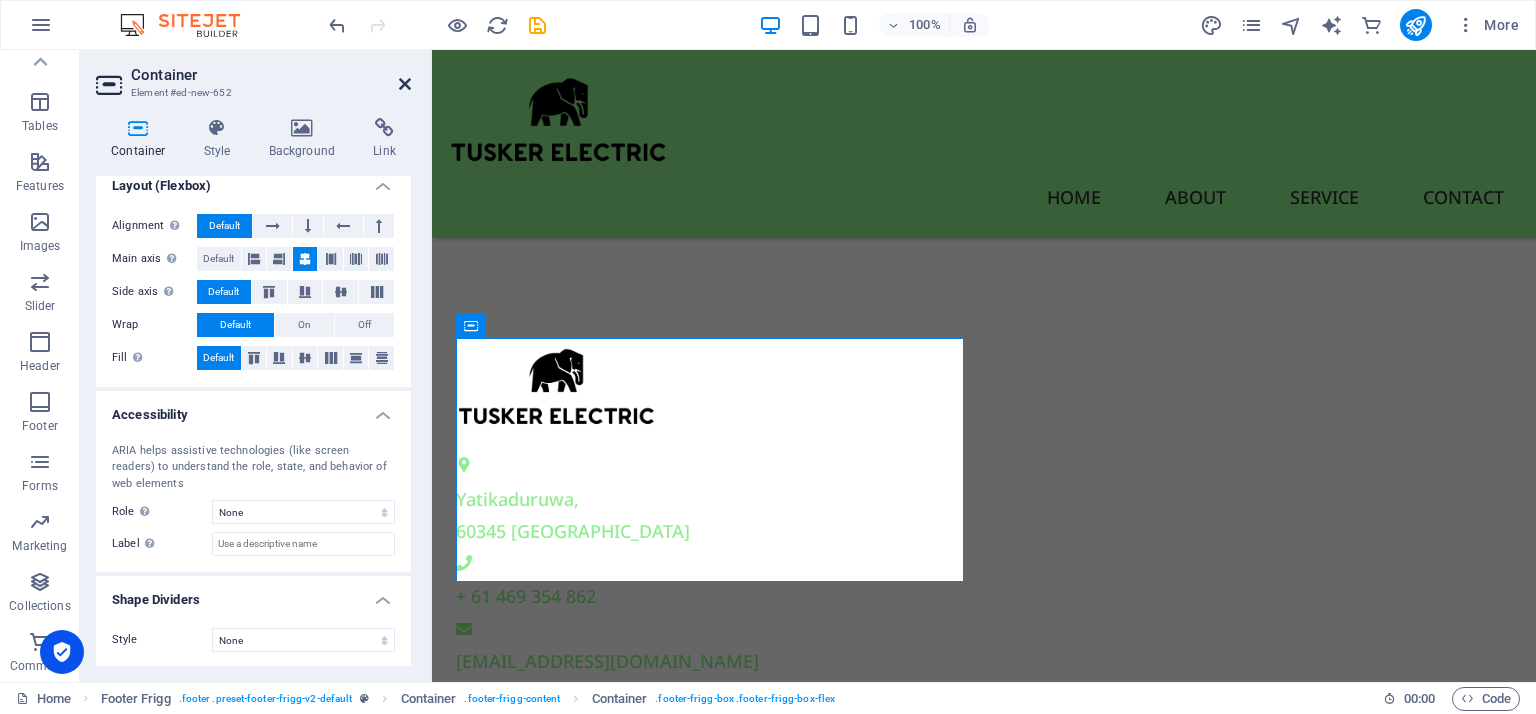 click at bounding box center [405, 84] 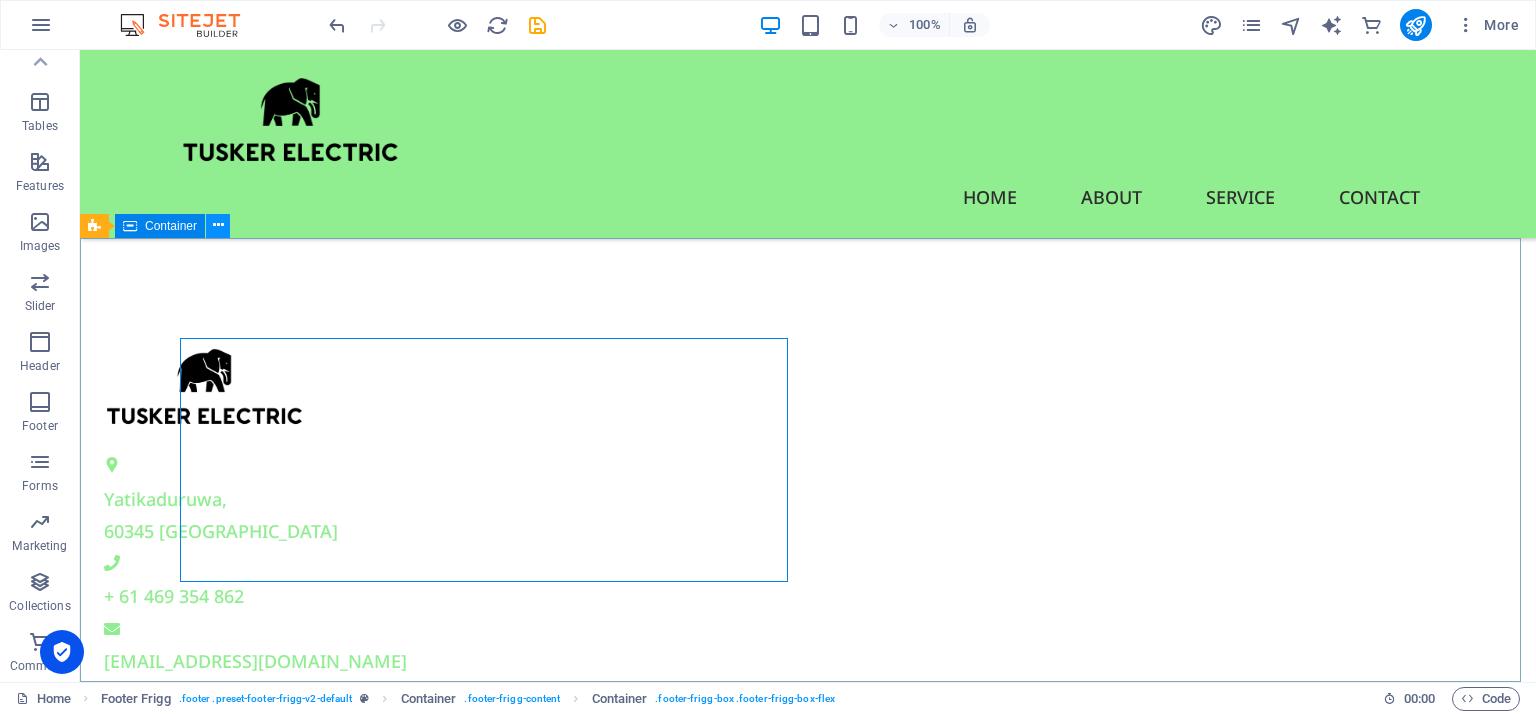 click at bounding box center (218, 225) 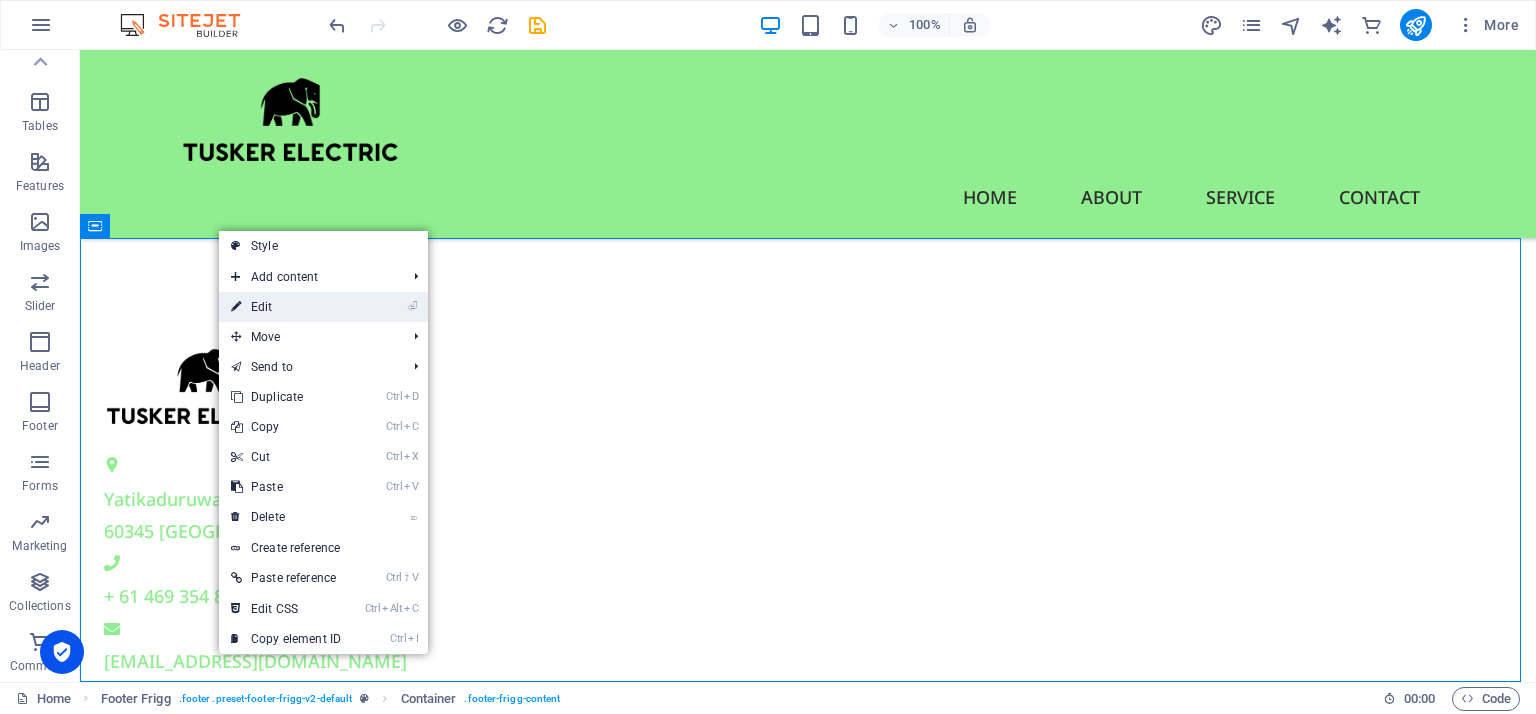 click on "⏎  Edit" at bounding box center [286, 307] 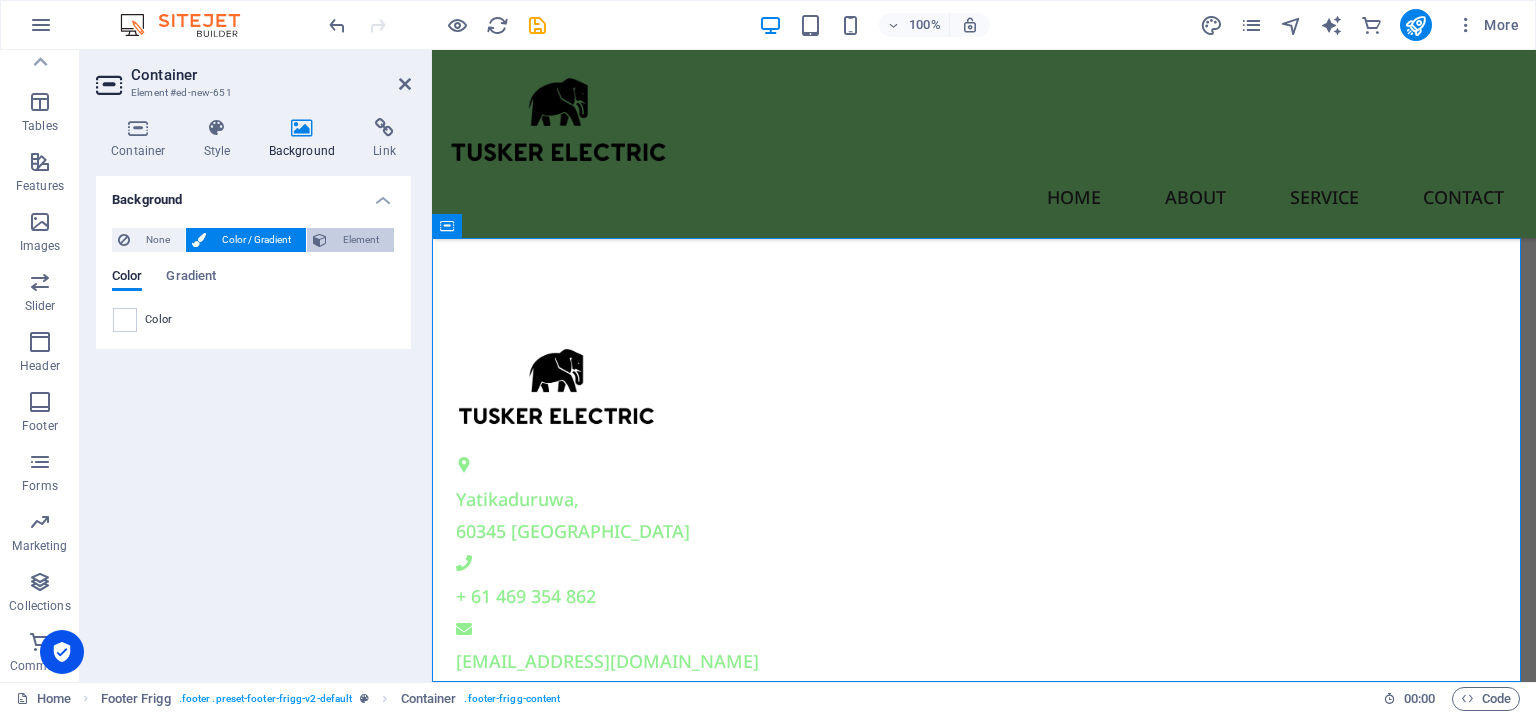 click on "Element" at bounding box center [360, 240] 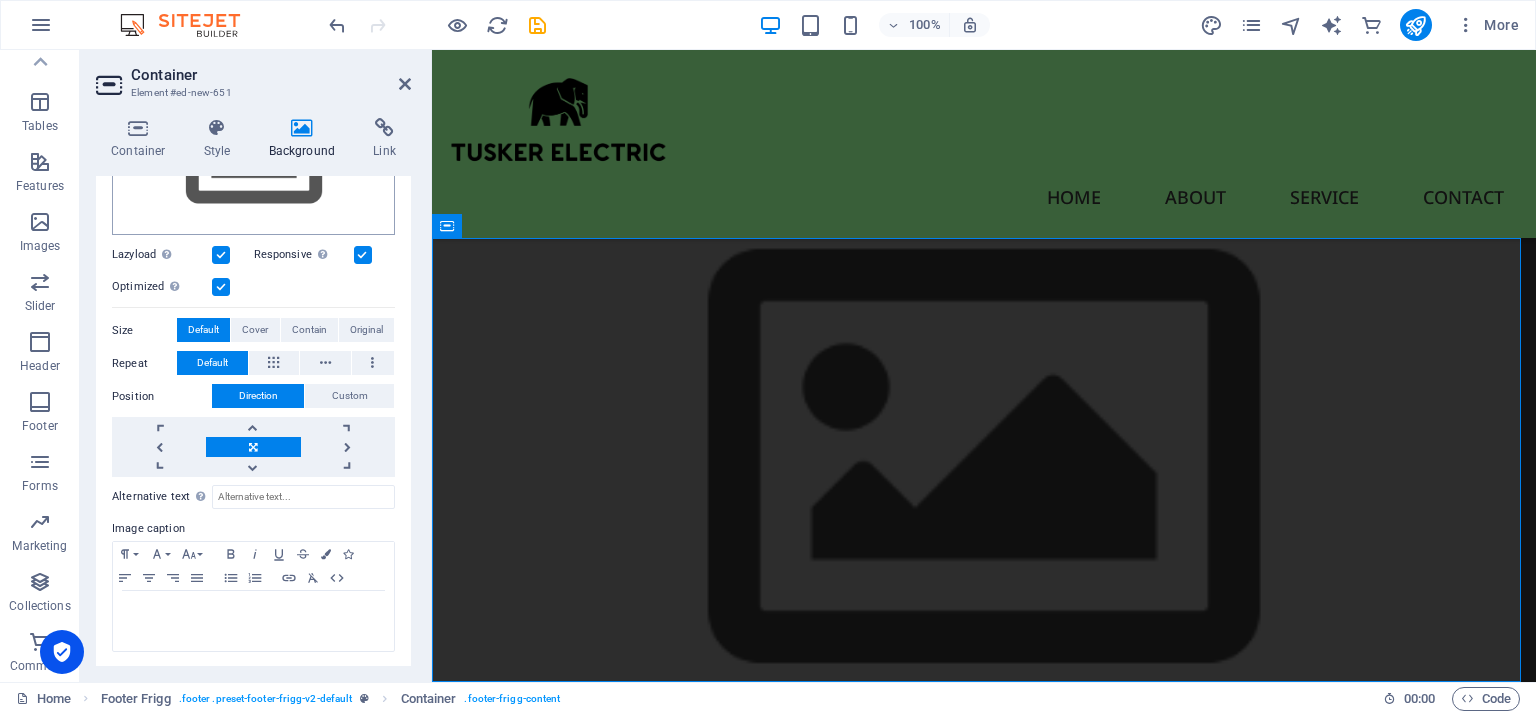 scroll, scrollTop: 0, scrollLeft: 0, axis: both 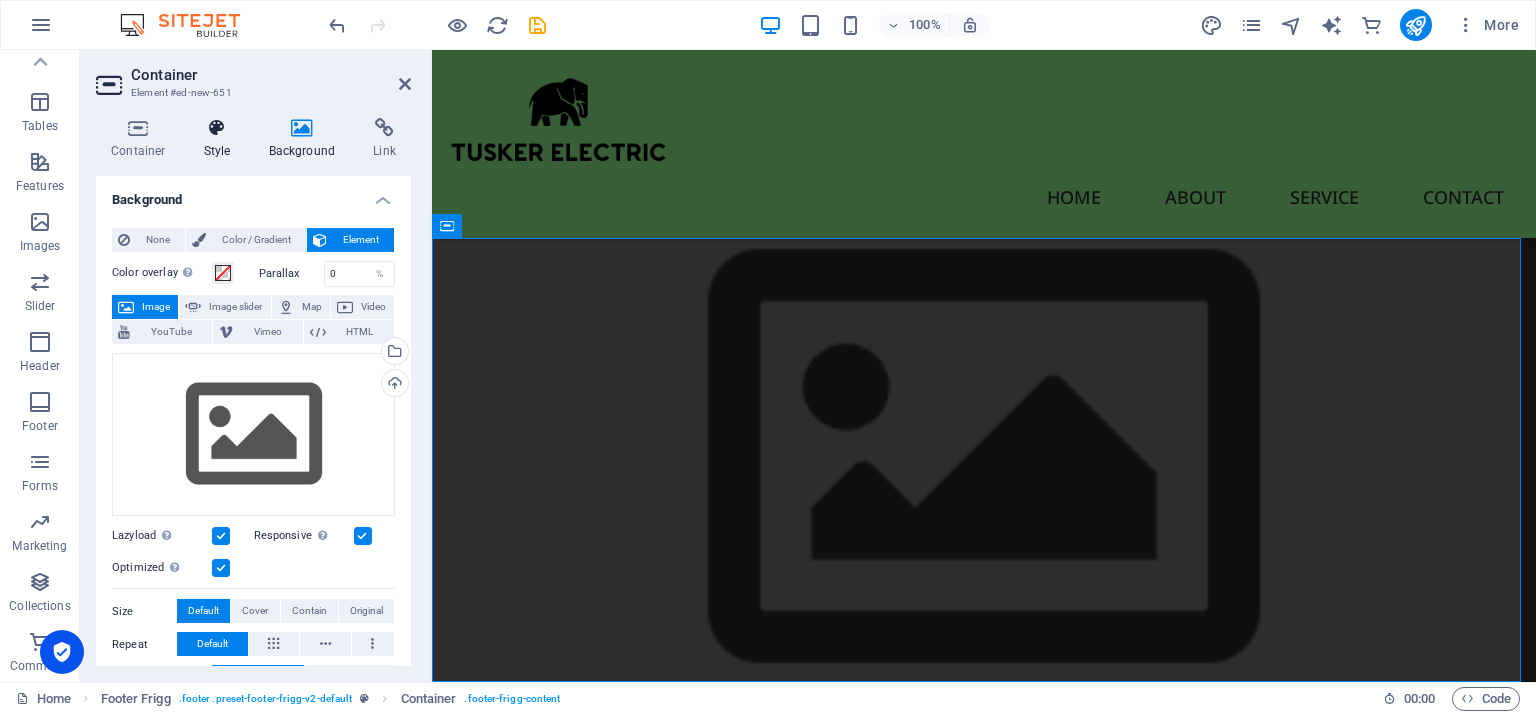 click at bounding box center [217, 128] 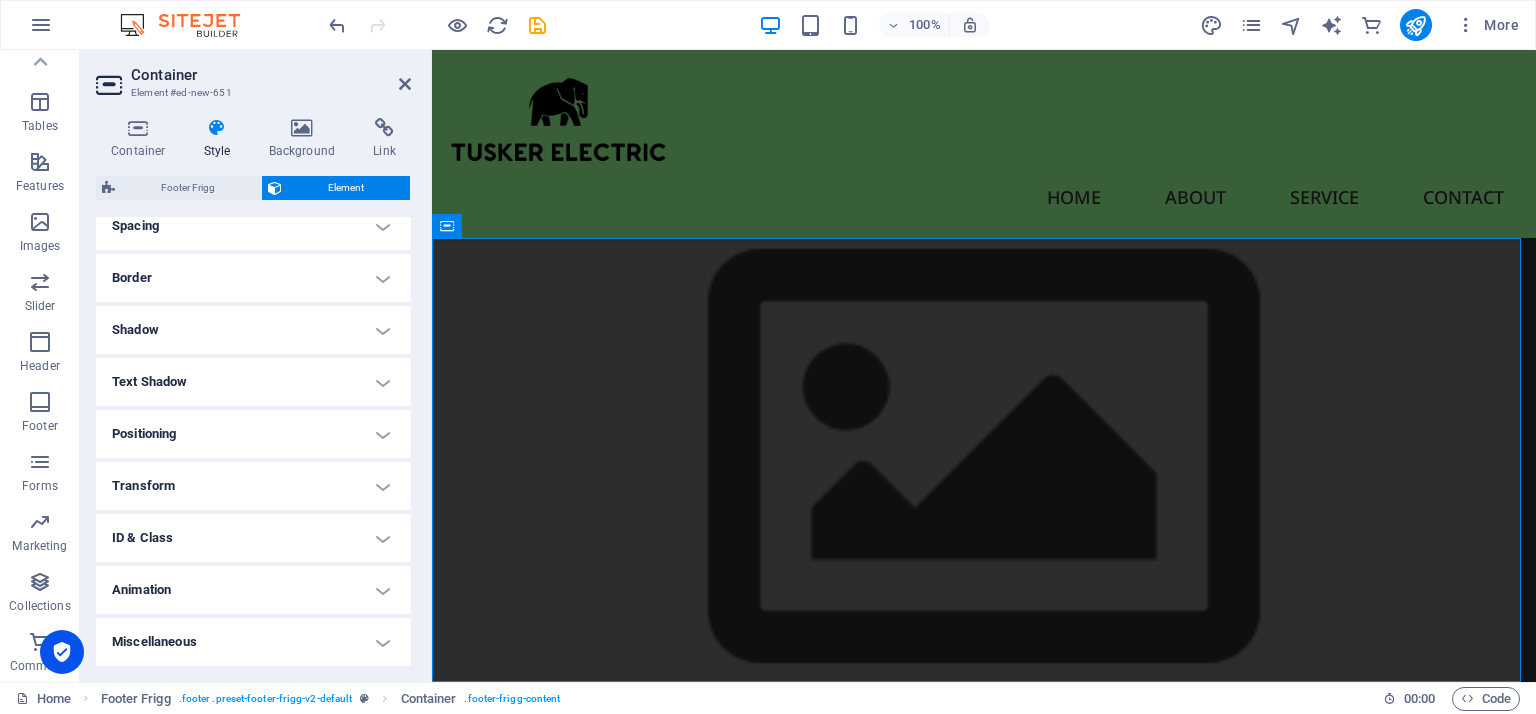 scroll, scrollTop: 0, scrollLeft: 0, axis: both 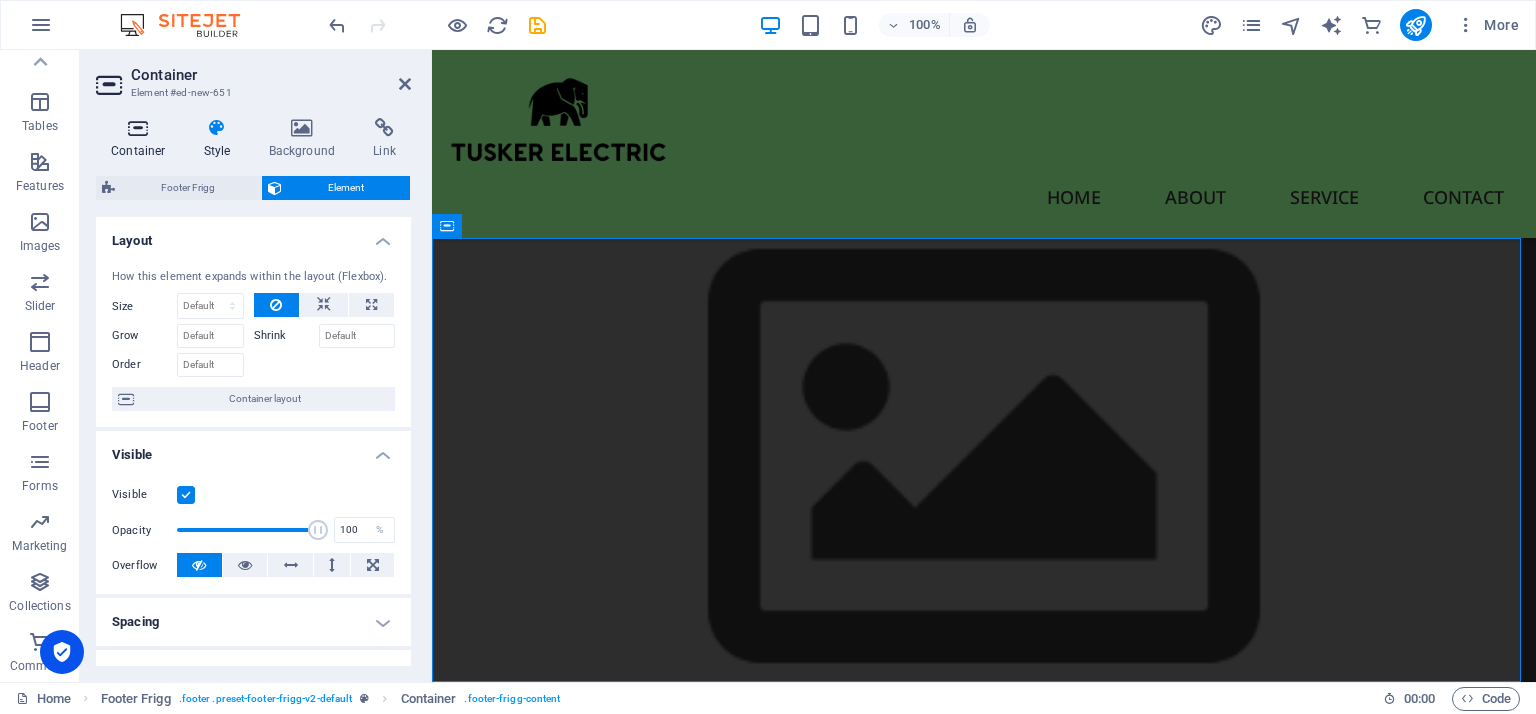 click on "Container" at bounding box center [142, 139] 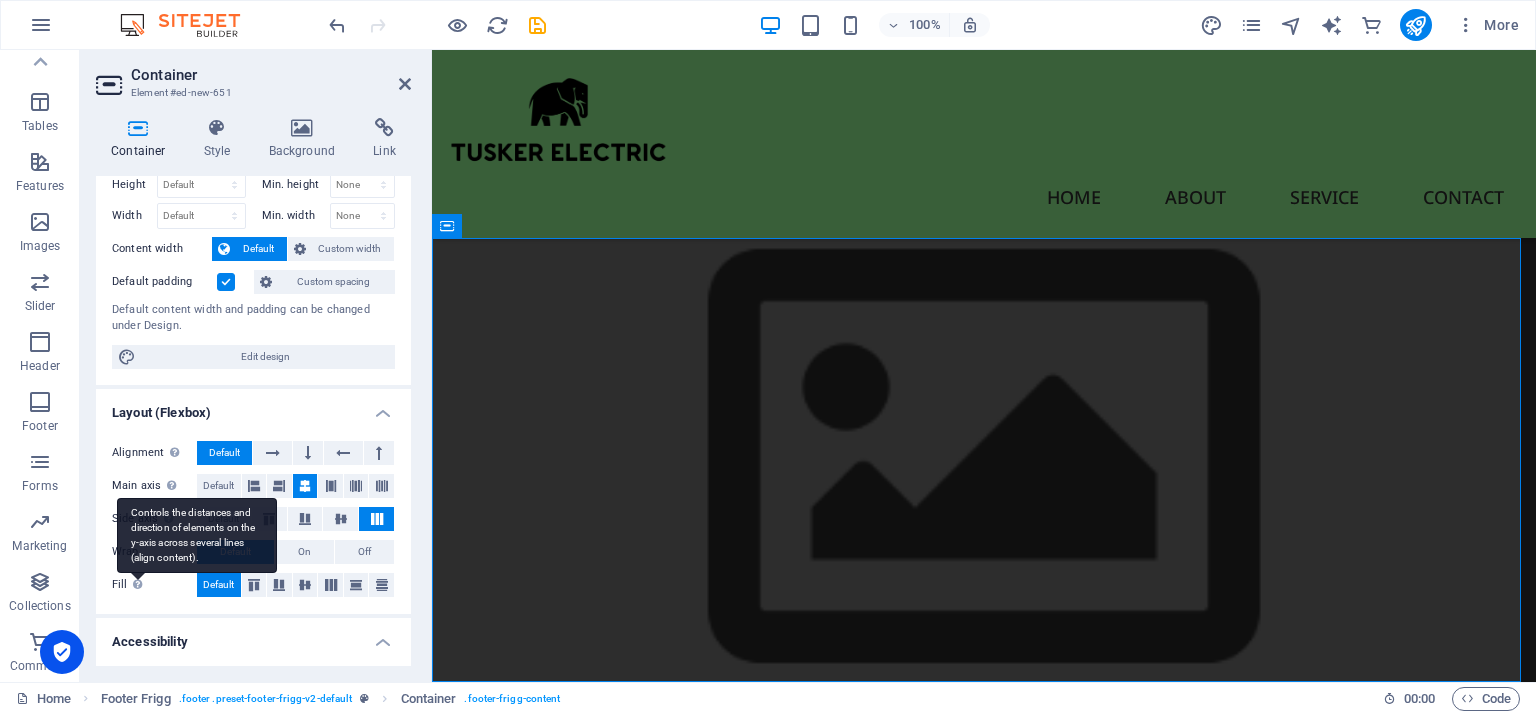 scroll, scrollTop: 0, scrollLeft: 0, axis: both 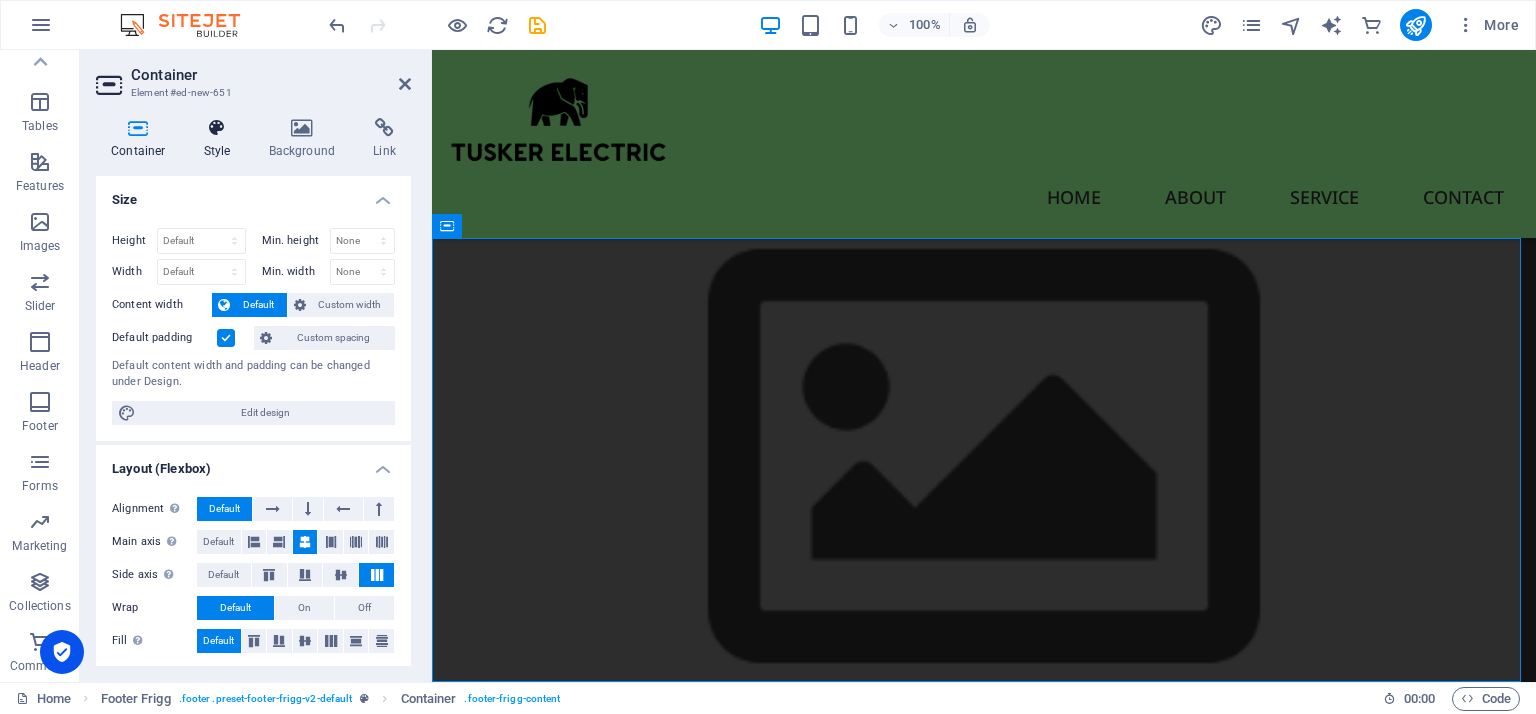 click at bounding box center [217, 128] 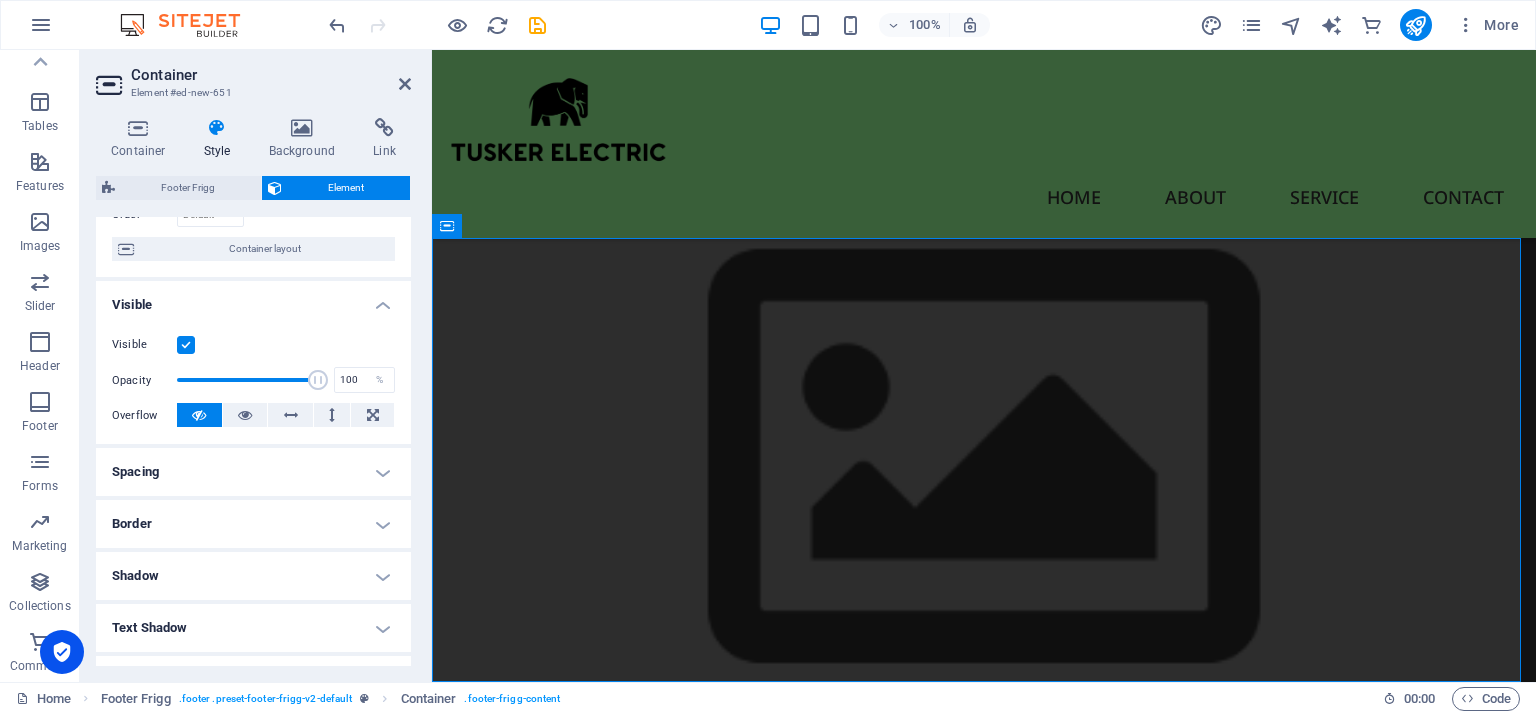 scroll, scrollTop: 0, scrollLeft: 0, axis: both 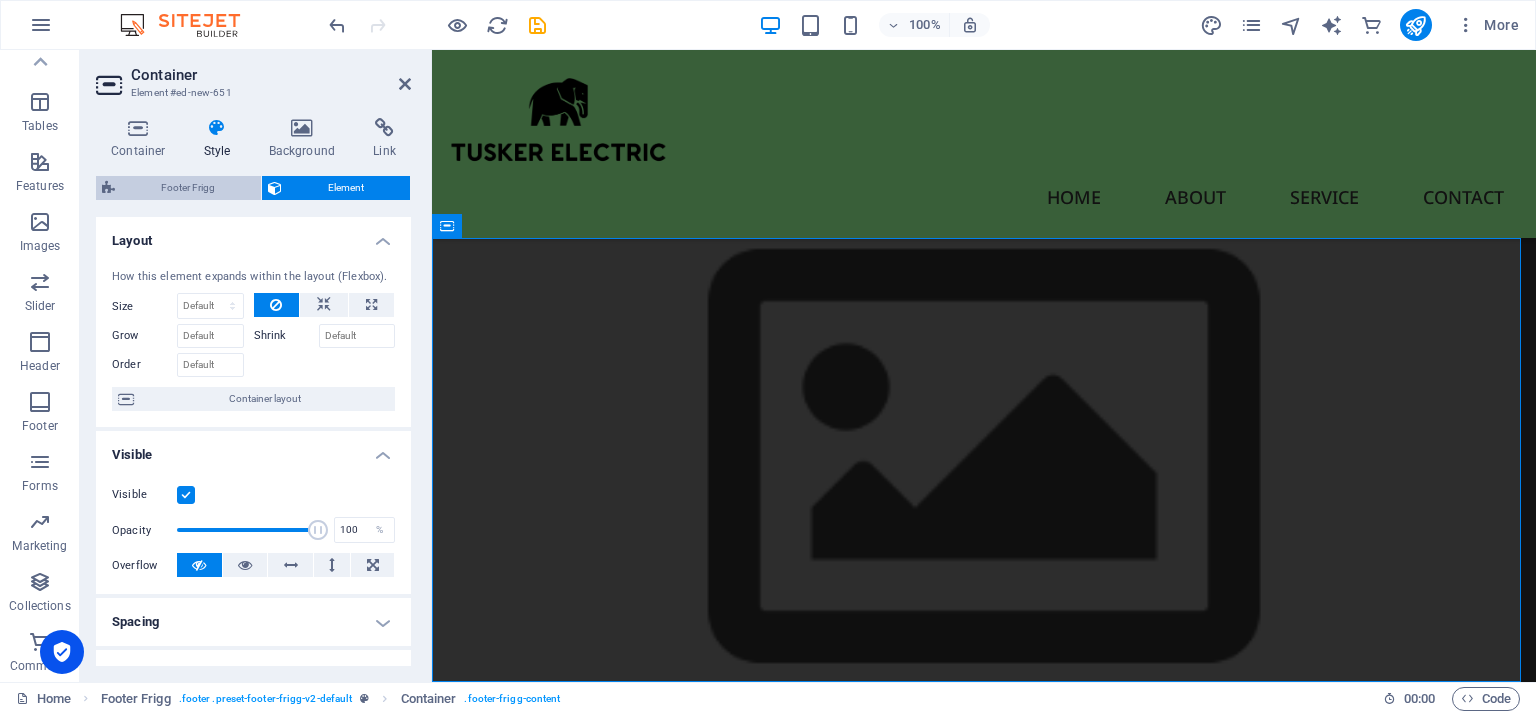 click on "Footer Frigg" at bounding box center (188, 188) 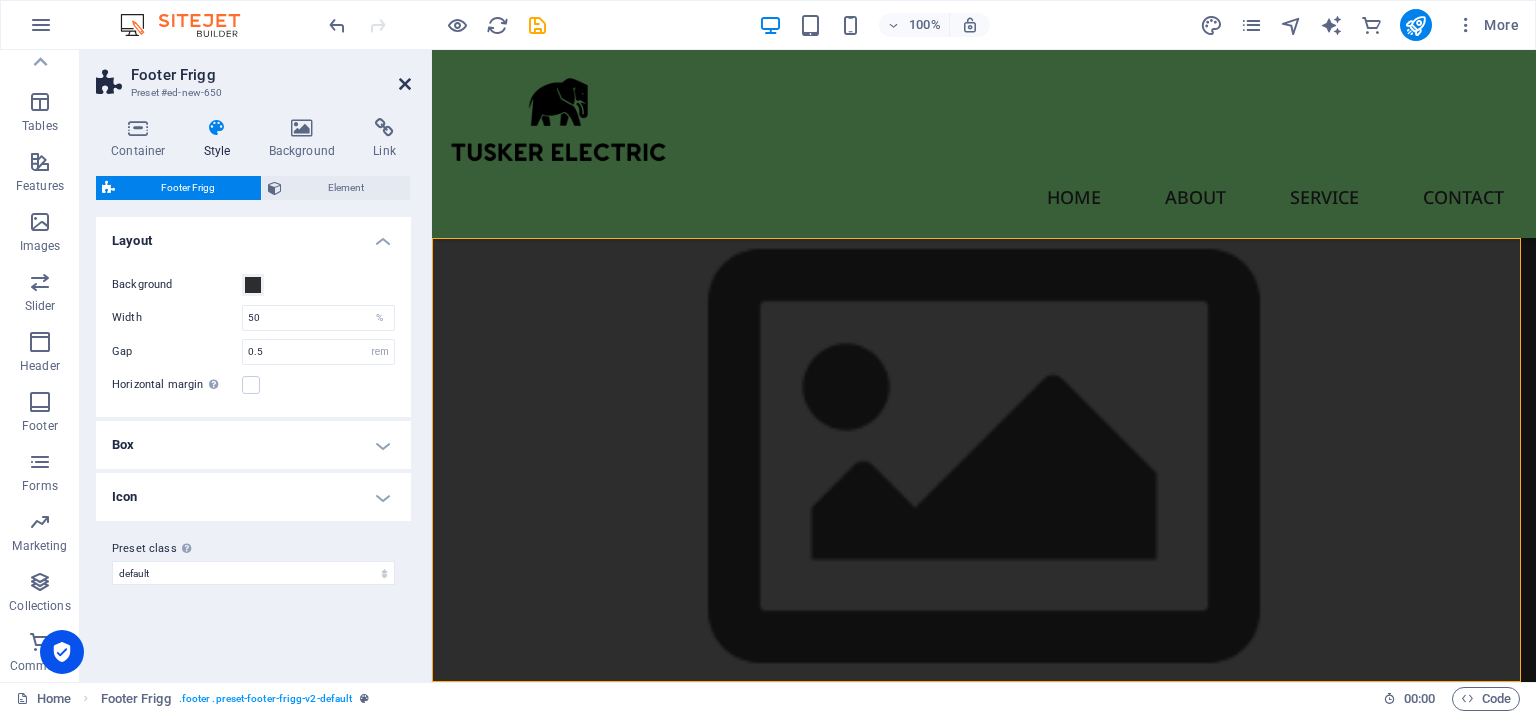 click at bounding box center (405, 84) 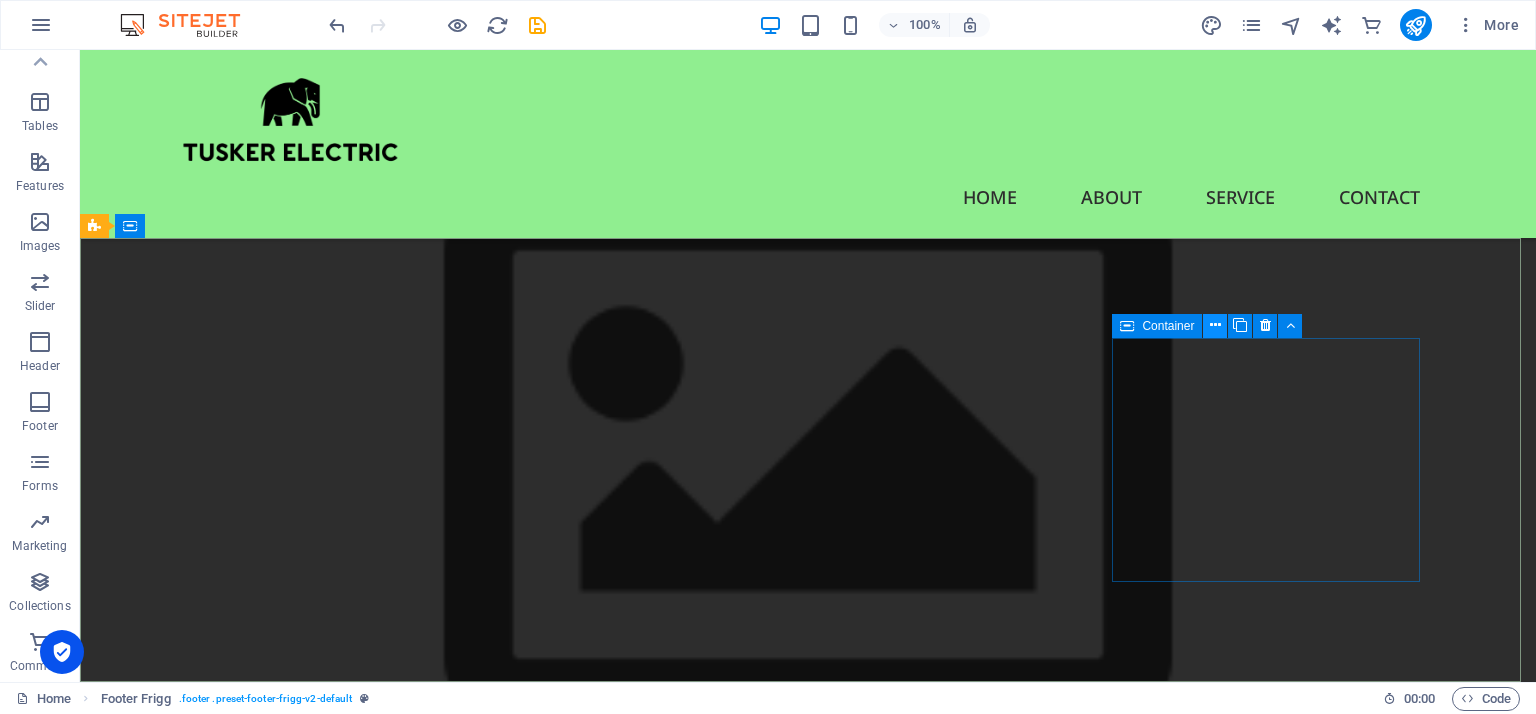 click at bounding box center (1215, 325) 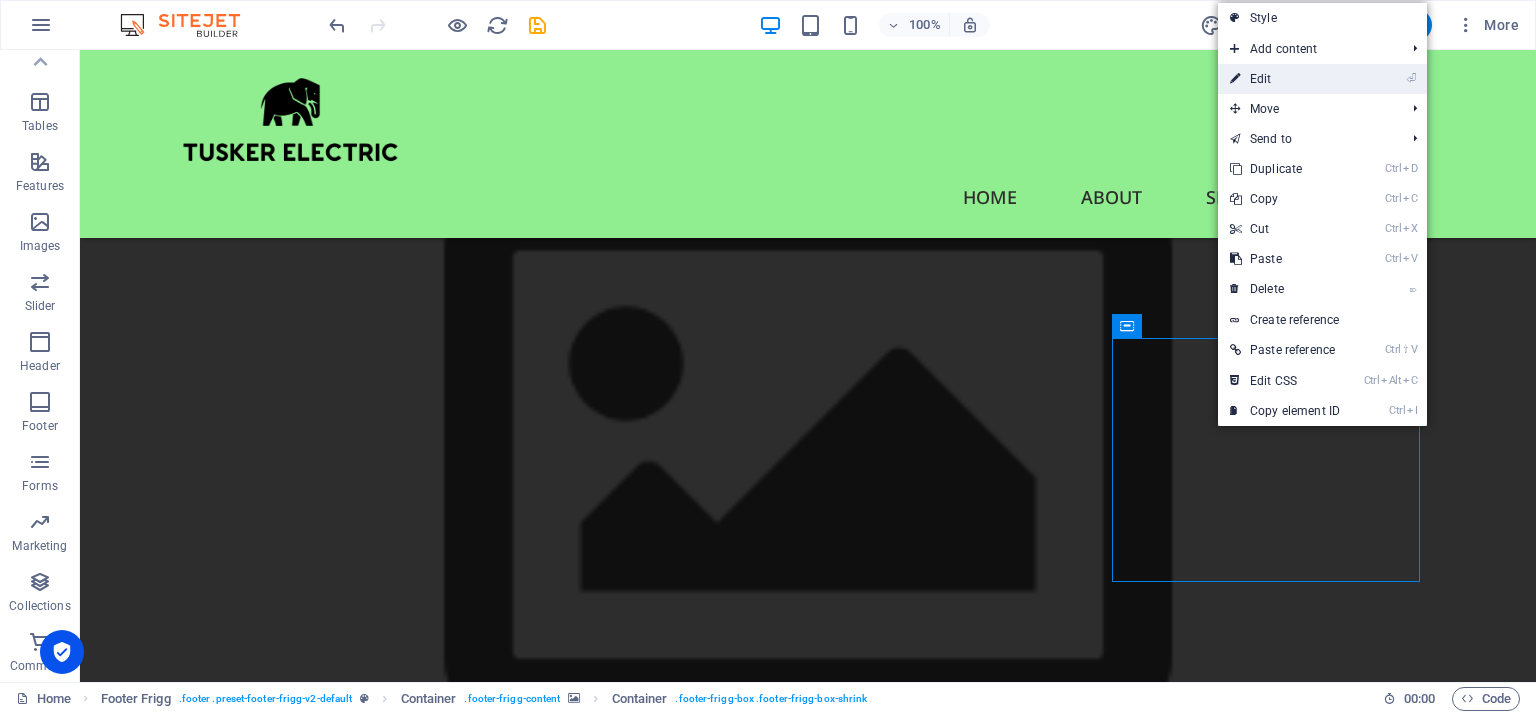 click on "⏎  Edit" at bounding box center [1285, 79] 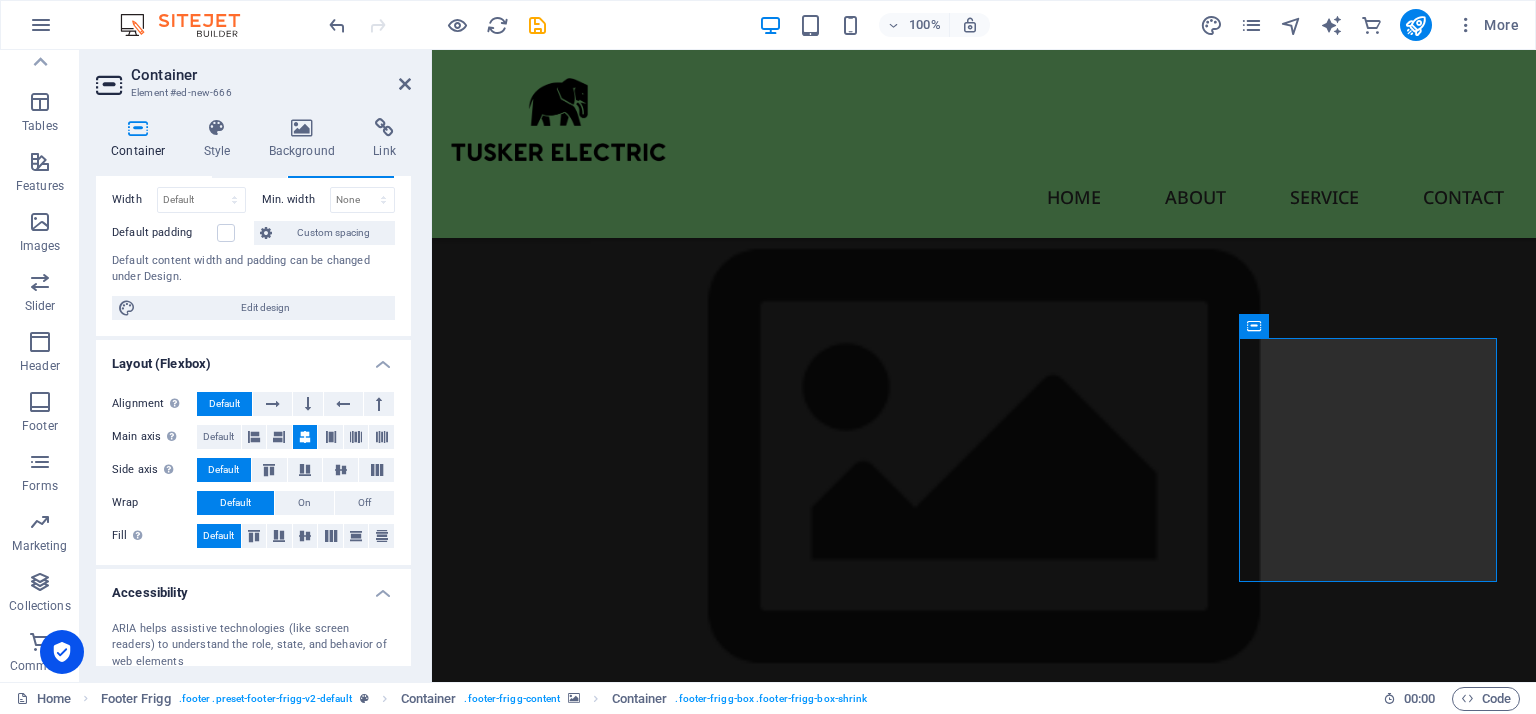 scroll, scrollTop: 138, scrollLeft: 0, axis: vertical 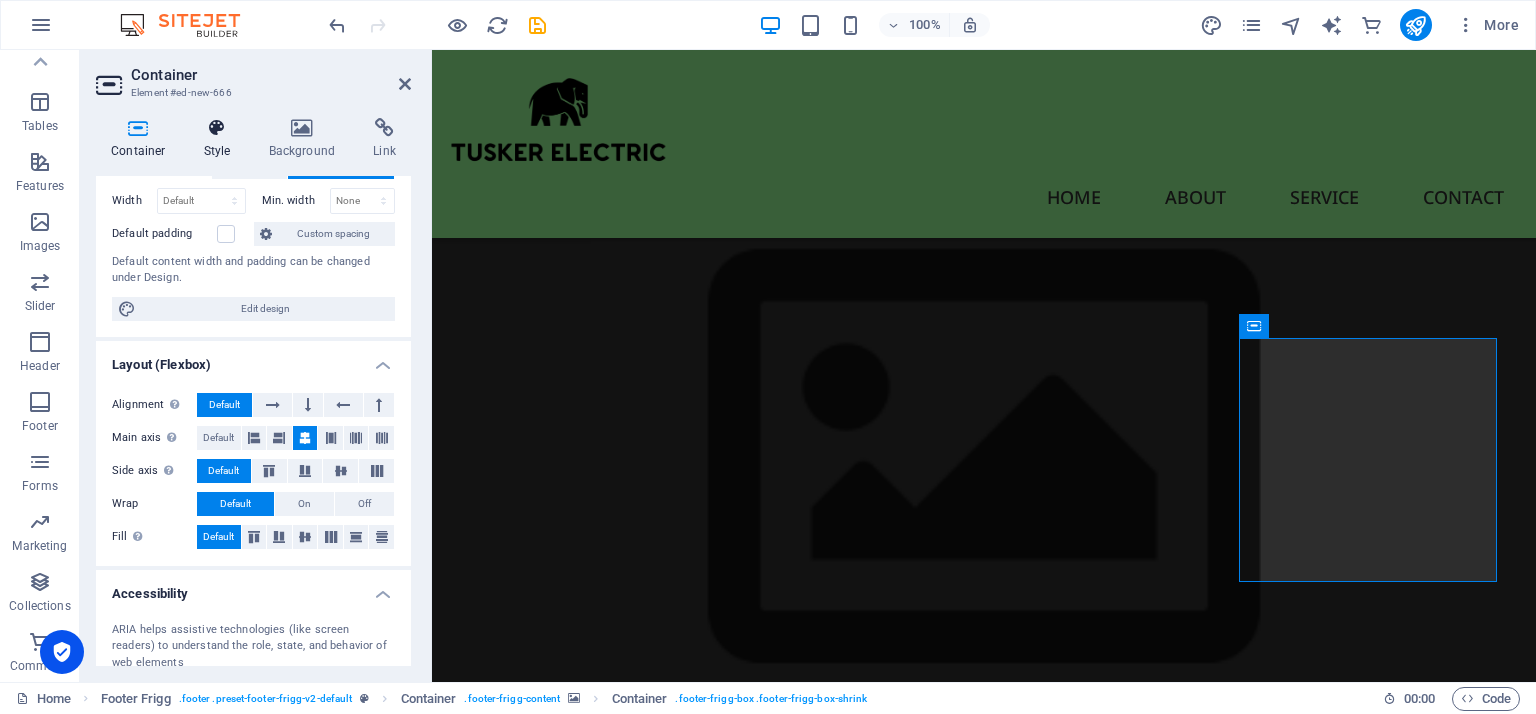 click at bounding box center (217, 128) 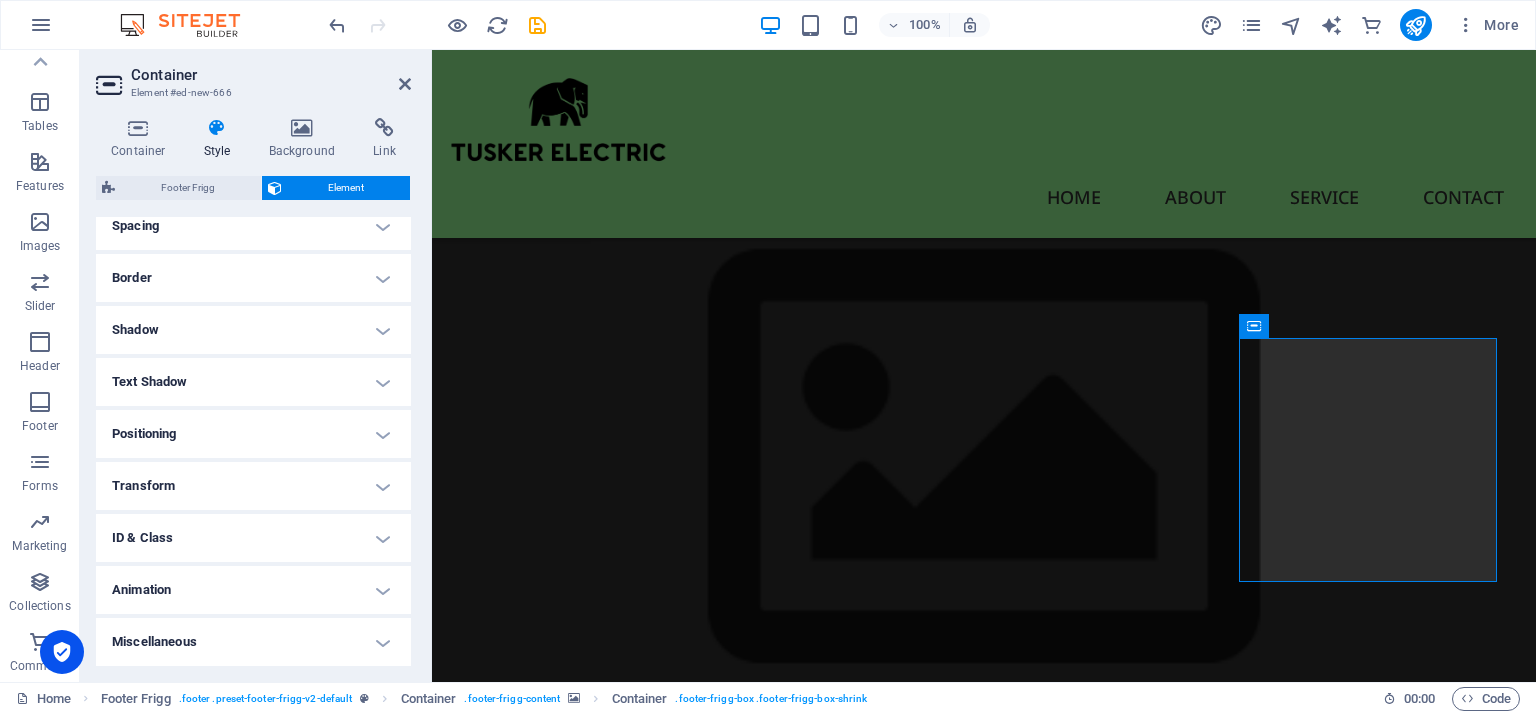 scroll, scrollTop: 0, scrollLeft: 0, axis: both 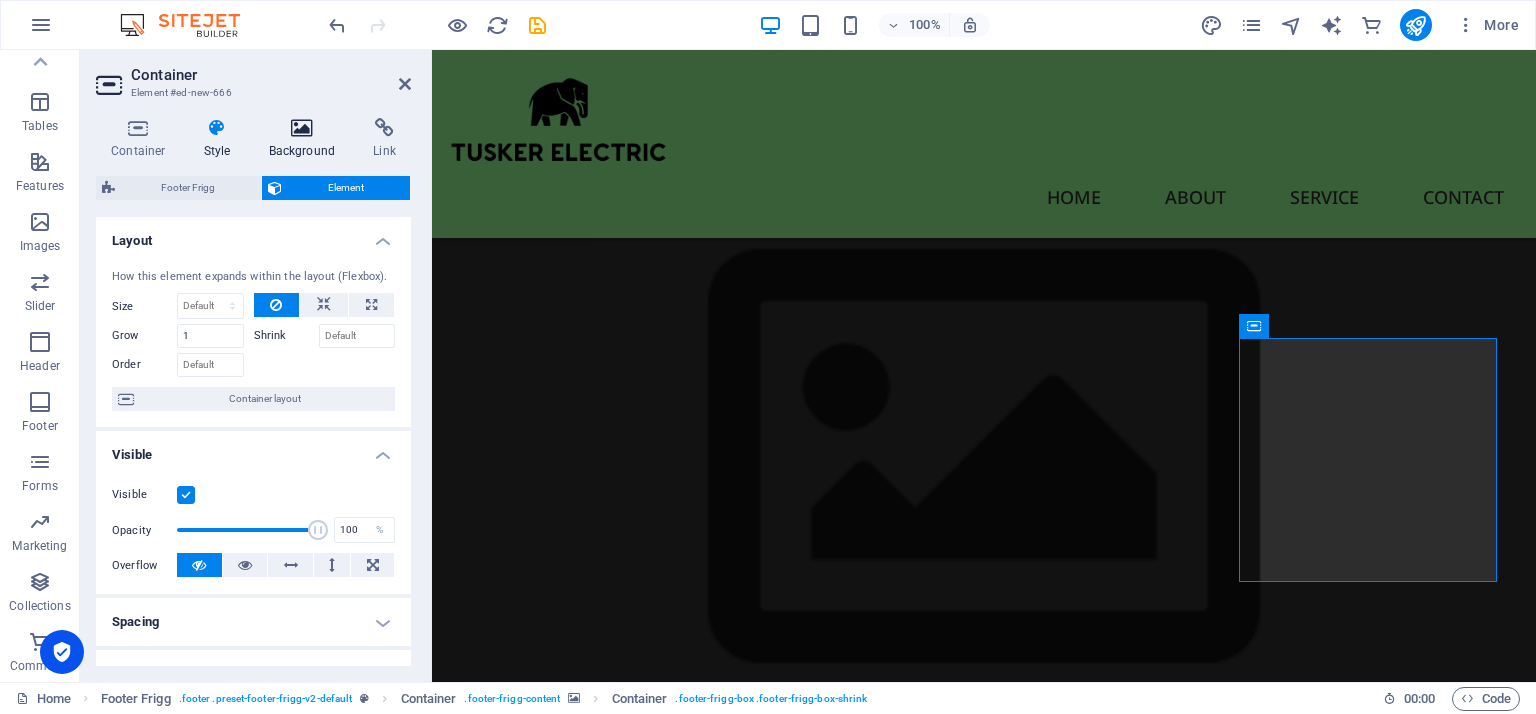 click at bounding box center [302, 128] 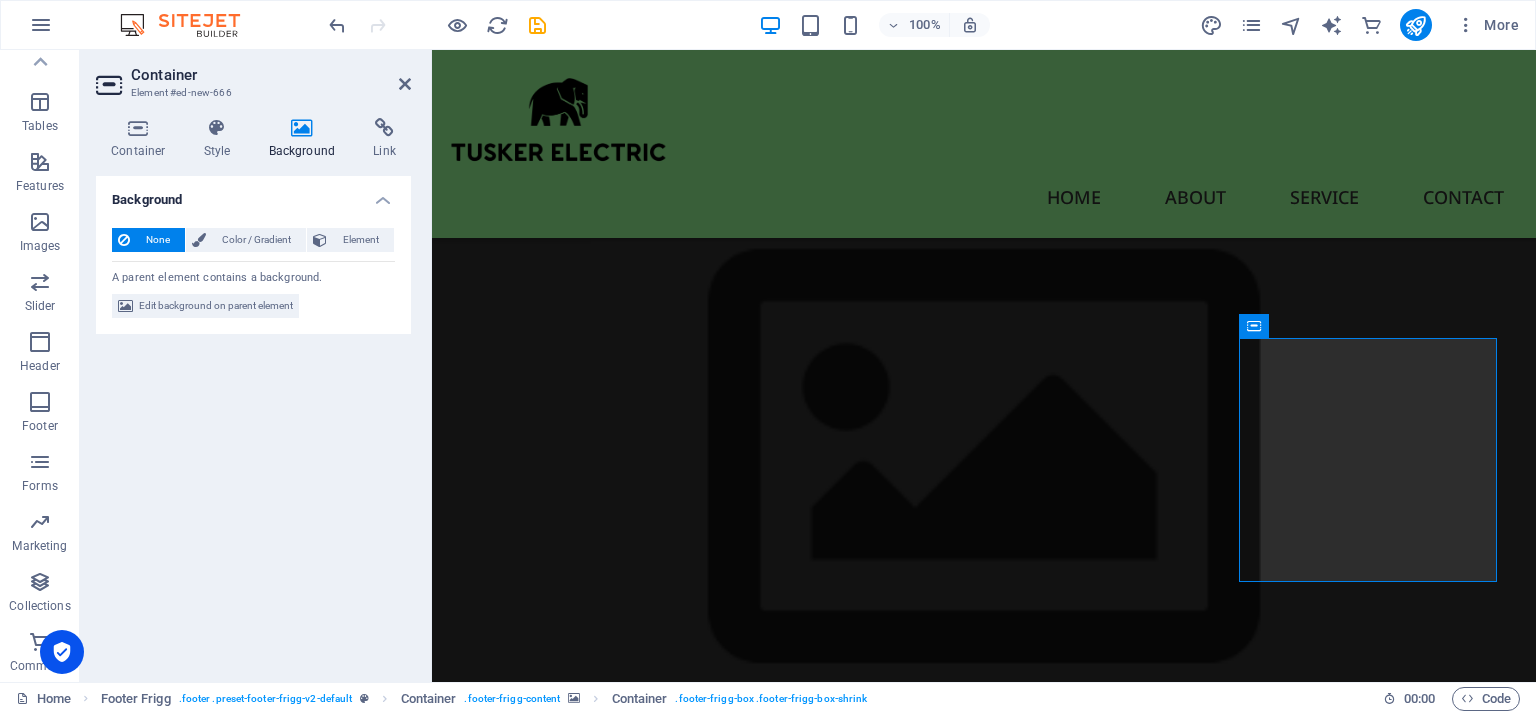 click at bounding box center [984, 460] 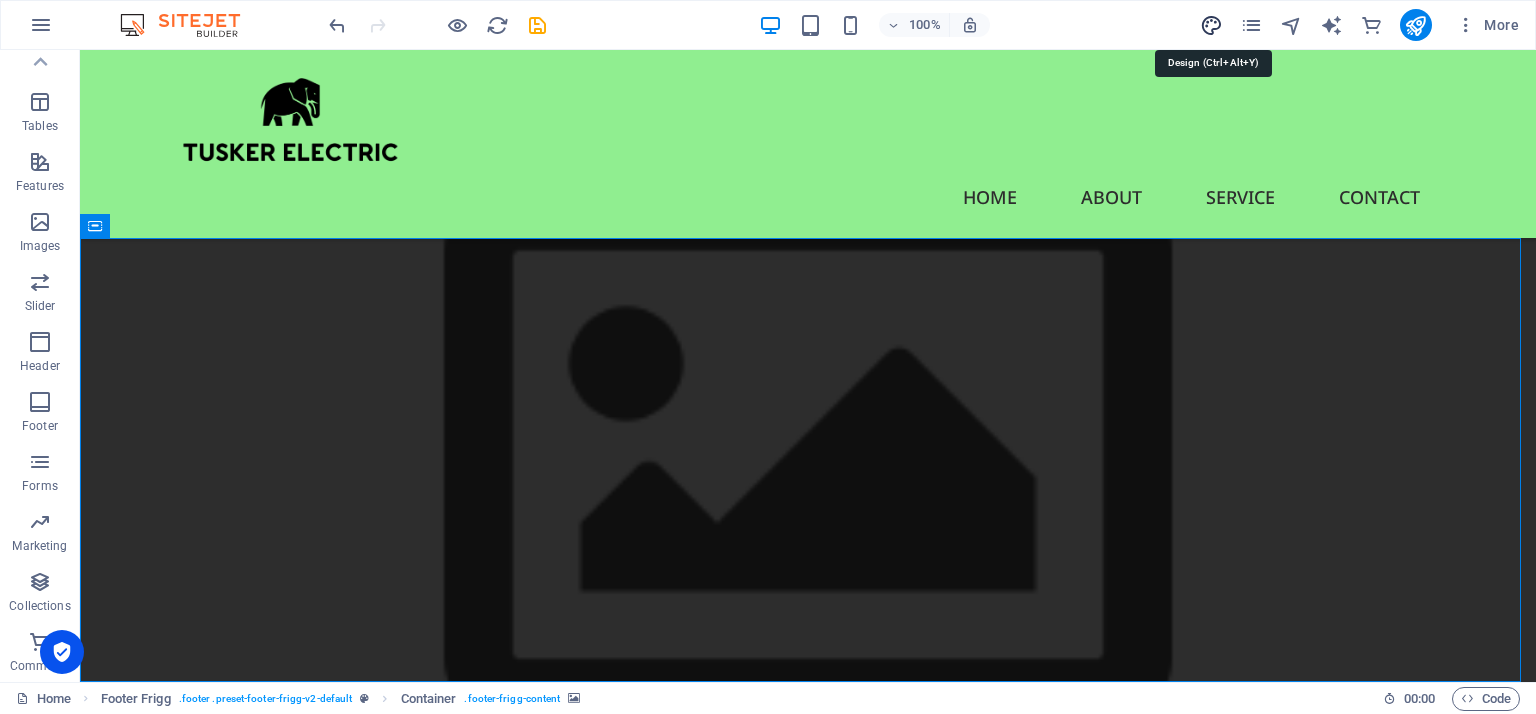 click at bounding box center [1211, 25] 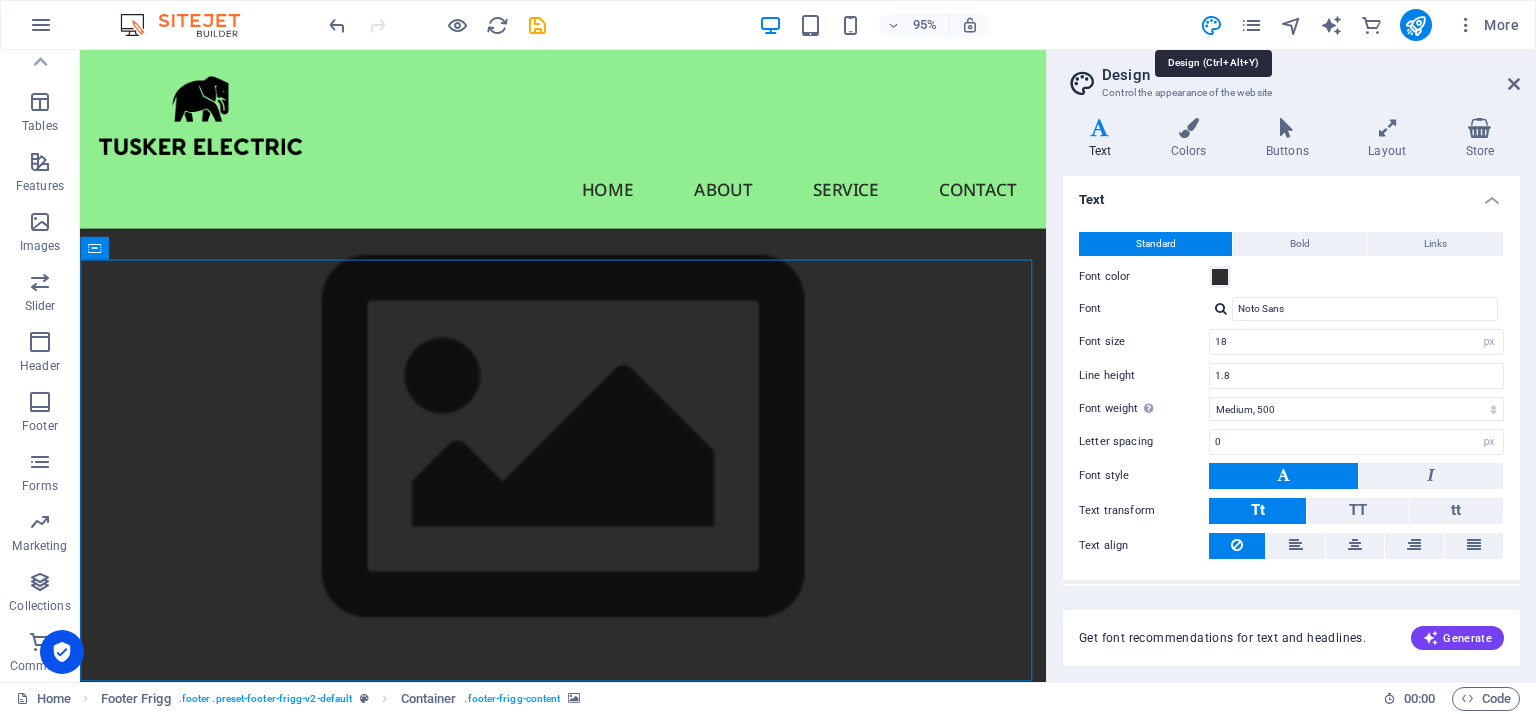 scroll, scrollTop: 467, scrollLeft: 0, axis: vertical 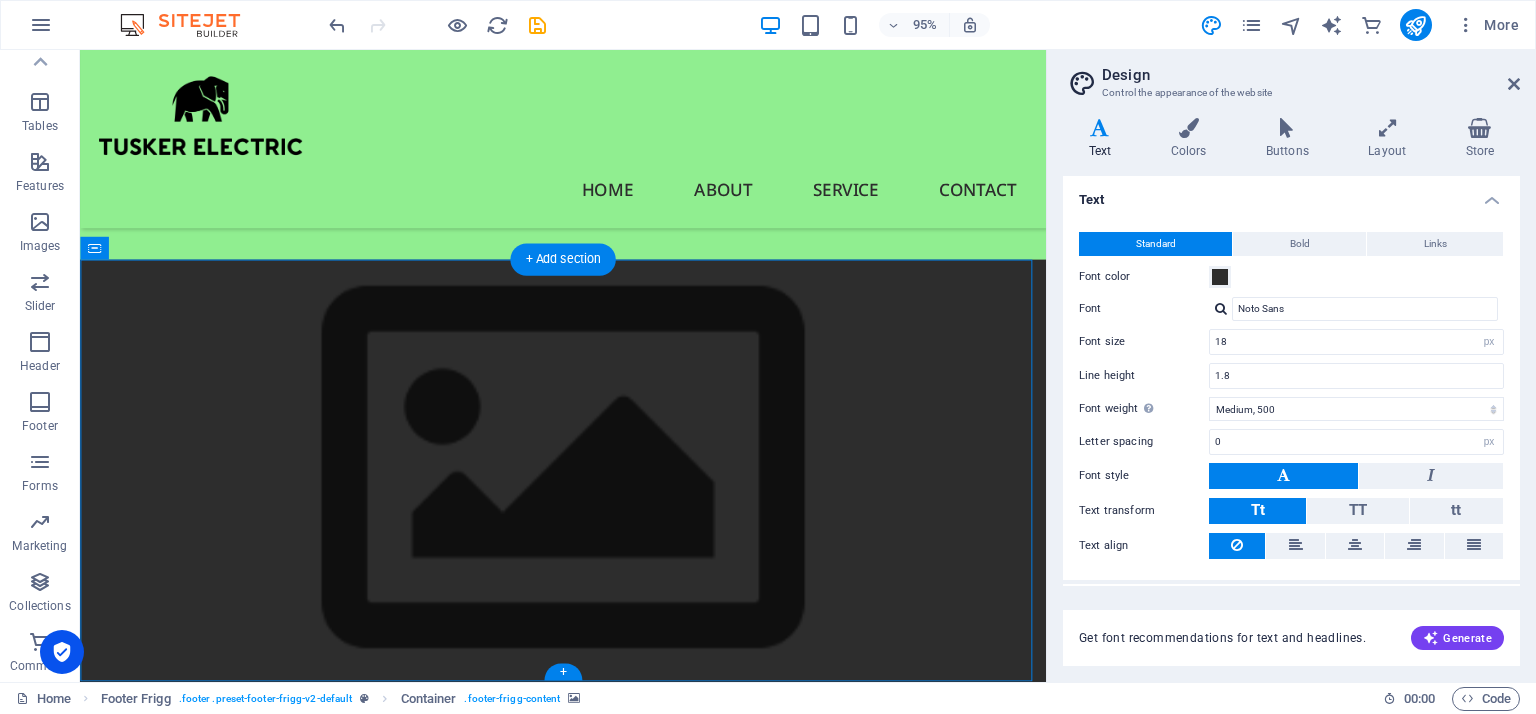 click at bounding box center (588, 493) 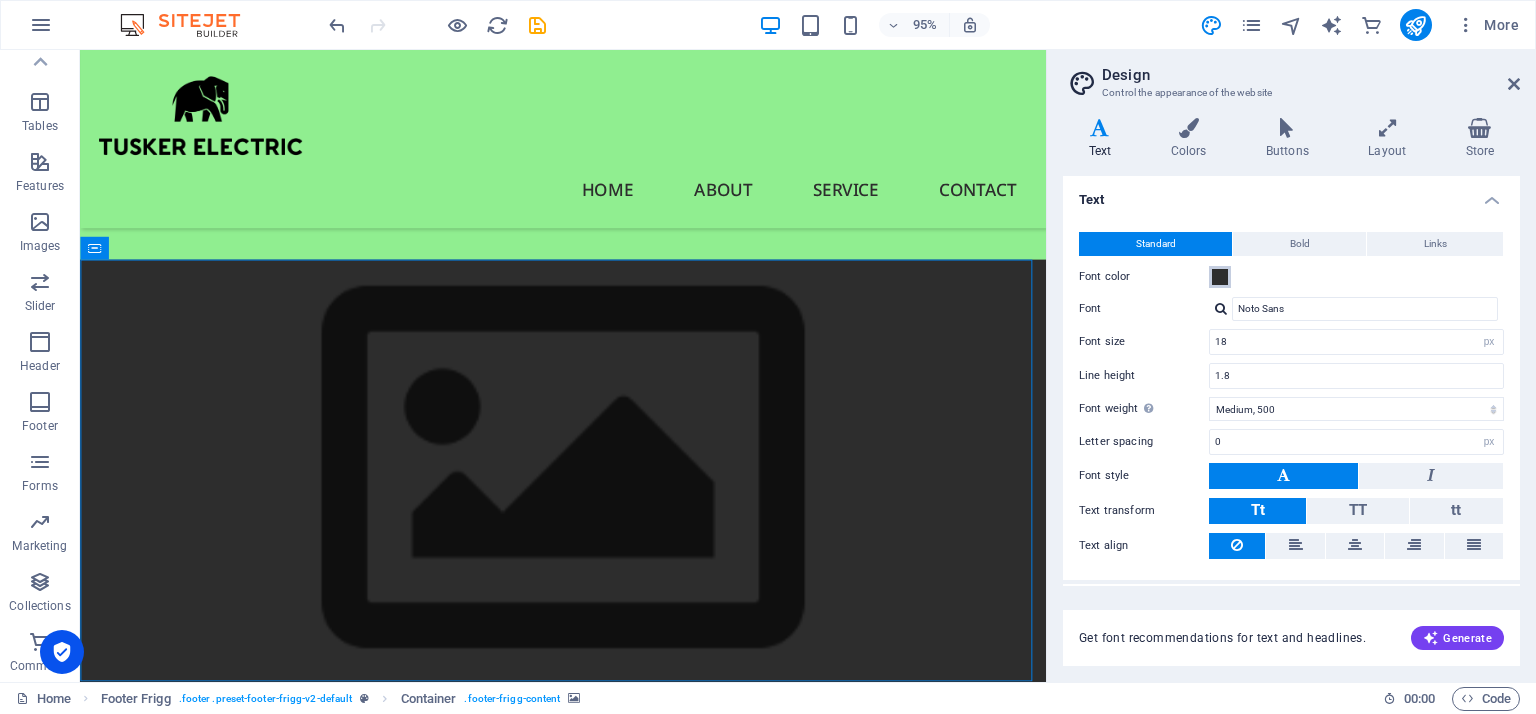click at bounding box center (1220, 277) 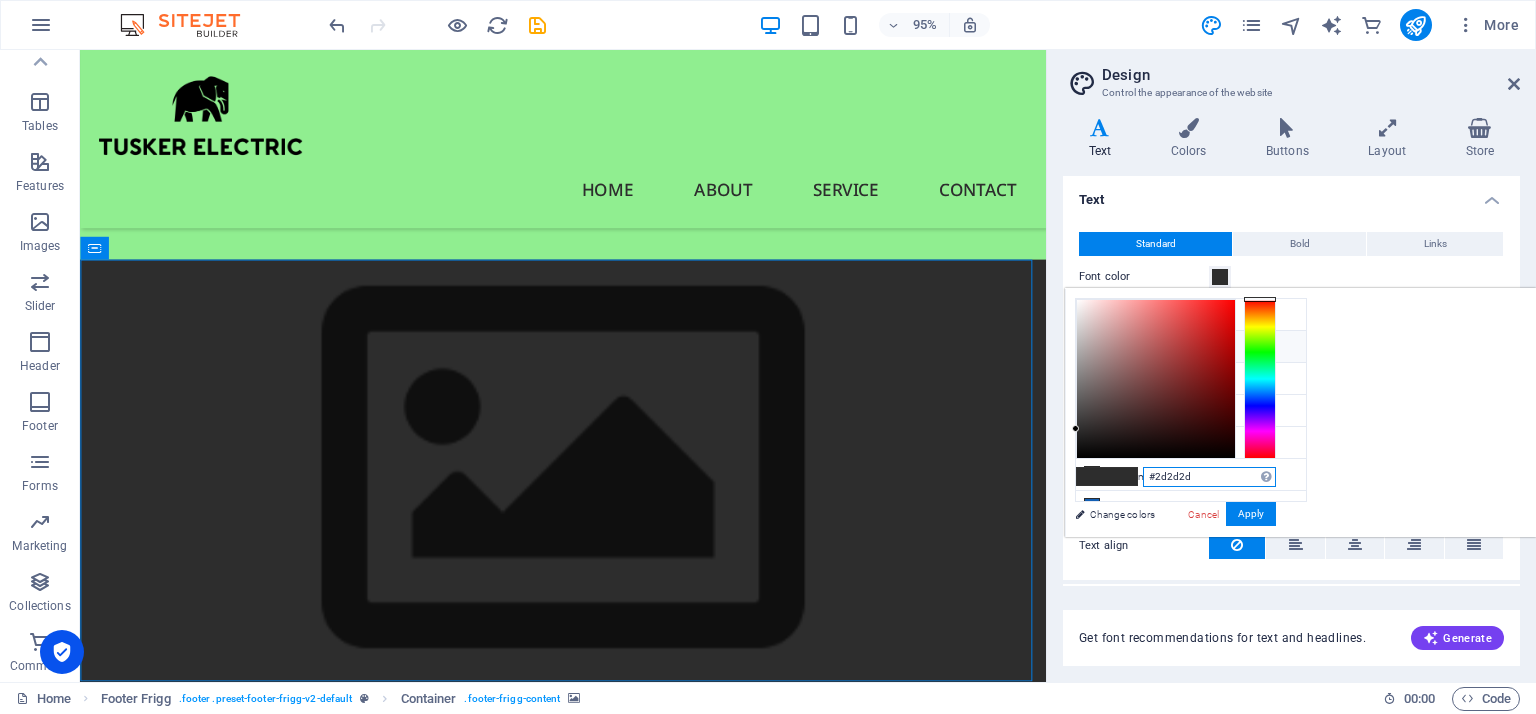 click on "#2d2d2d" at bounding box center [1209, 477] 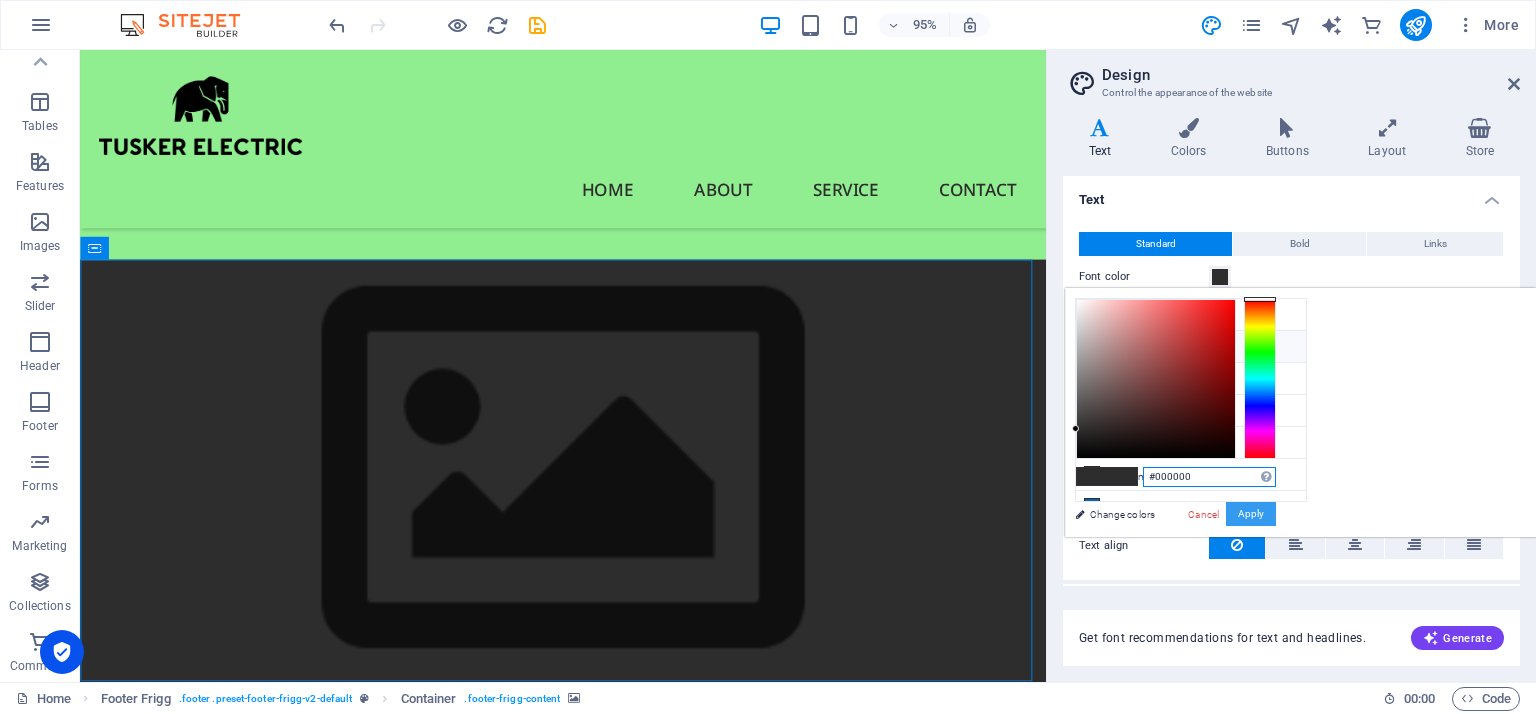 type on "#000000" 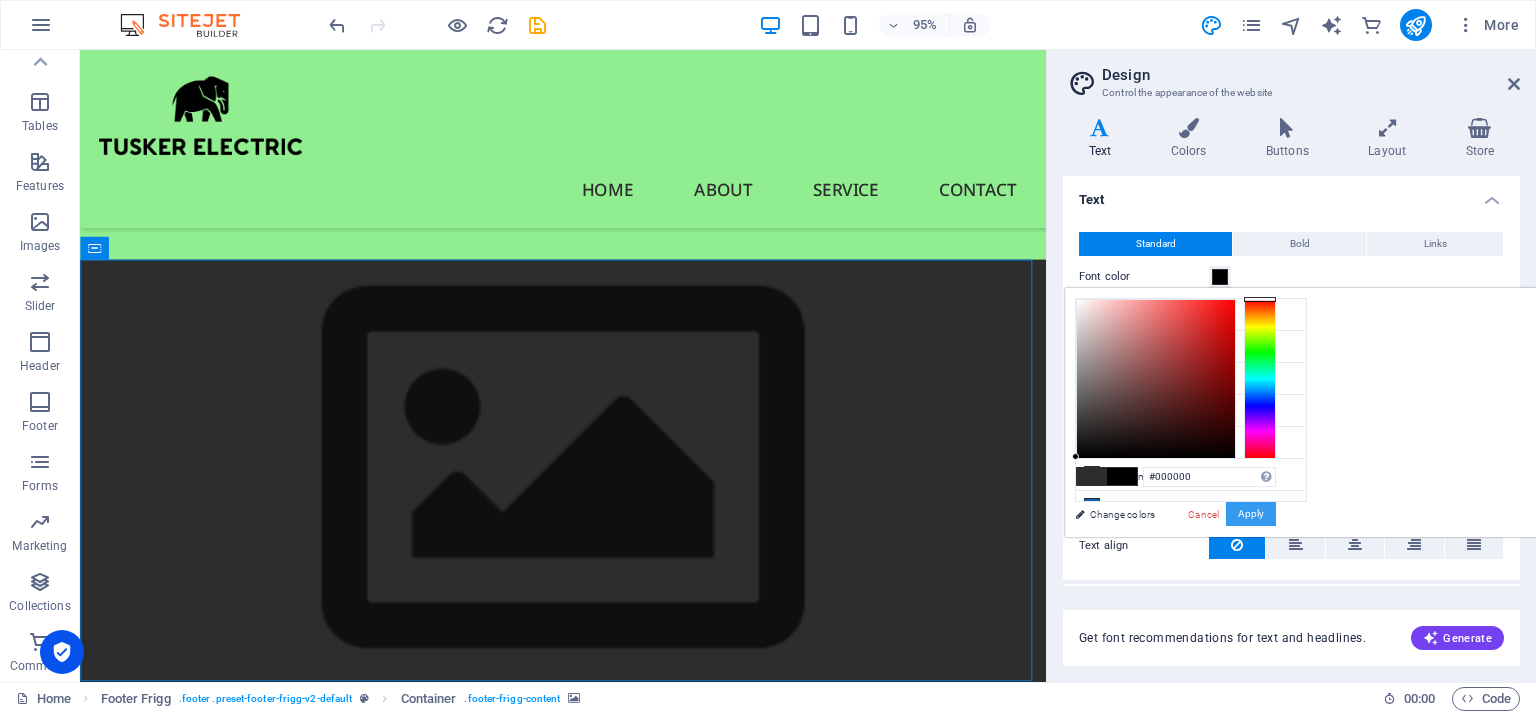 click on "Apply" at bounding box center (1251, 514) 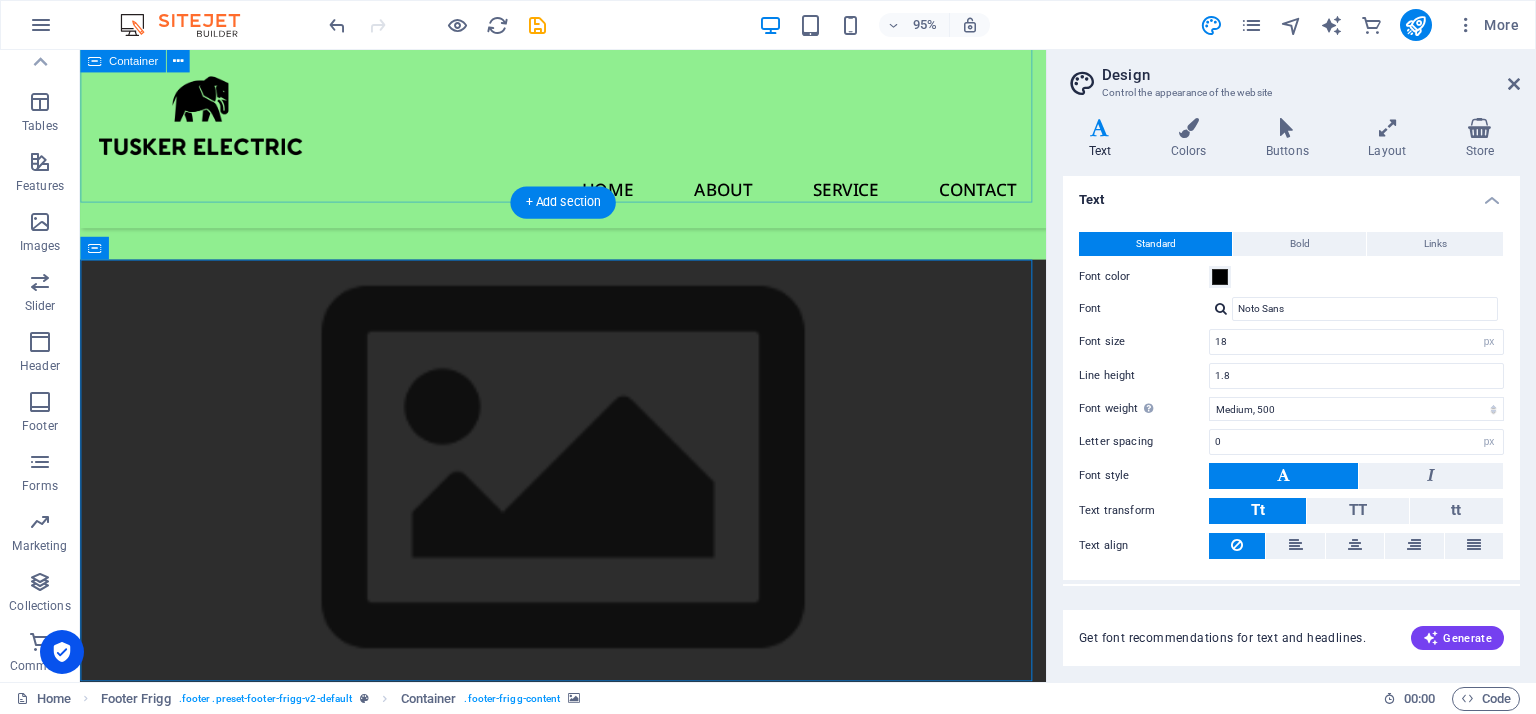 click on "non-polluting moving machines" at bounding box center [588, 15] 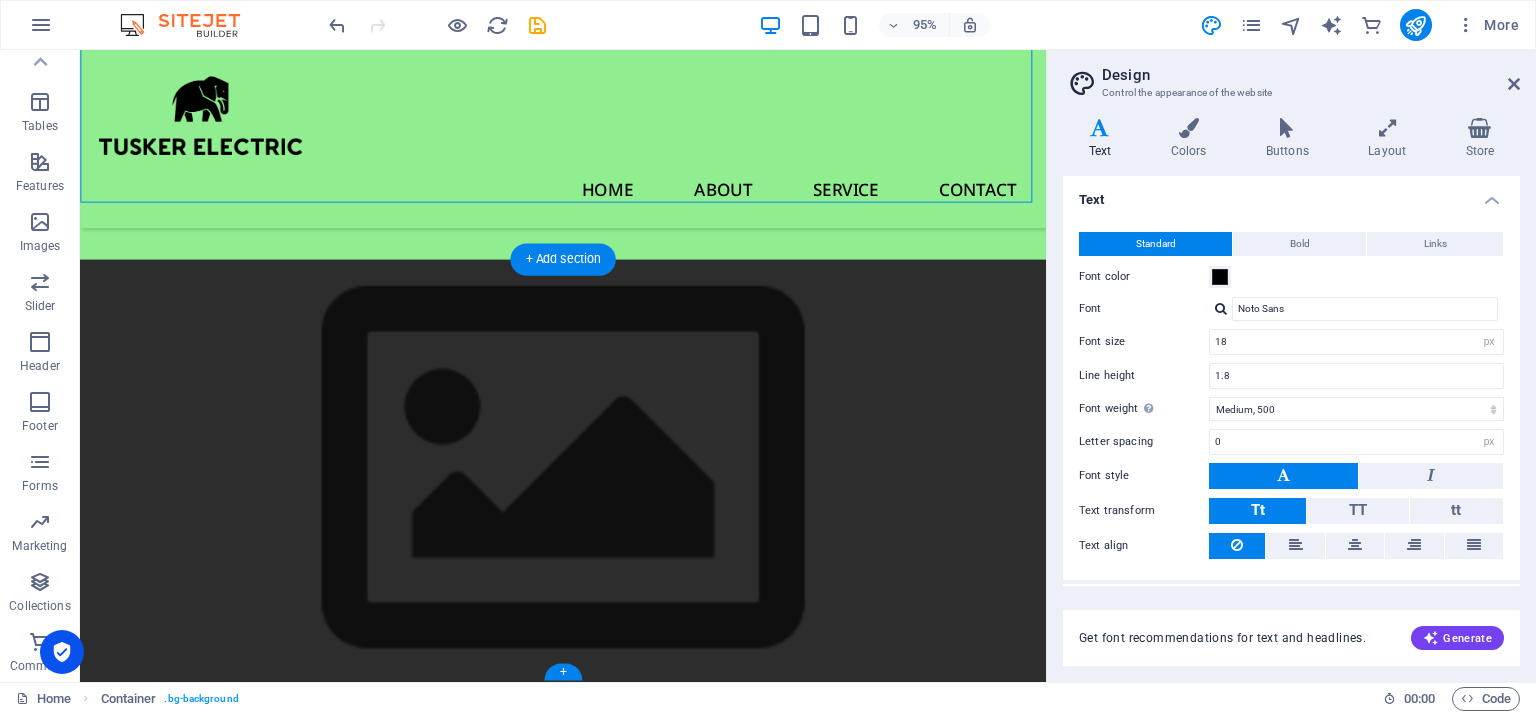 click at bounding box center (588, 493) 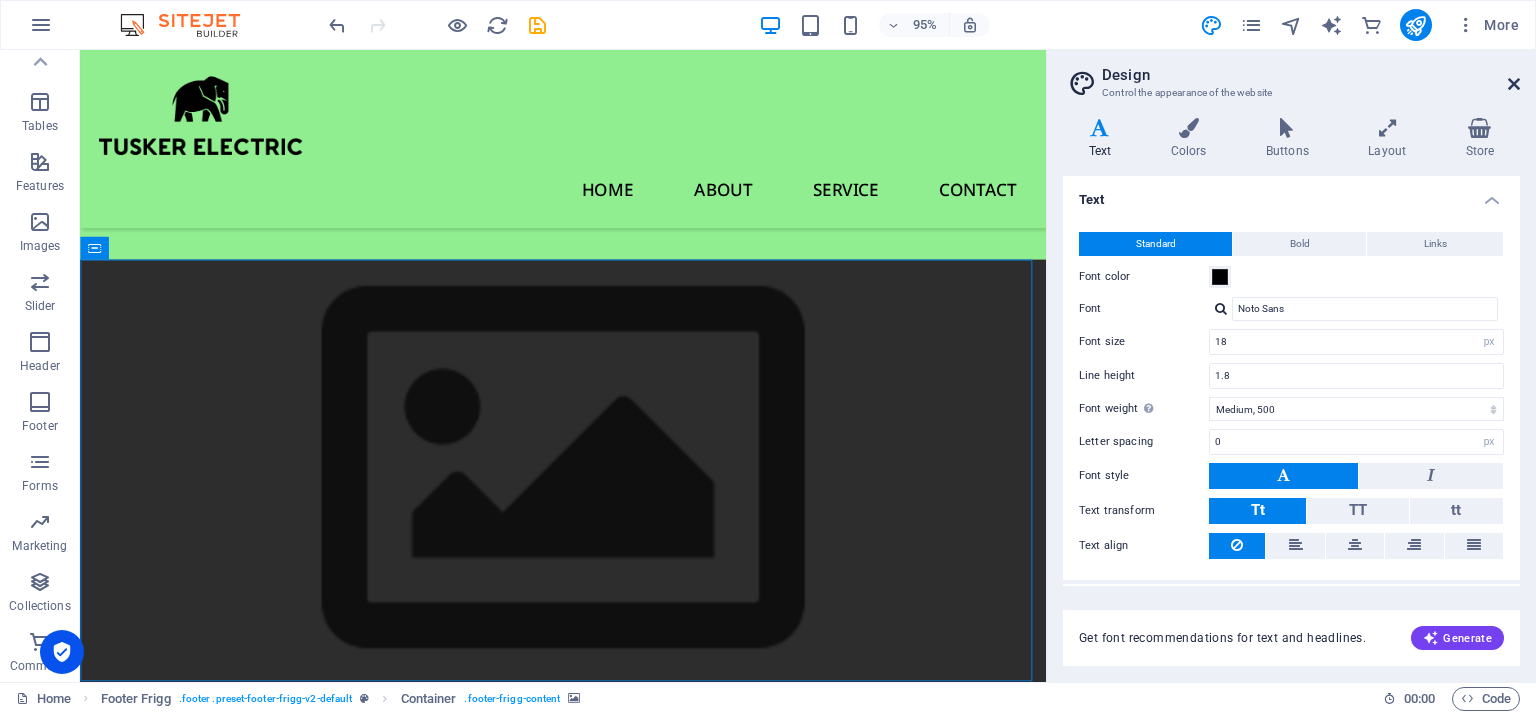 click at bounding box center (1514, 84) 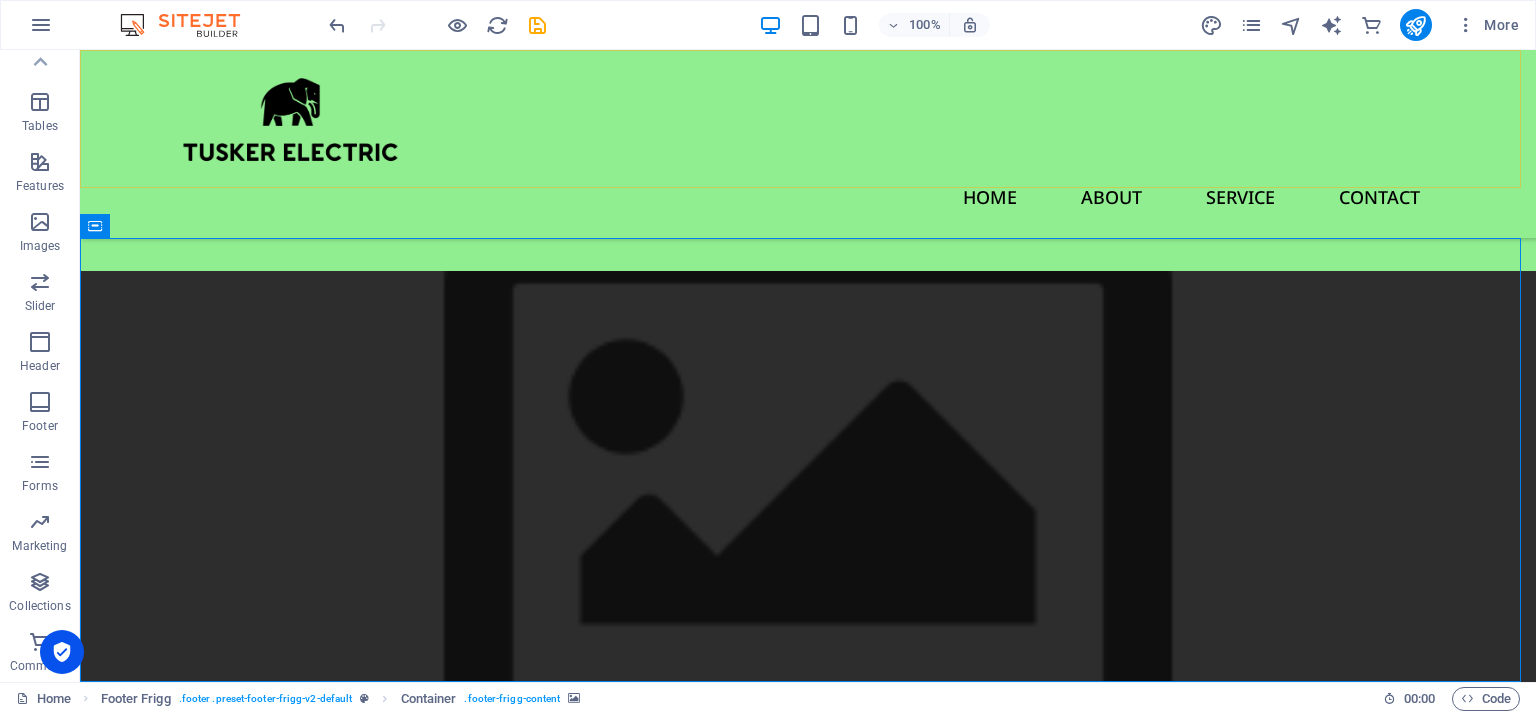 scroll, scrollTop: 500, scrollLeft: 0, axis: vertical 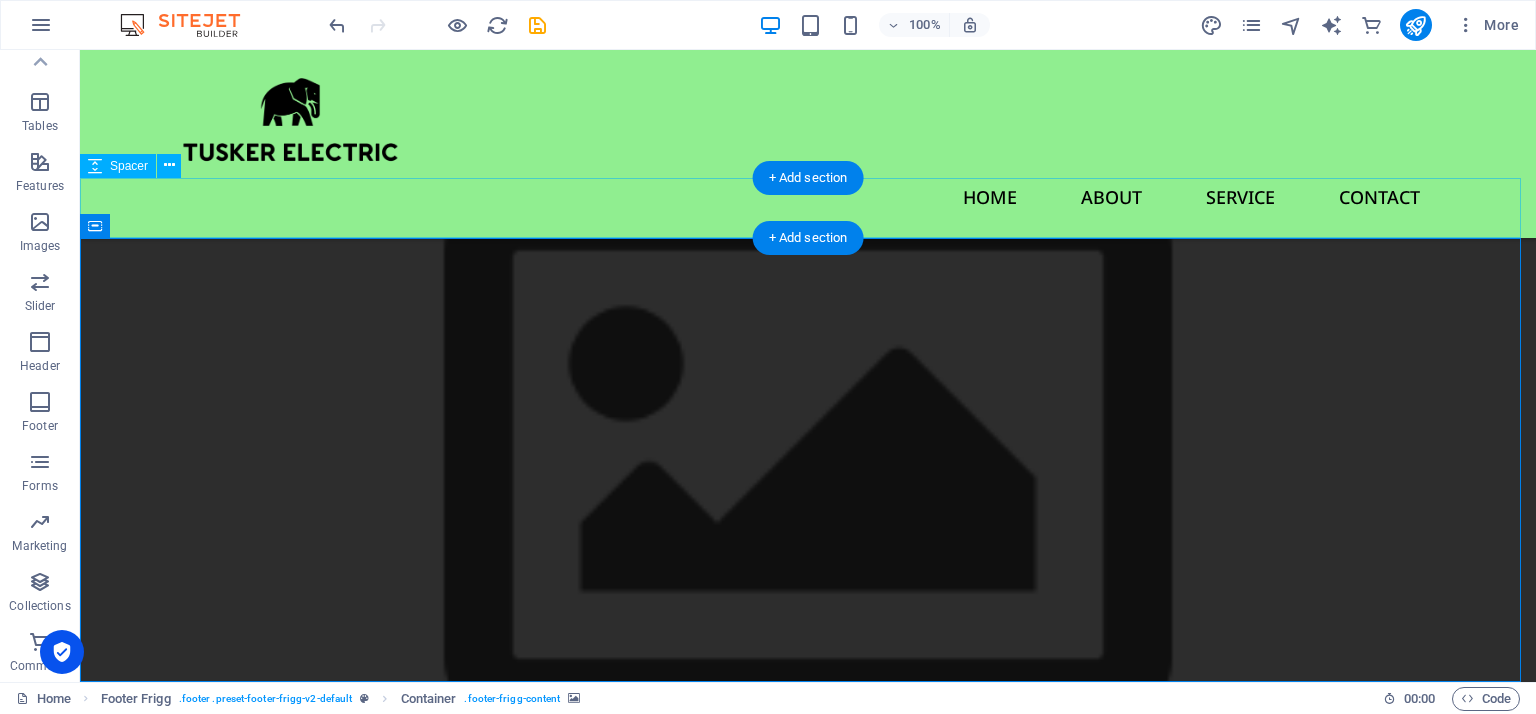 click at bounding box center (808, 208) 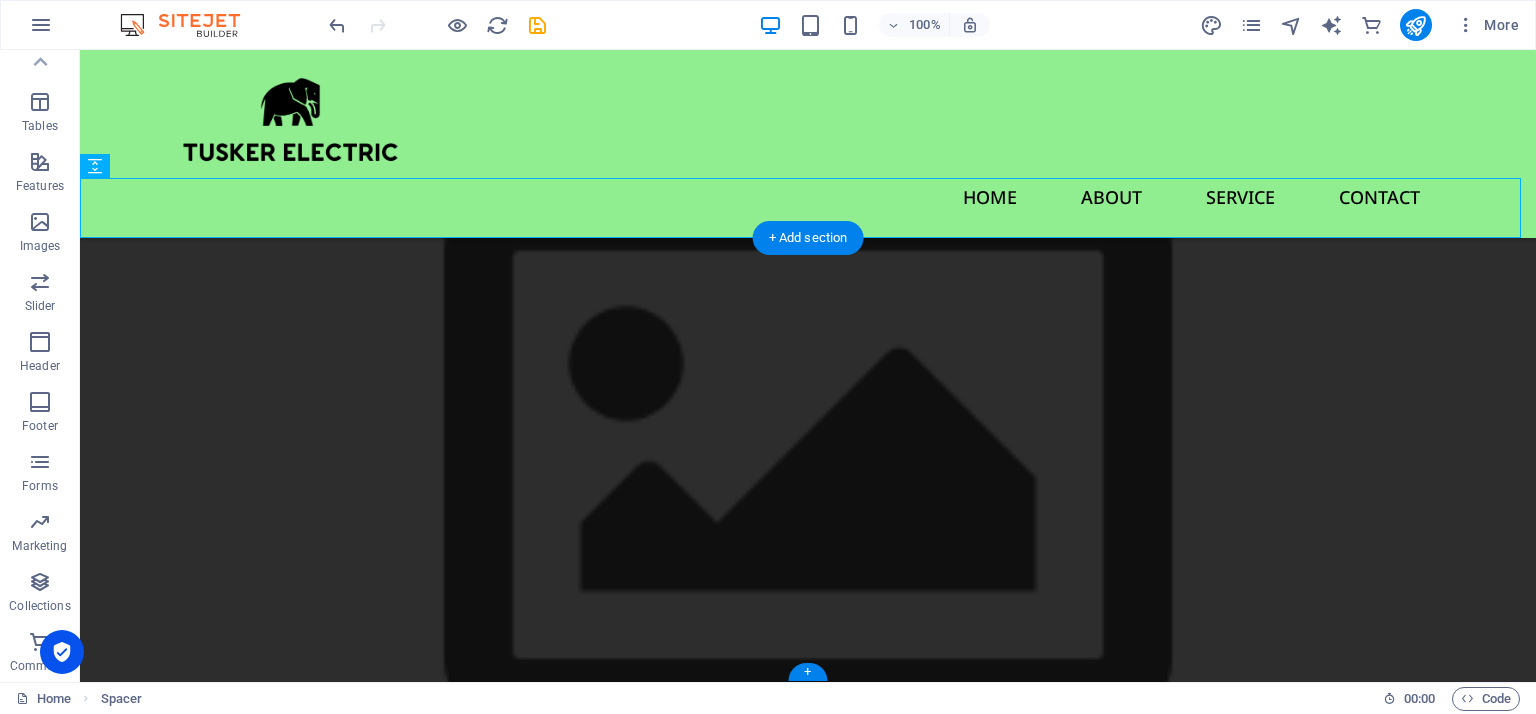 click at bounding box center (808, 460) 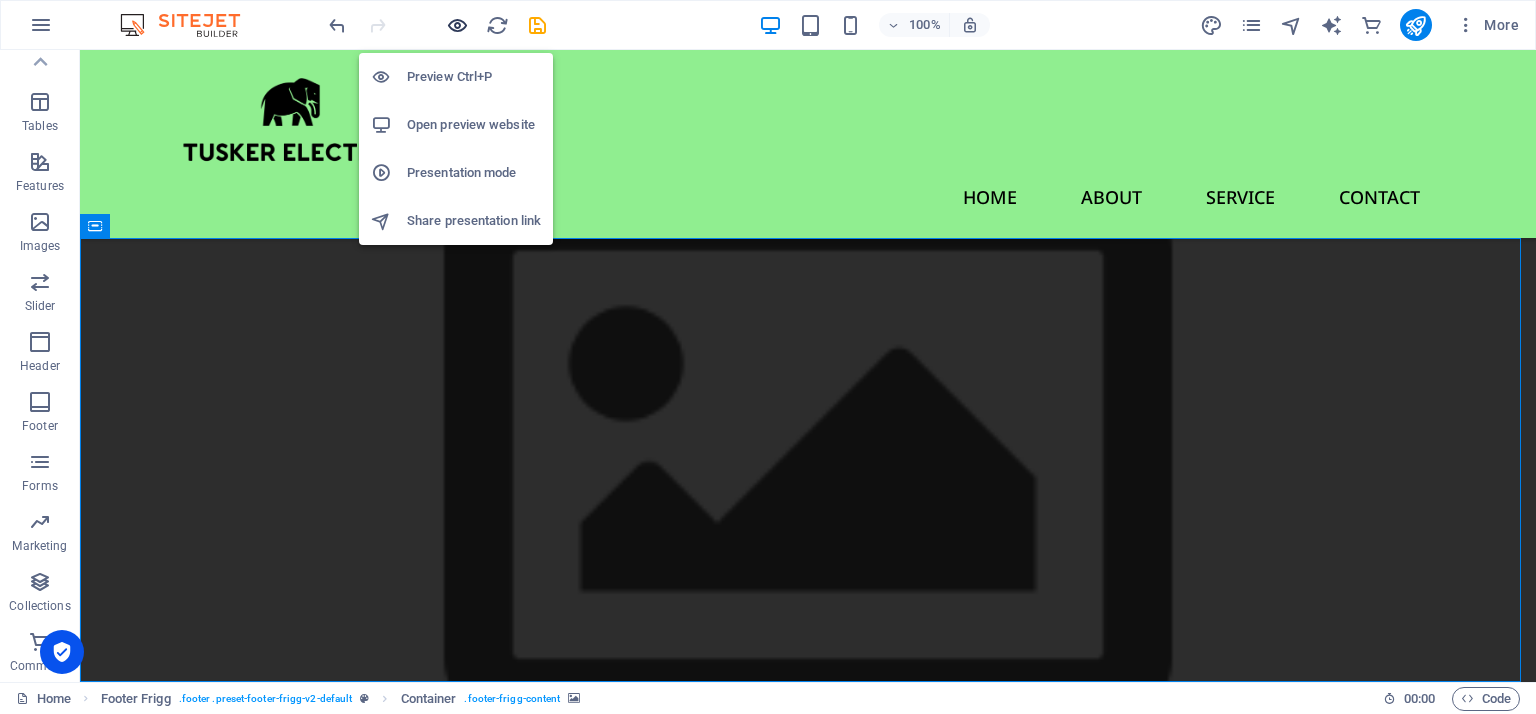 click at bounding box center [457, 25] 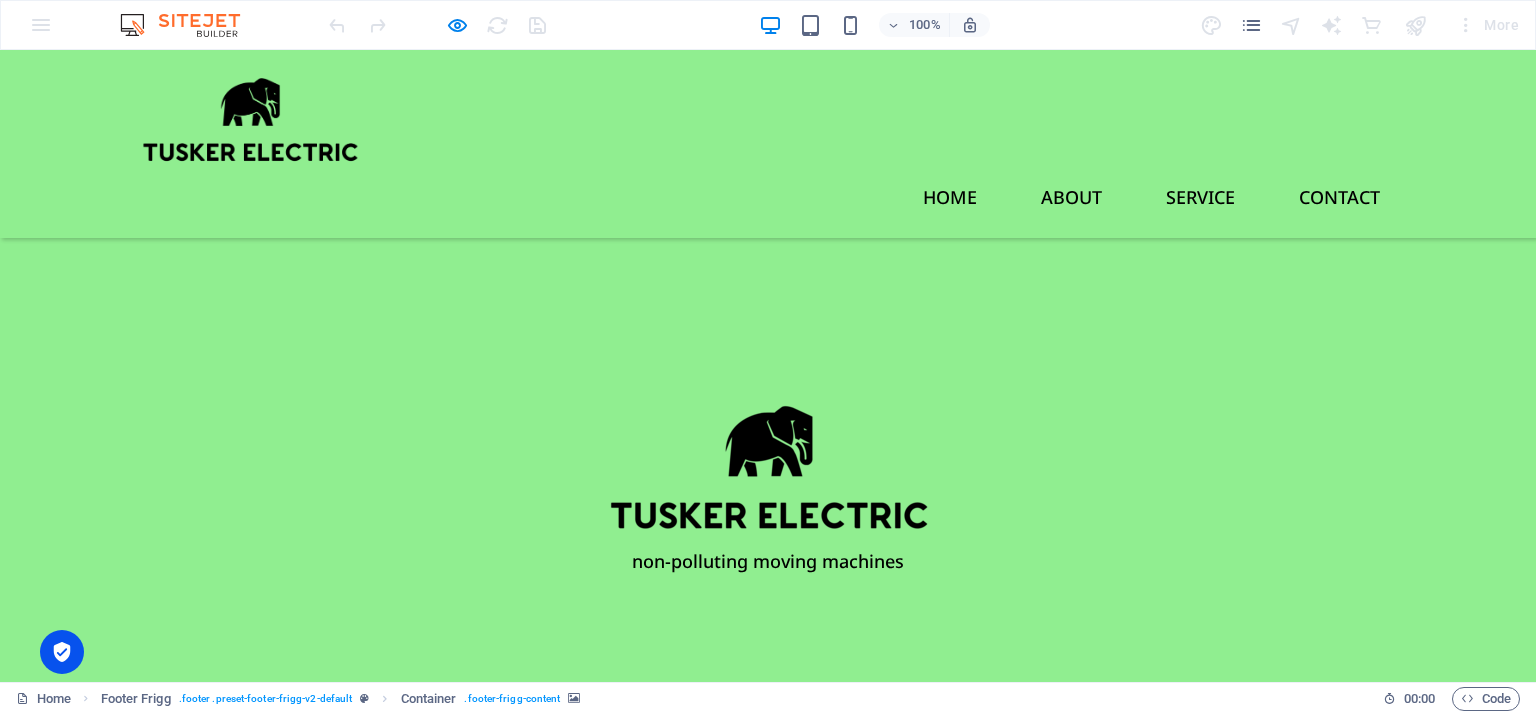scroll, scrollTop: 500, scrollLeft: 0, axis: vertical 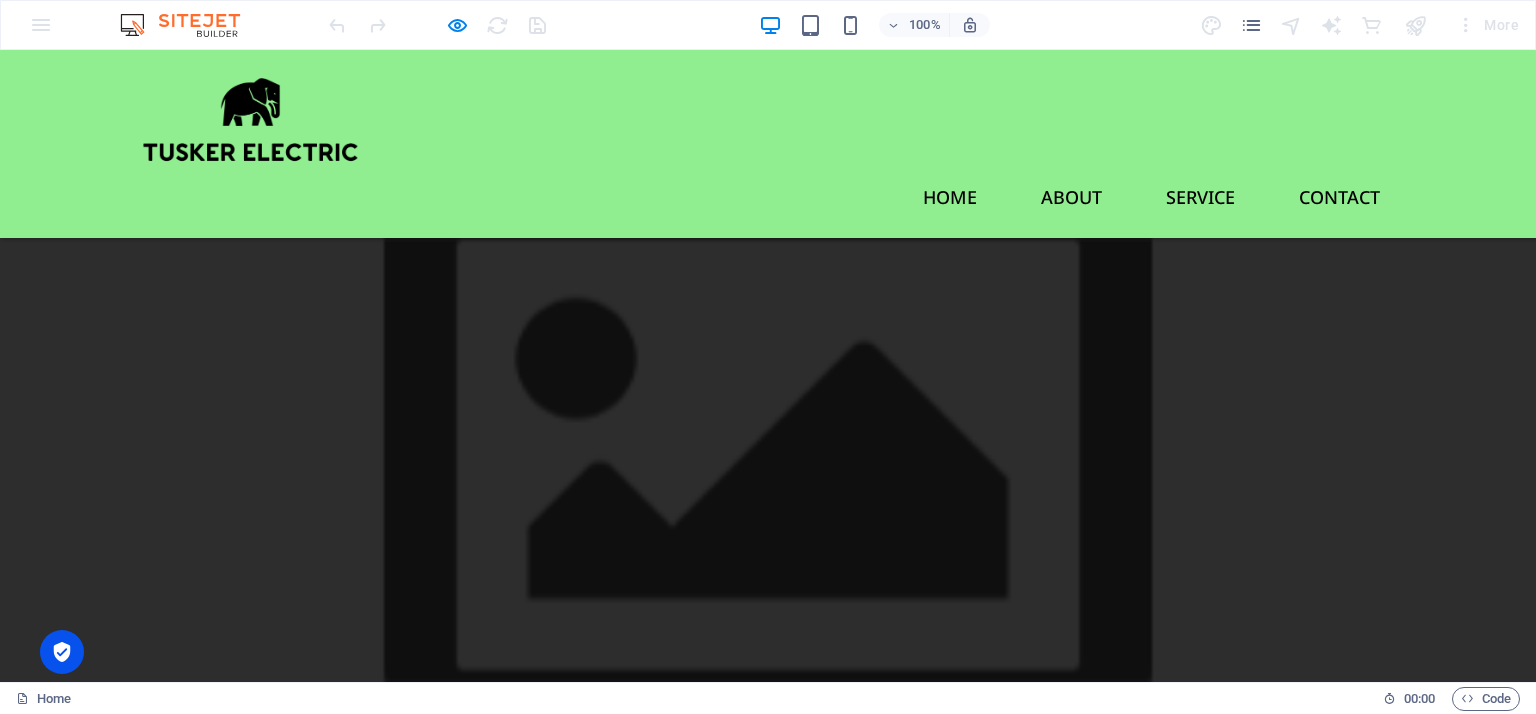 click at bounding box center (768, 460) 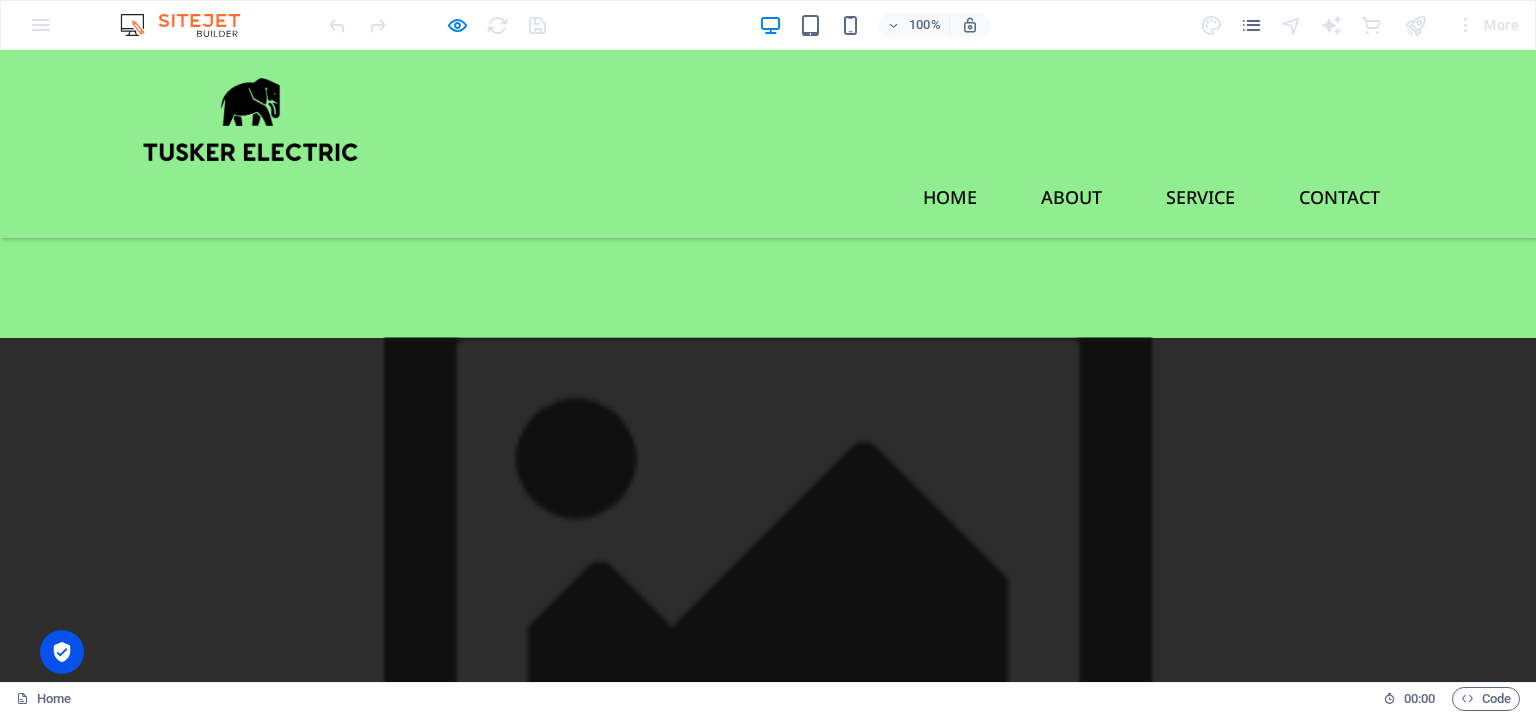 scroll, scrollTop: 500, scrollLeft: 0, axis: vertical 